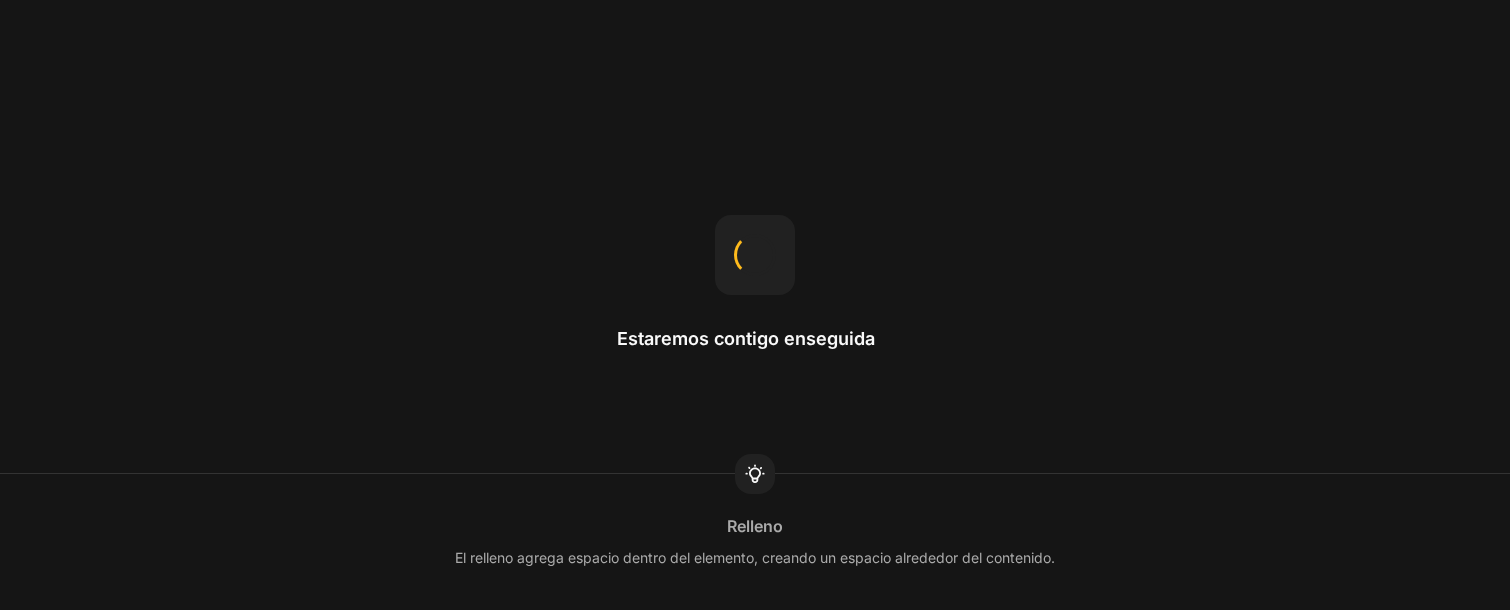 scroll, scrollTop: 0, scrollLeft: 0, axis: both 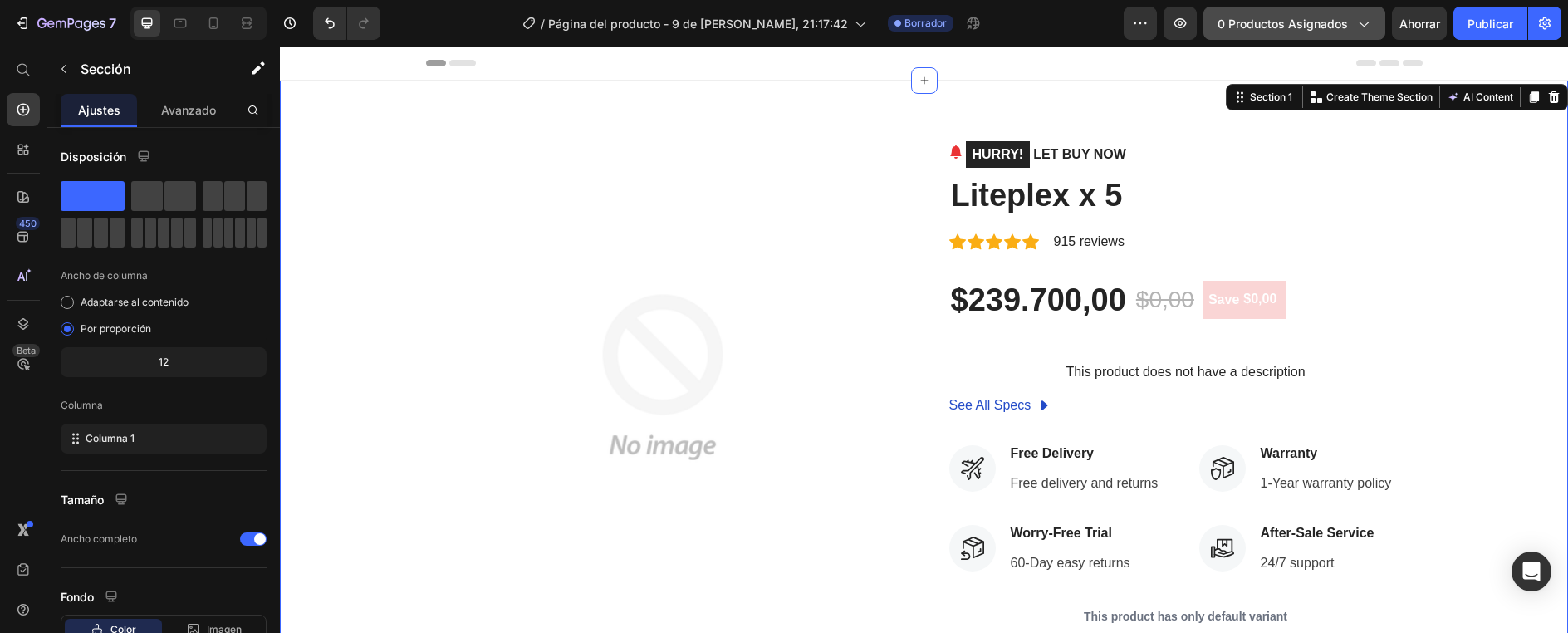 click on "0 productos asignados" at bounding box center [1294, 23] 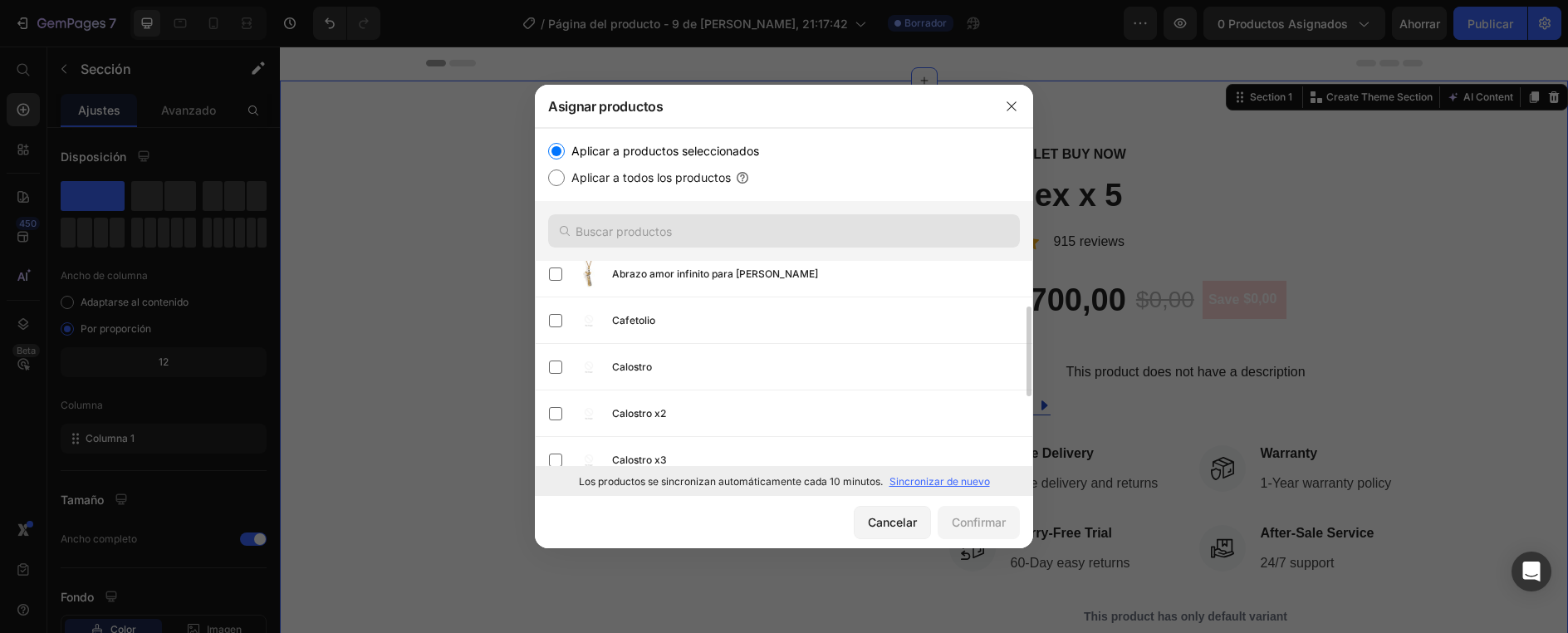 scroll, scrollTop: 0, scrollLeft: 0, axis: both 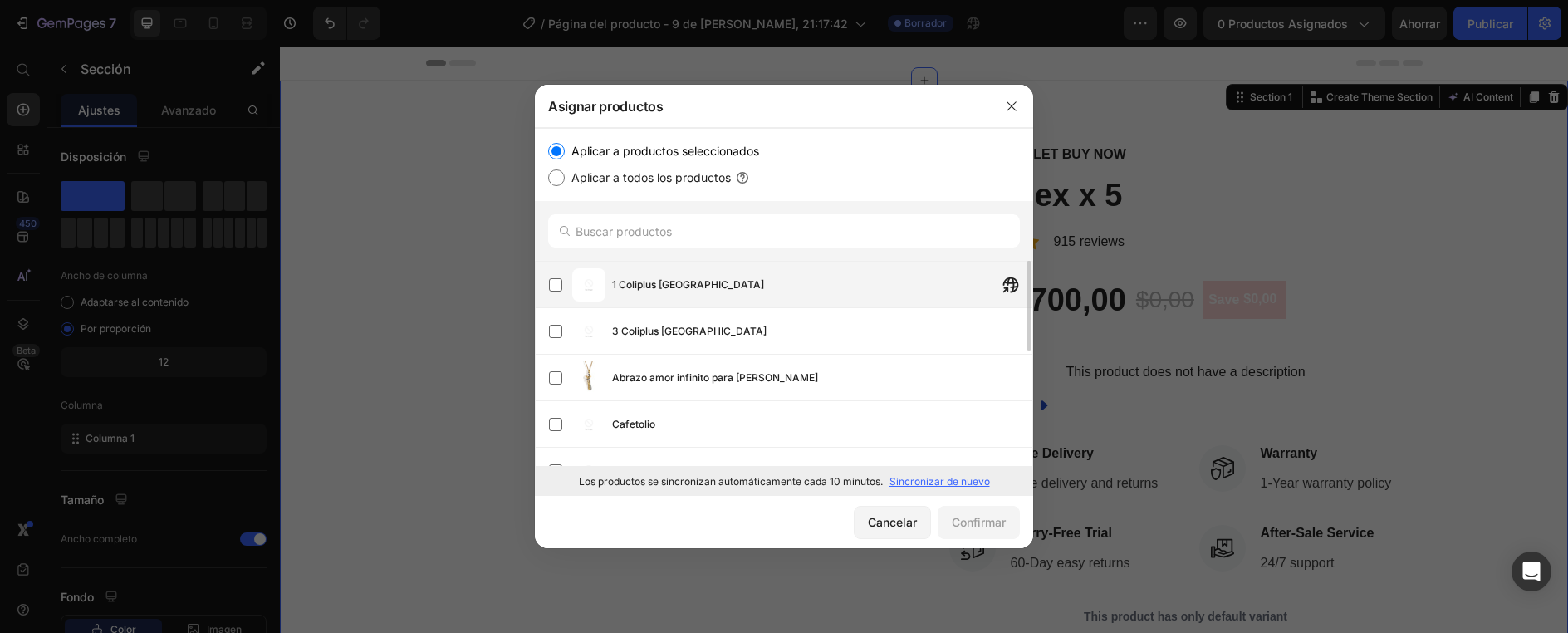 click on "1 Coliplus [GEOGRAPHIC_DATA]" at bounding box center (822, 285) 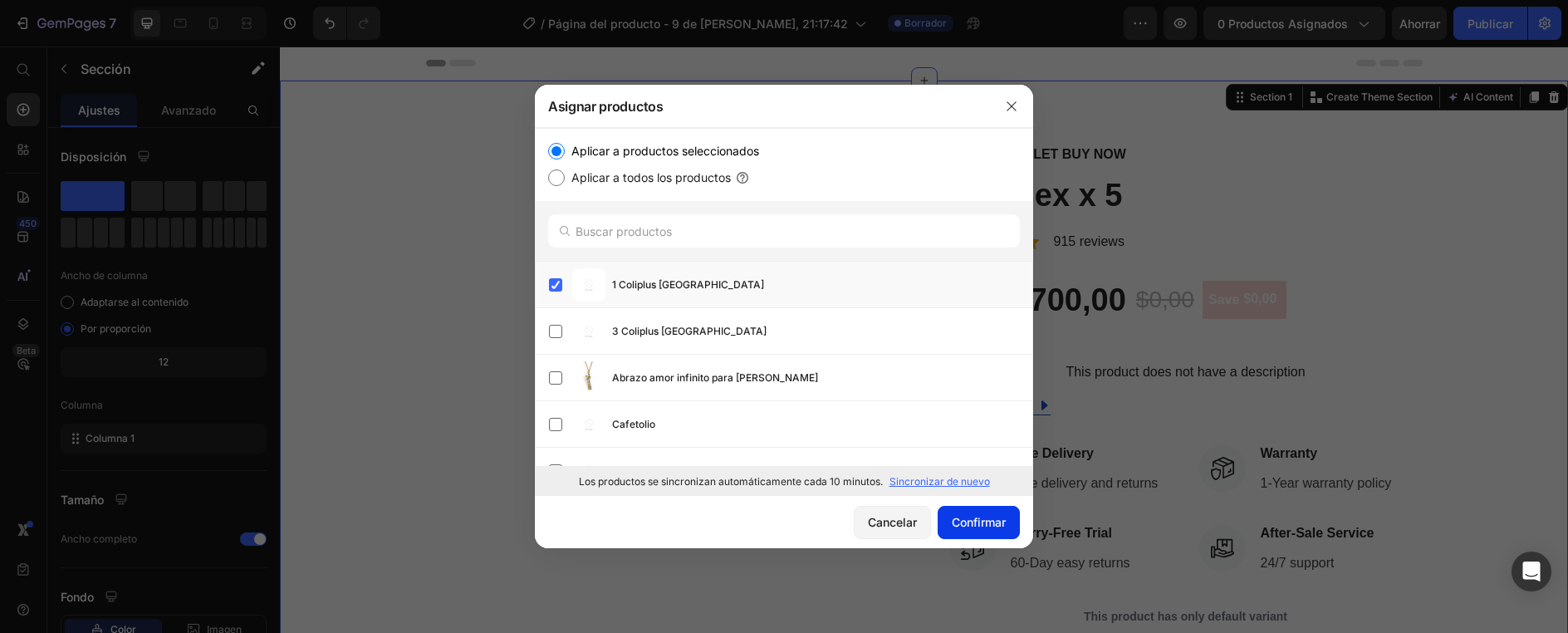 click on "Confirmar" at bounding box center [978, 522] 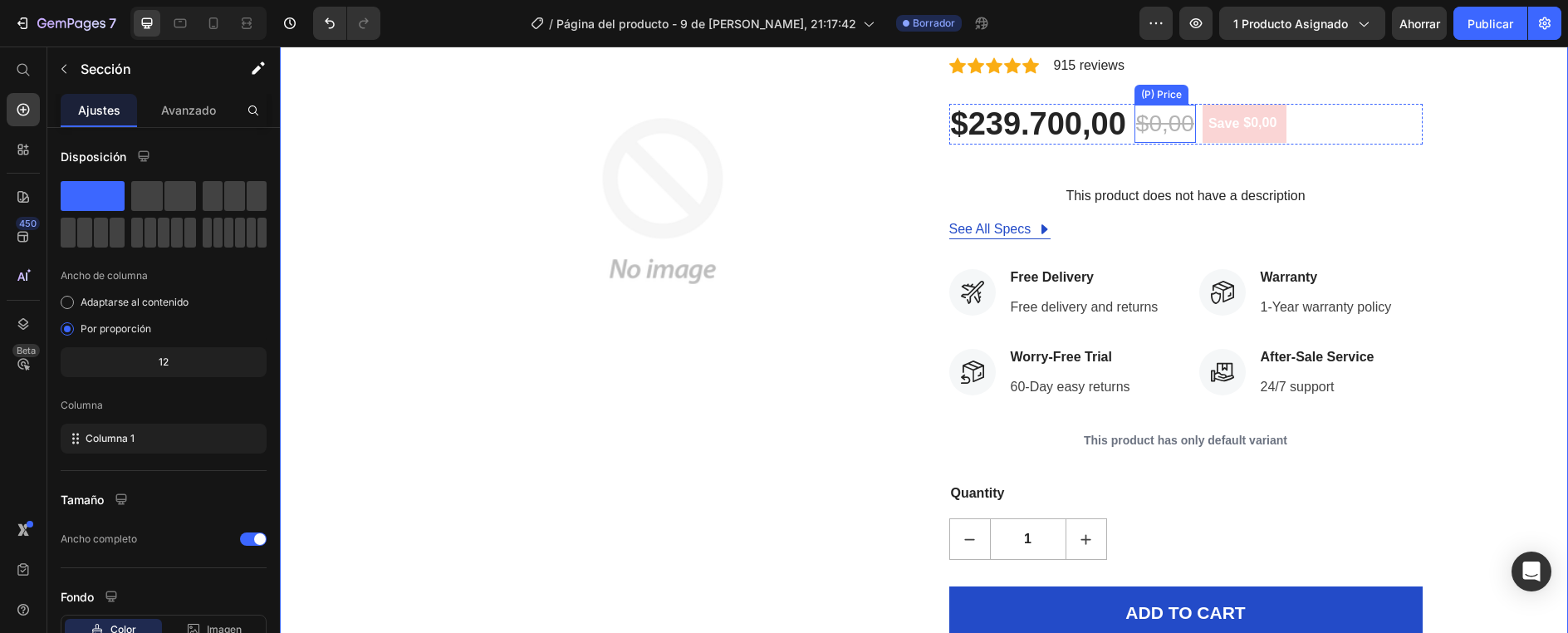 scroll, scrollTop: 0, scrollLeft: 0, axis: both 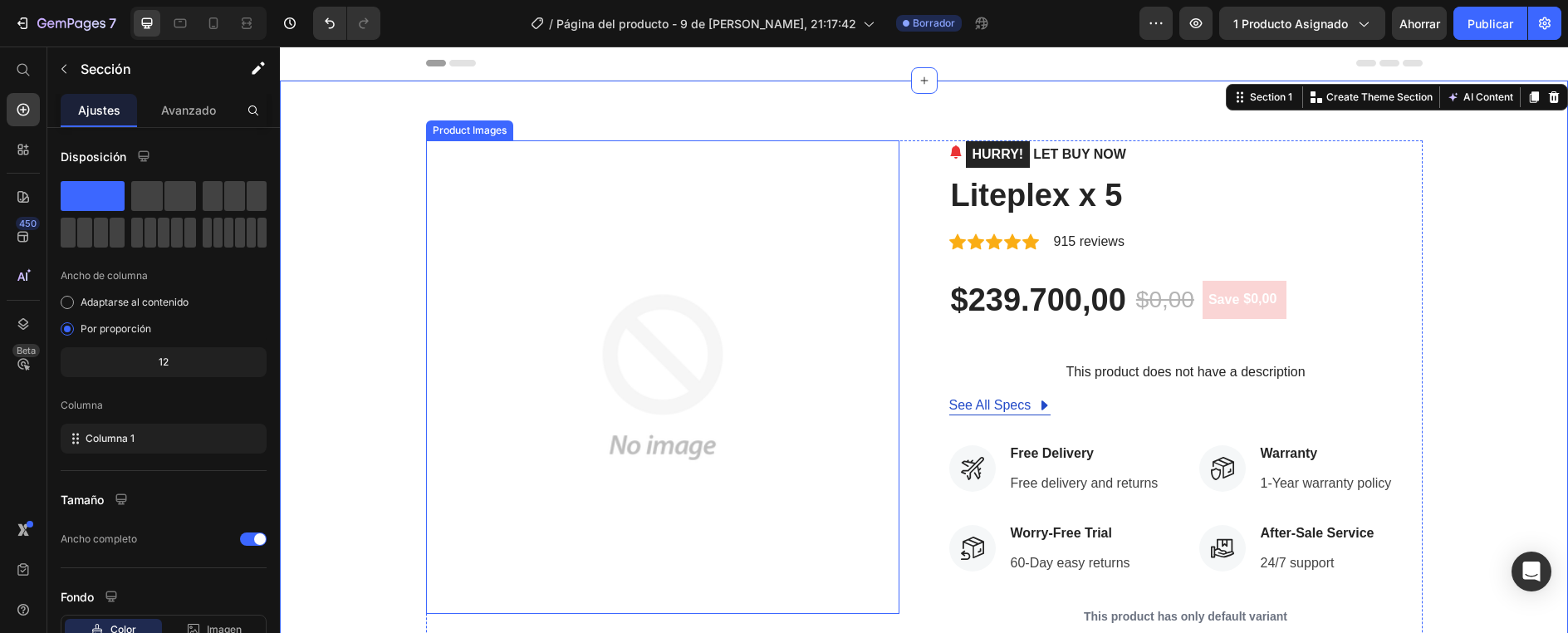 click at bounding box center [663, 377] 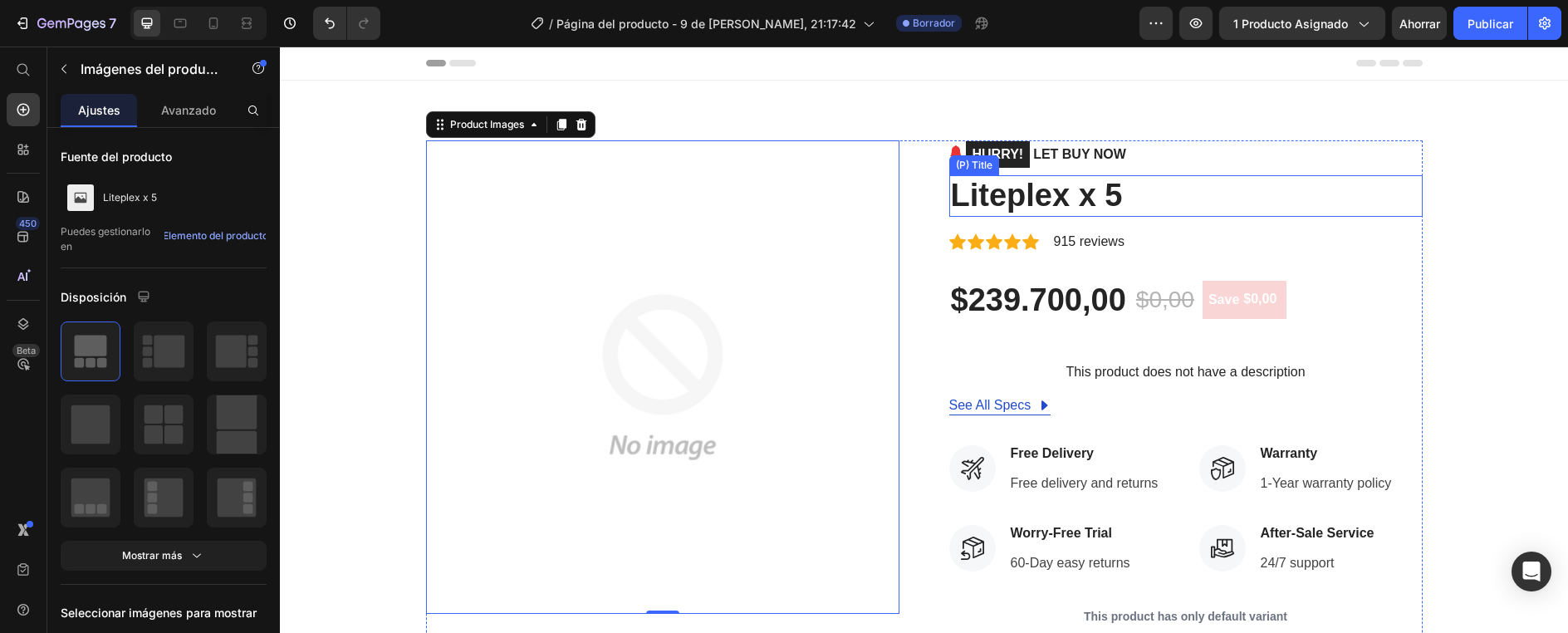 click on "Liteplex x 5" at bounding box center [1186, 196] 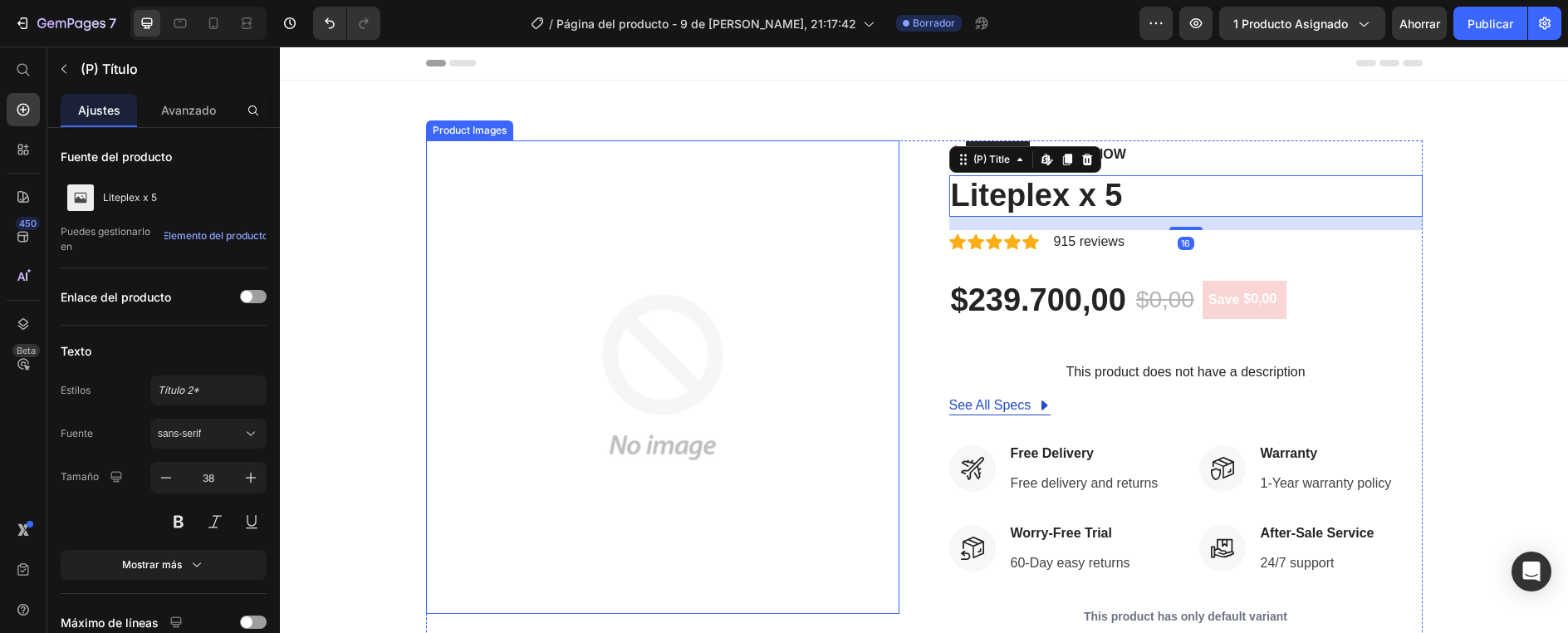 click at bounding box center (663, 377) 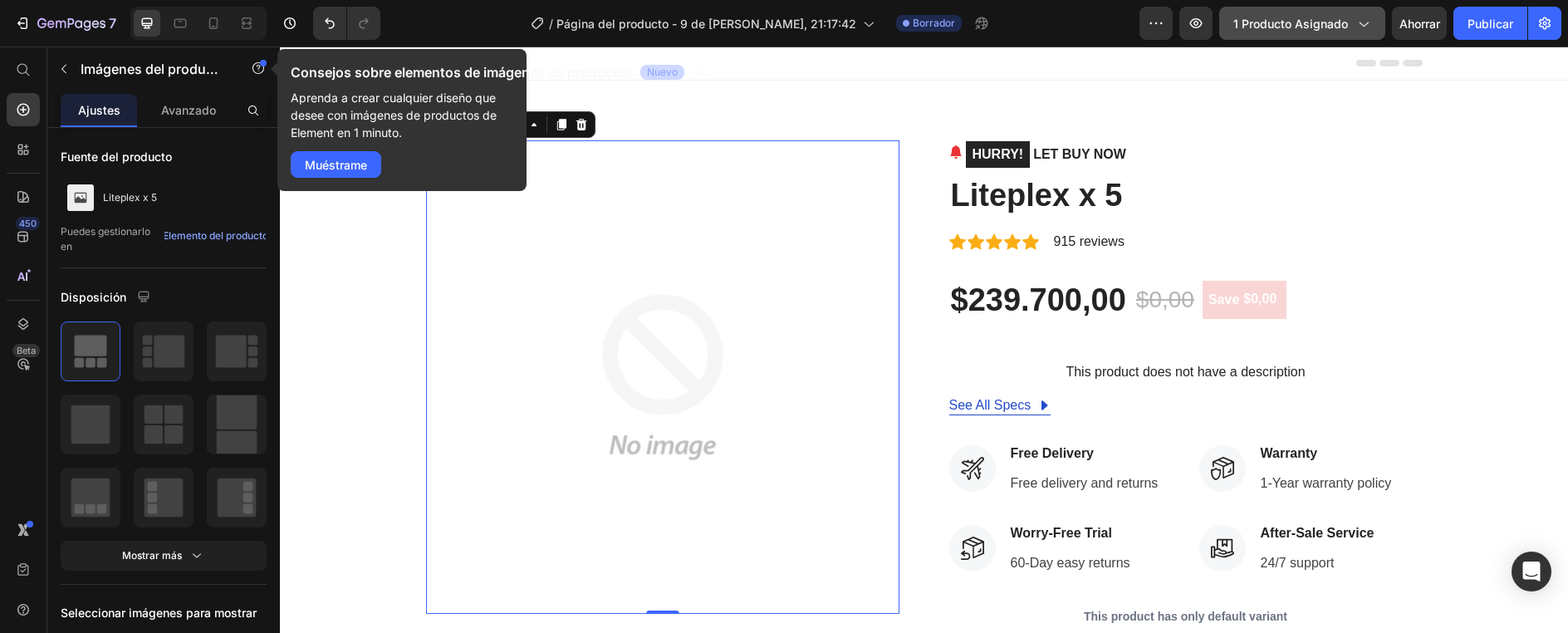click on "1 producto asignado" at bounding box center (1302, 23) 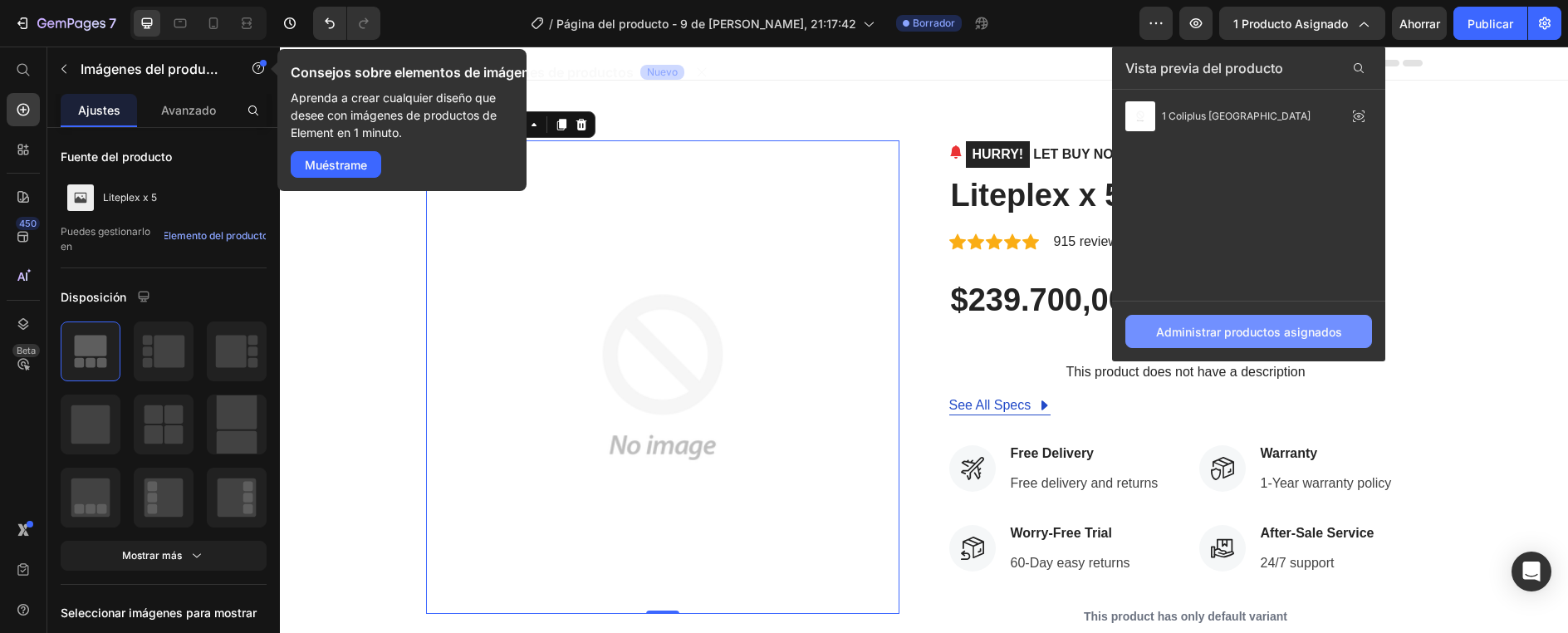 click on "Administrar productos asignados" at bounding box center (1249, 331) 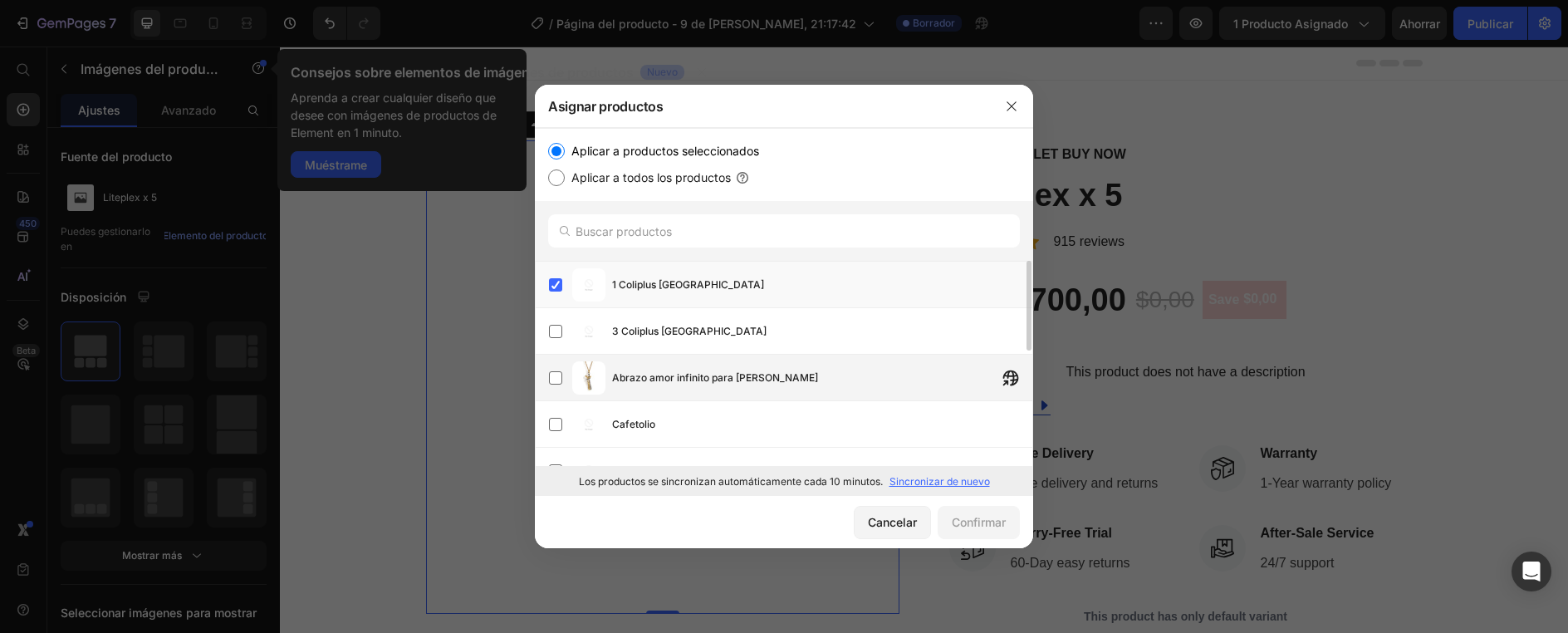 click on "Abrazo amor infinito para [PERSON_NAME]" at bounding box center (822, 378) 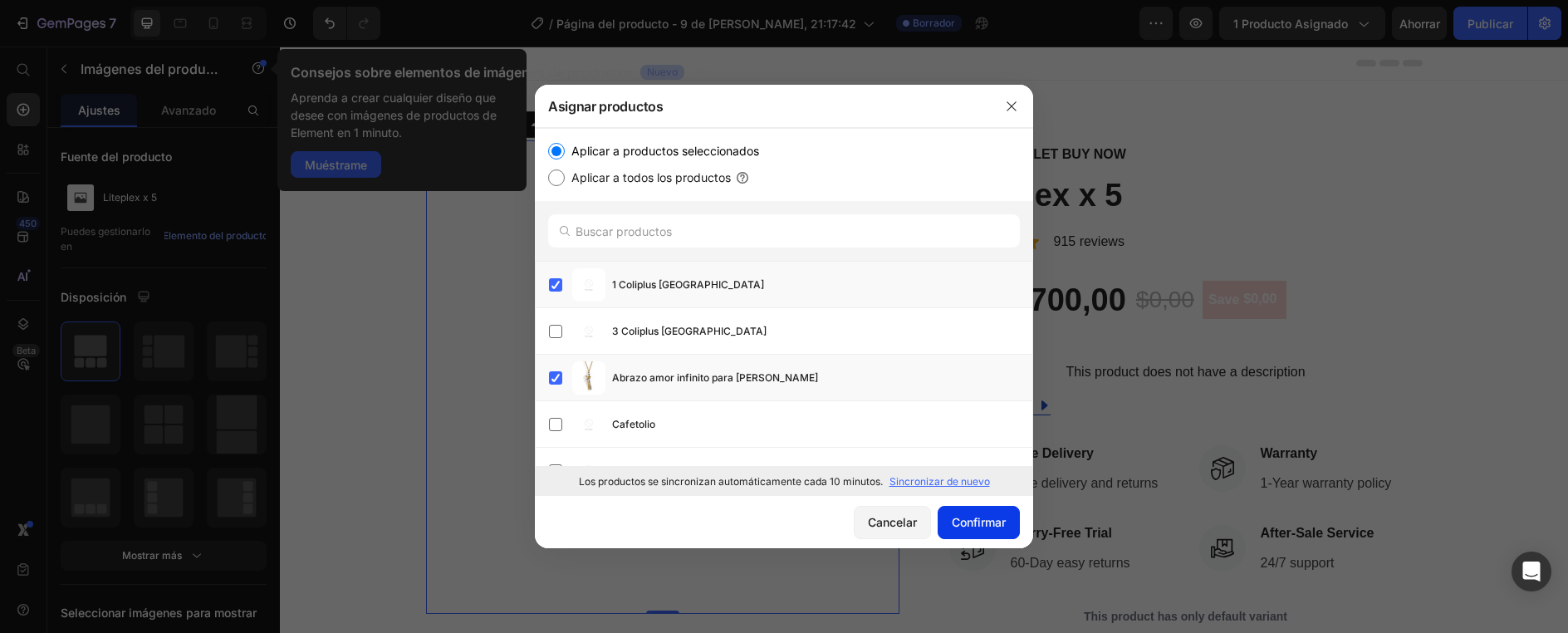 click on "Confirmar" at bounding box center (978, 522) 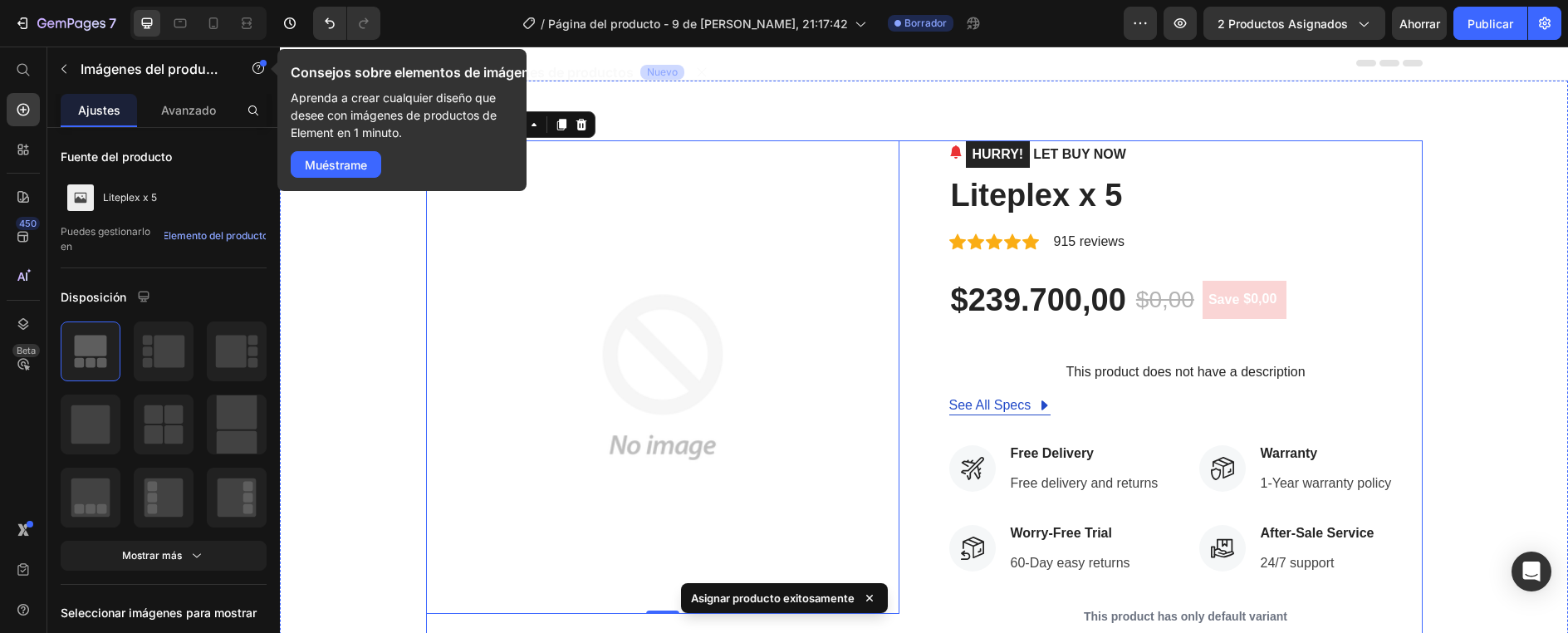 click on "Product Images   0
HURRY!  LET BUY NOW (P) Stock Counter Liteplex x 5 (P) Title
Icon
Icon
Icon
Icon
Icon Icon List Hoz 915 reviews Text block Row $239.700,00 (P) Price $0,00 (P) Price Save $0,00 (P) Tag Row This product does not have a description (P) Description
See All Specs Button Row
Icon Free Delivery Text block Free delivery and returns Text block Icon List
Icon Worry-Free Trial Text block 60-Day easy returns Text block Icon List
Icon Warranty Text block 1-Year warranty policy Text block Icon List
Icon After-Sale Service Text block 24/7 support Text block Icon List Row This product has only default variant (P) Variants & Swatches Quantity Text block 1 (P) Quantity ADD TO CART (P) Cart Button Buy it now (P) Dynamic Checkout Product" at bounding box center (924, 511) 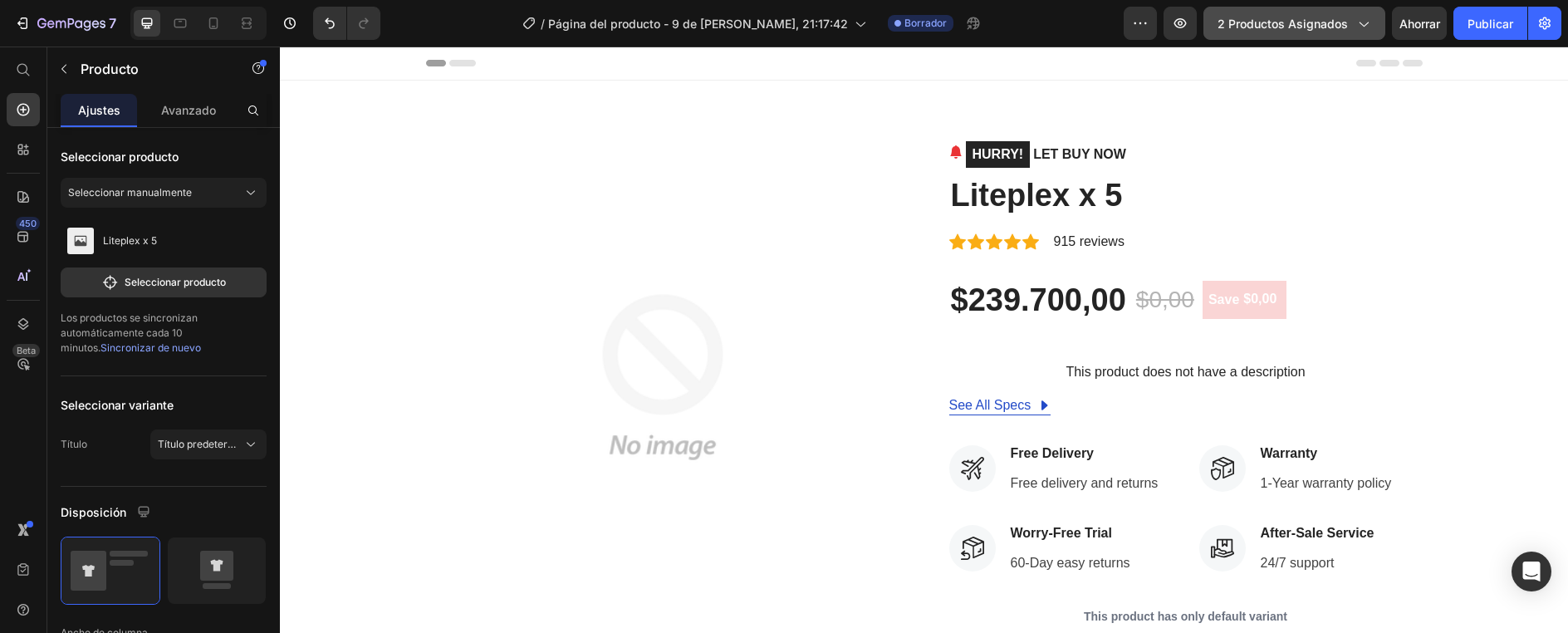 click 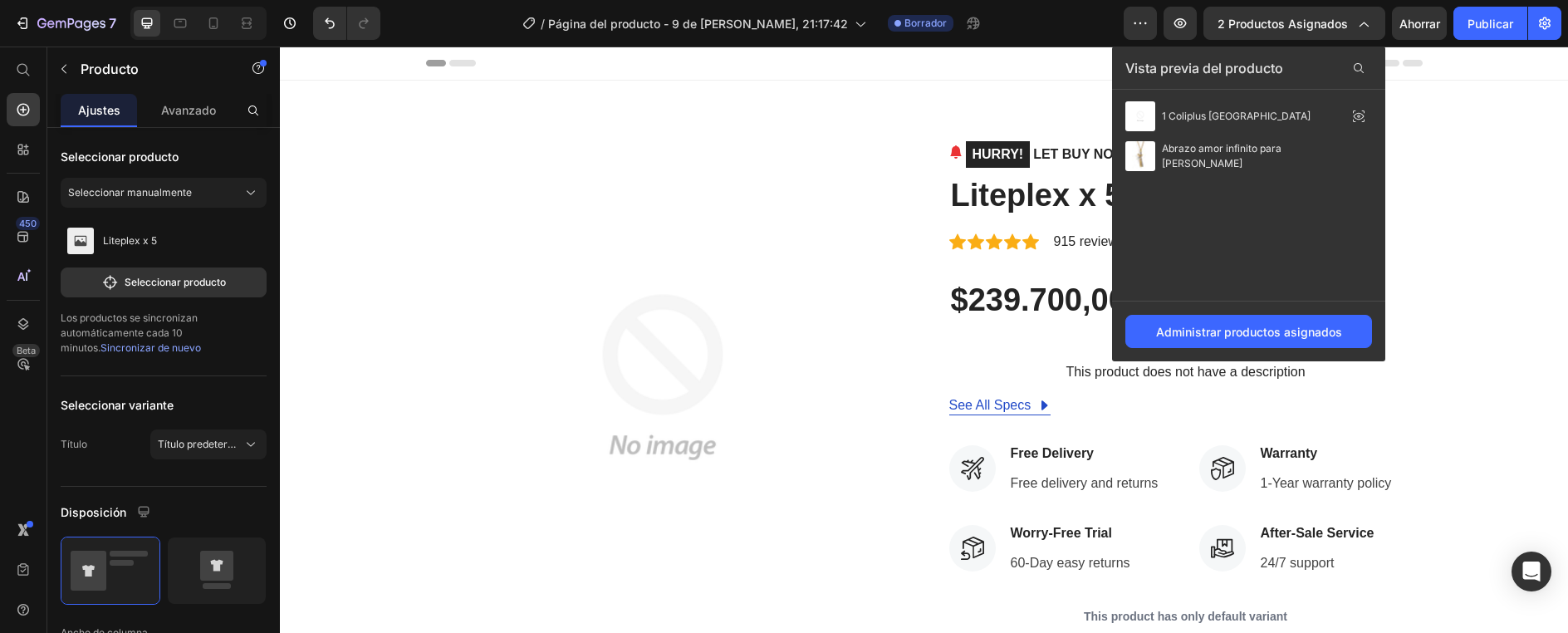 drag, startPoint x: 1238, startPoint y: 114, endPoint x: 1314, endPoint y: 223, distance: 132.8796 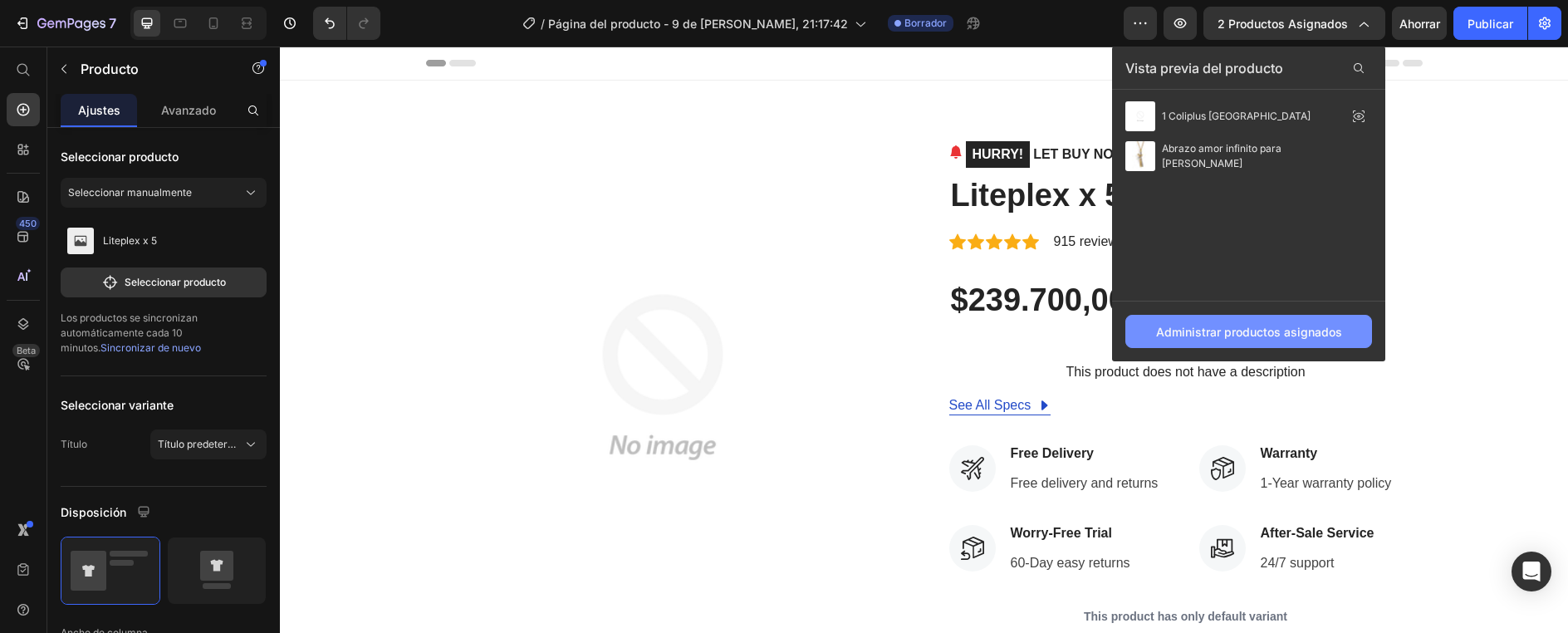 click on "Administrar productos asignados" at bounding box center (1249, 331) 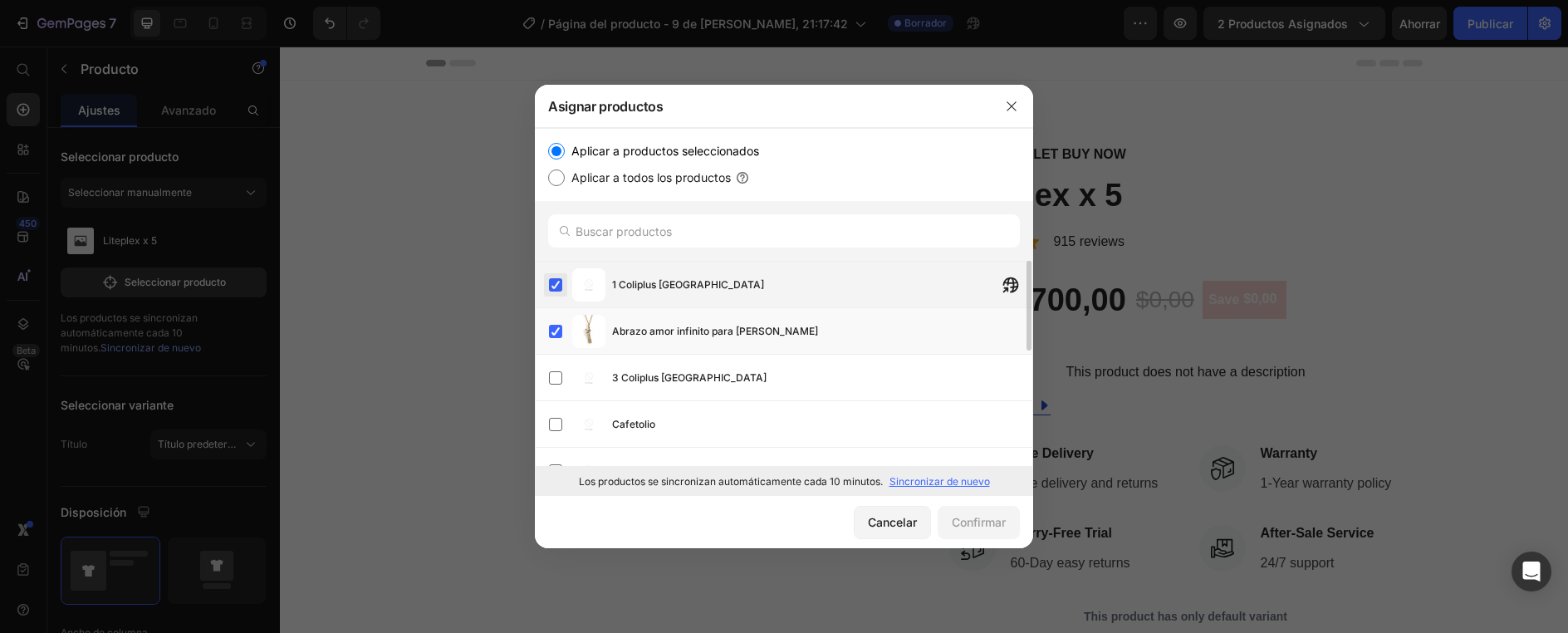 click at bounding box center (556, 285) 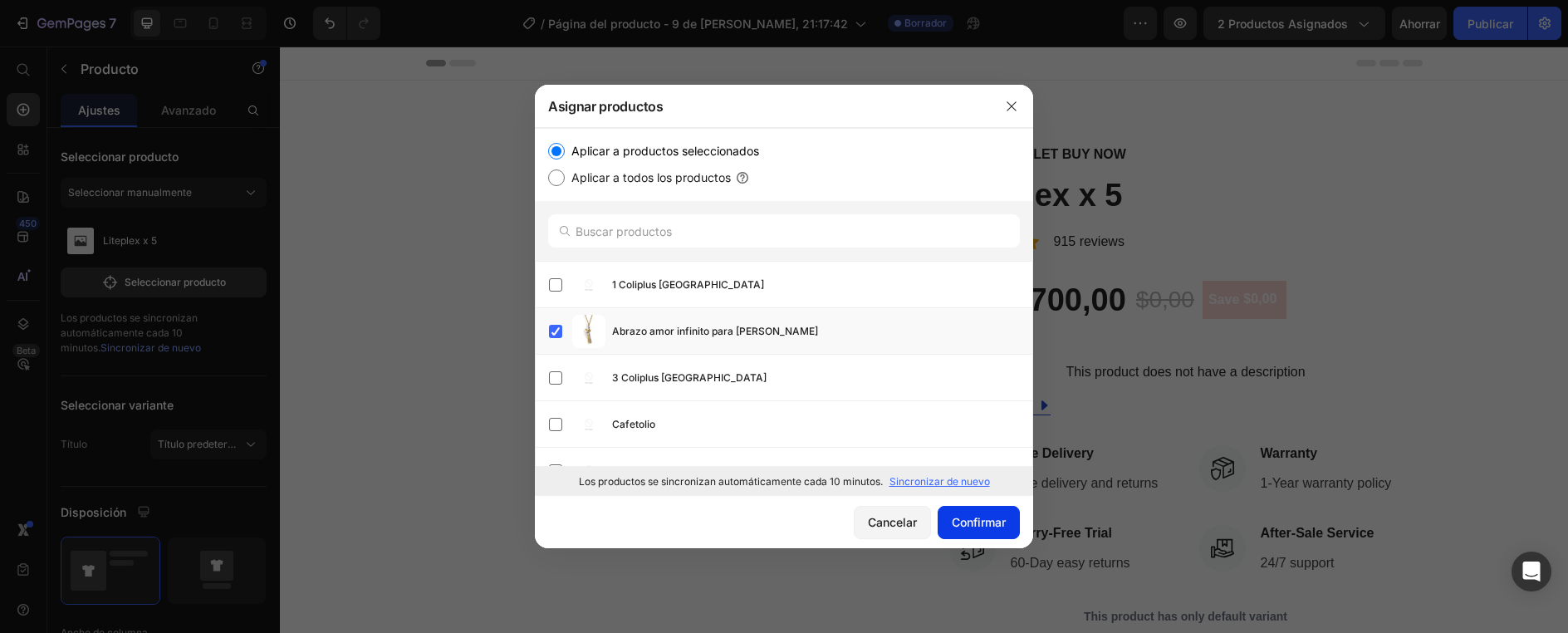 click on "Confirmar" 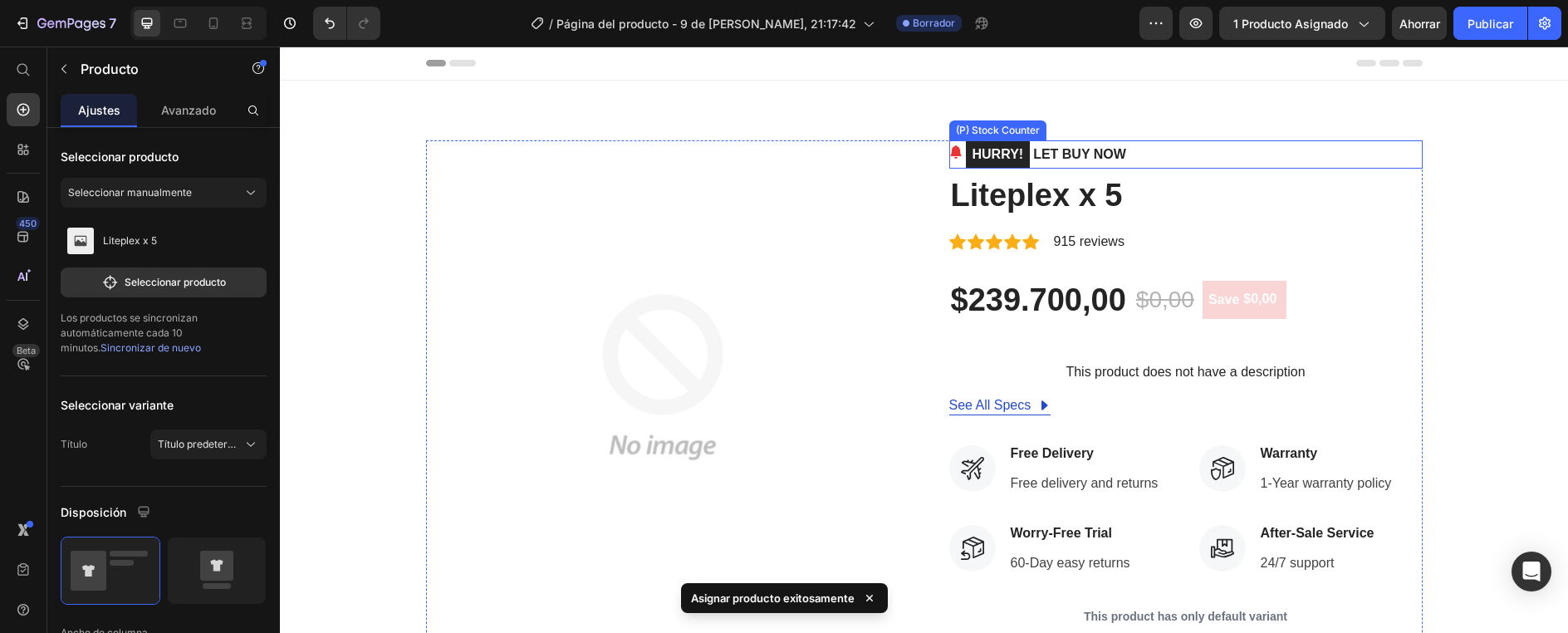 click at bounding box center [663, 377] 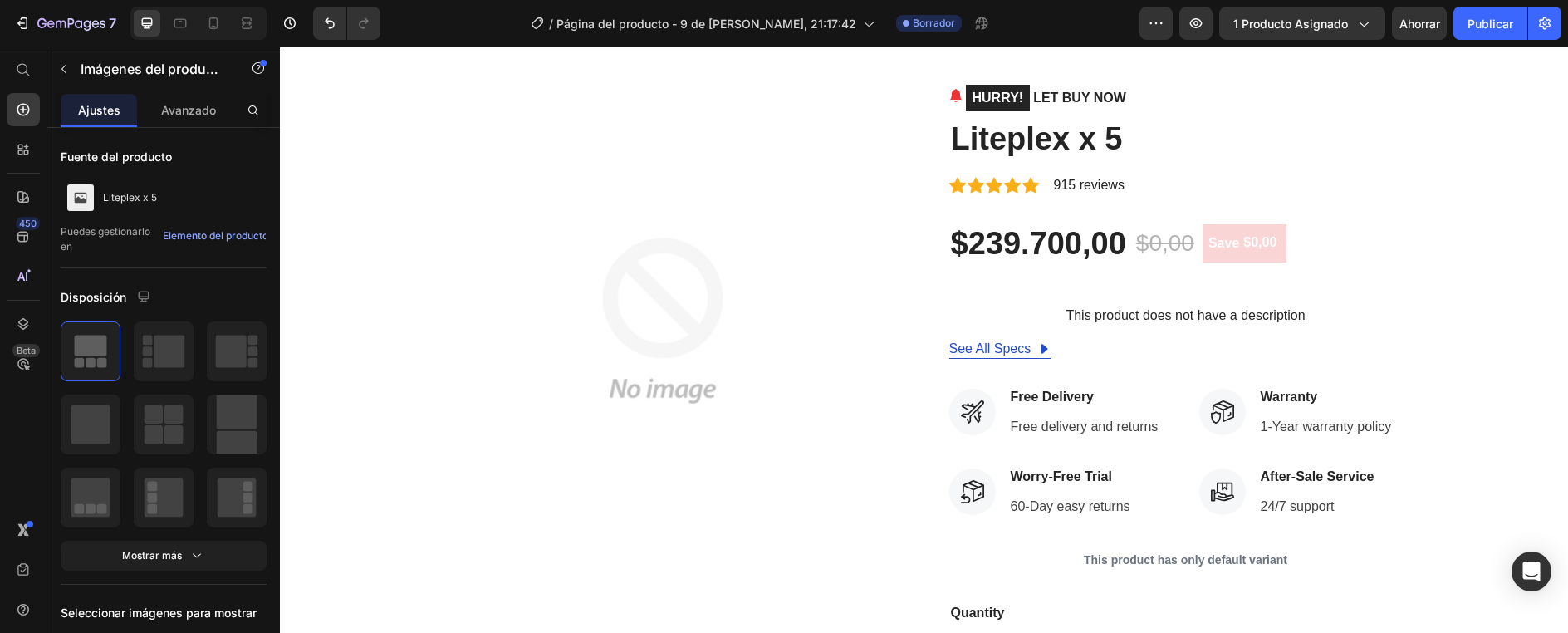 scroll, scrollTop: 0, scrollLeft: 0, axis: both 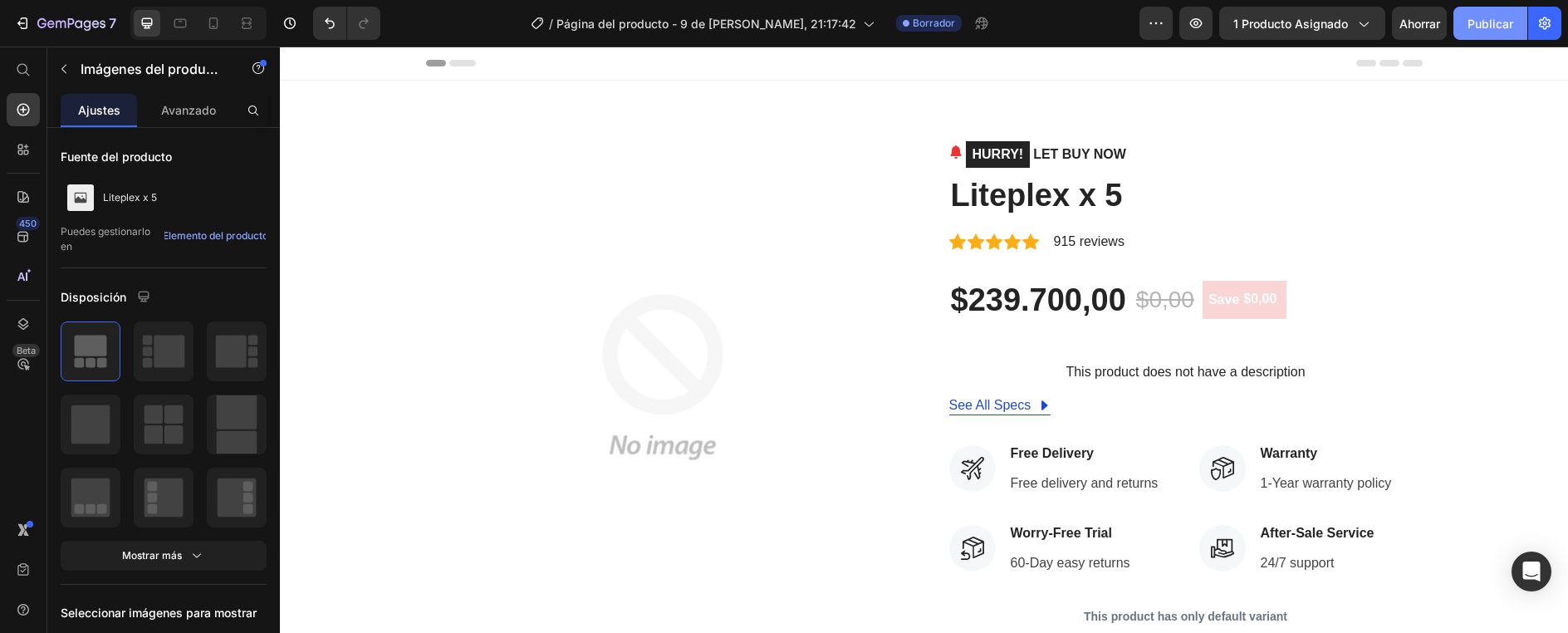 click on "Publicar" at bounding box center [1490, 23] 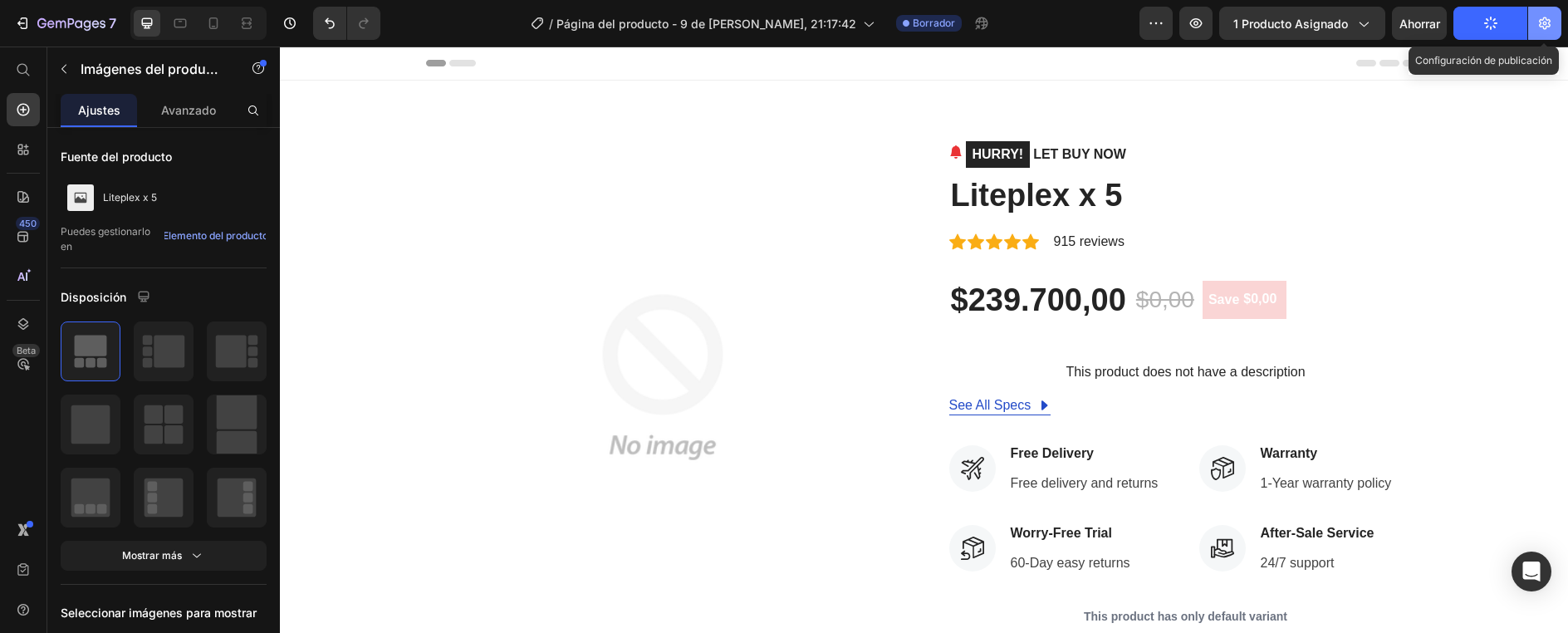 click 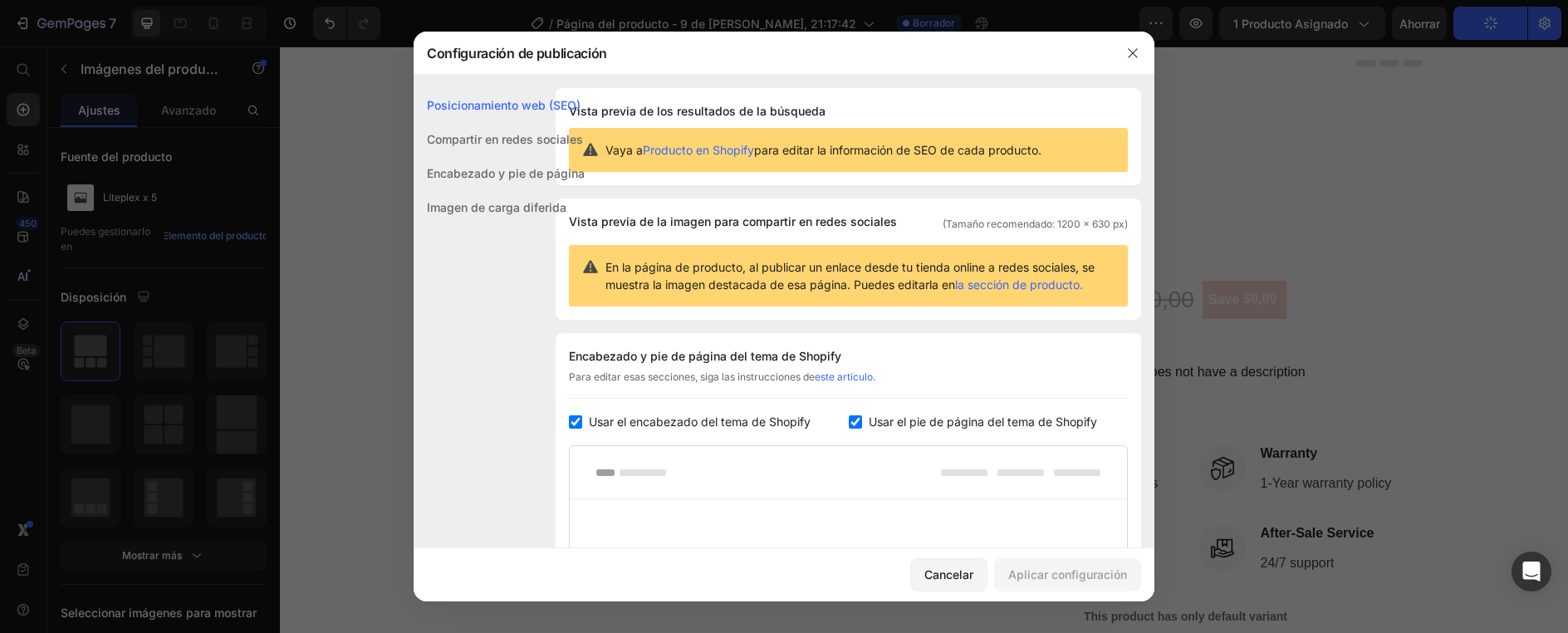 drag, startPoint x: 574, startPoint y: 434, endPoint x: 593, endPoint y: 461, distance: 33.01515 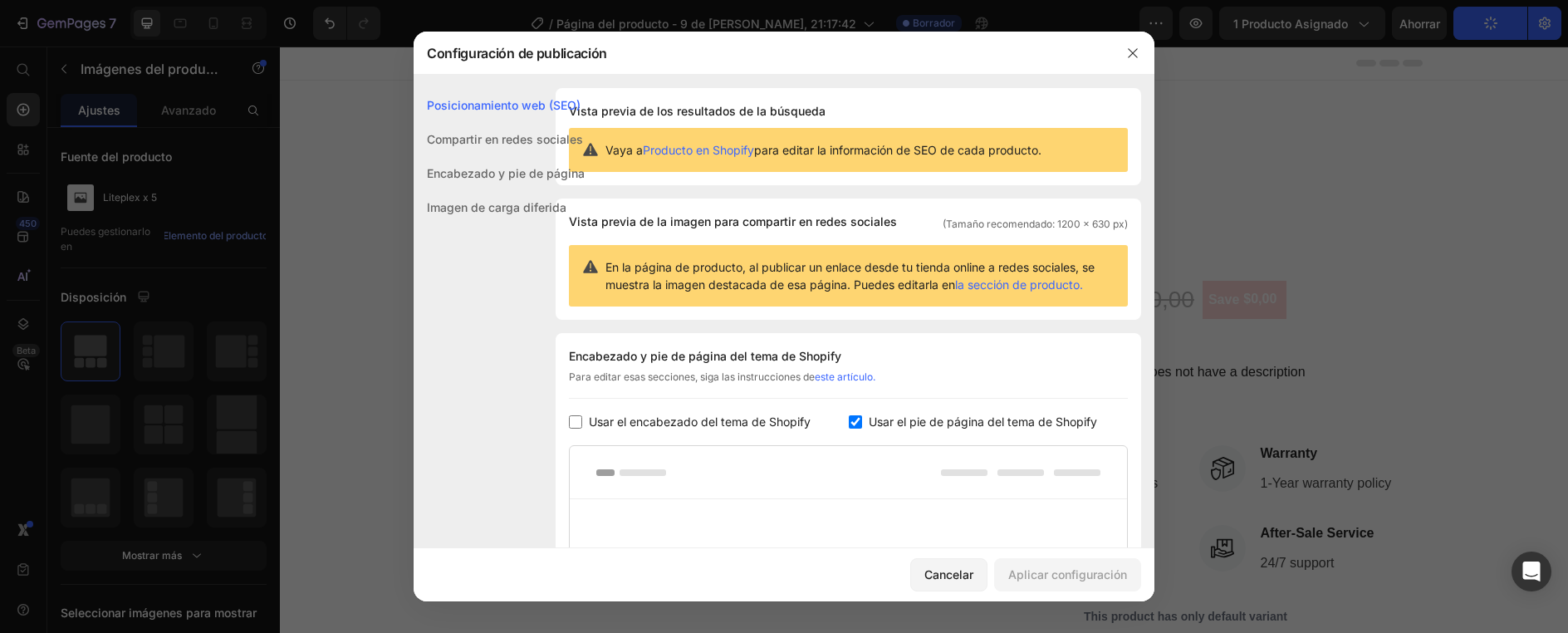 checkbox on "false" 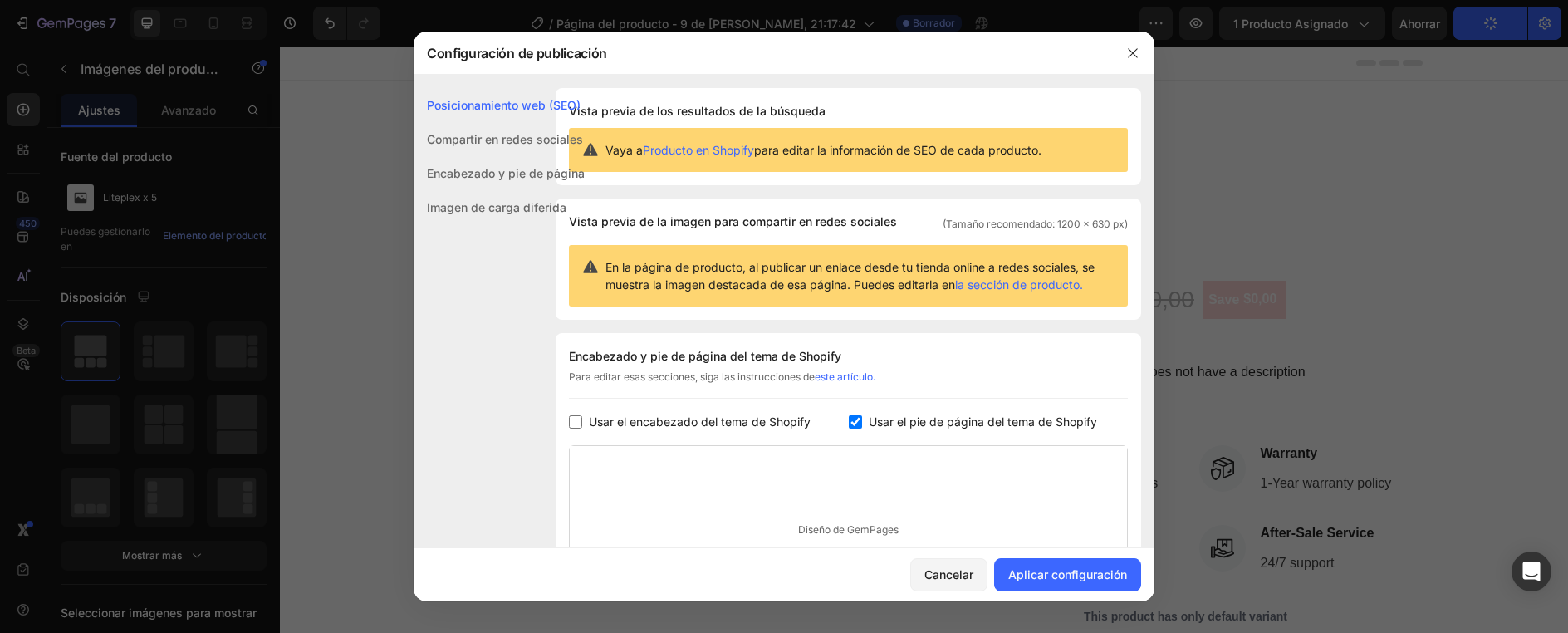 click at bounding box center [855, 422] 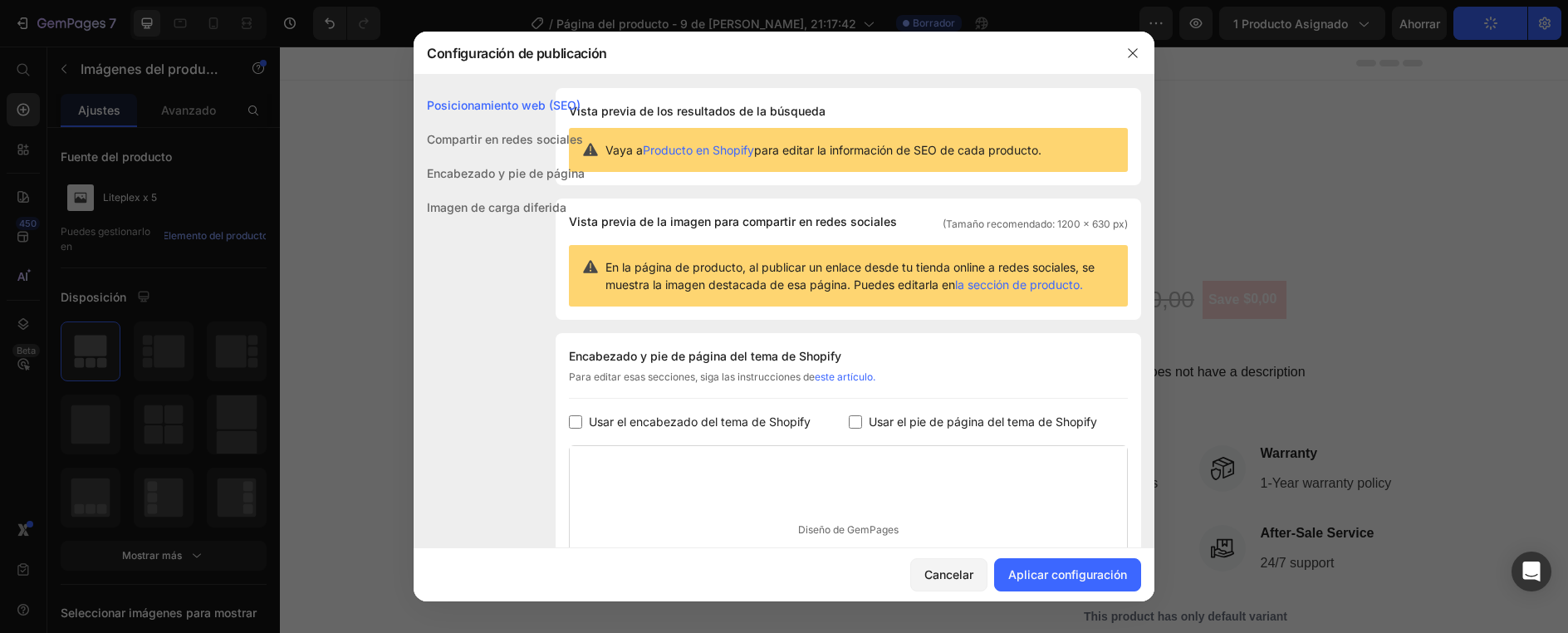 checkbox on "false" 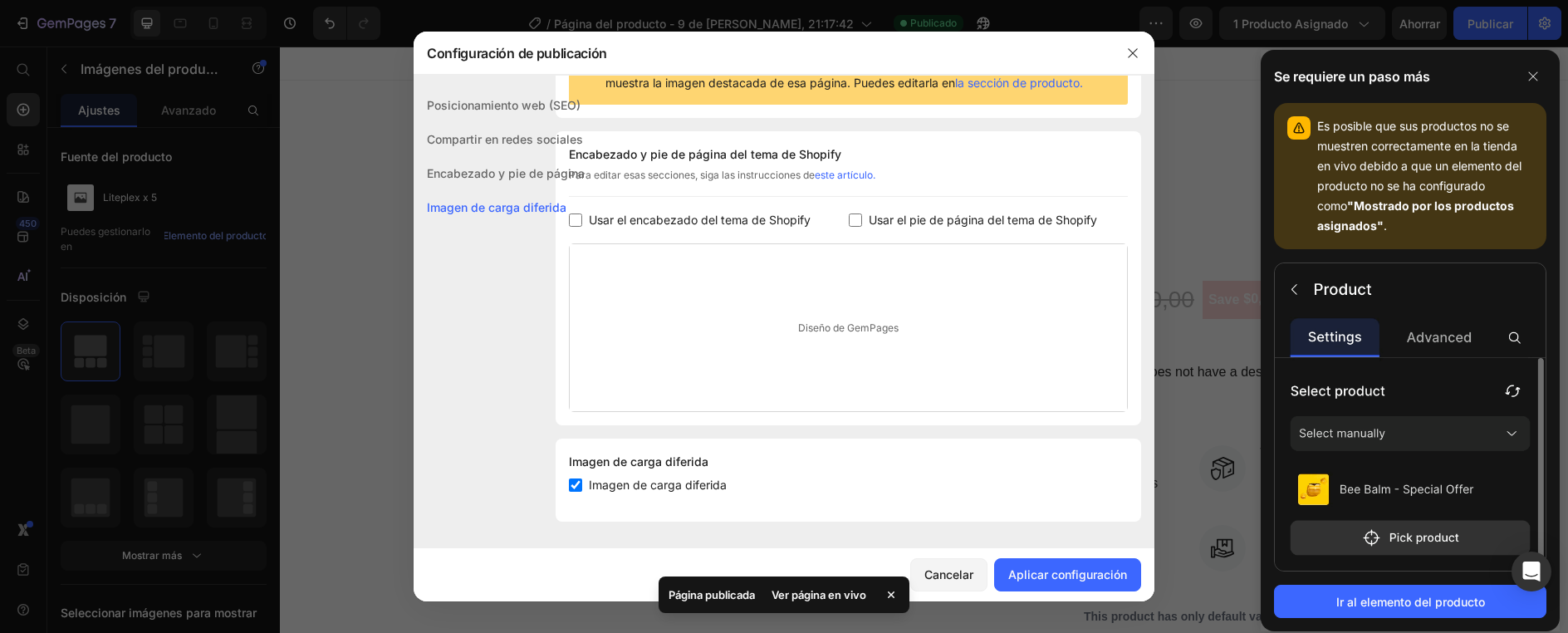 scroll, scrollTop: 0, scrollLeft: 0, axis: both 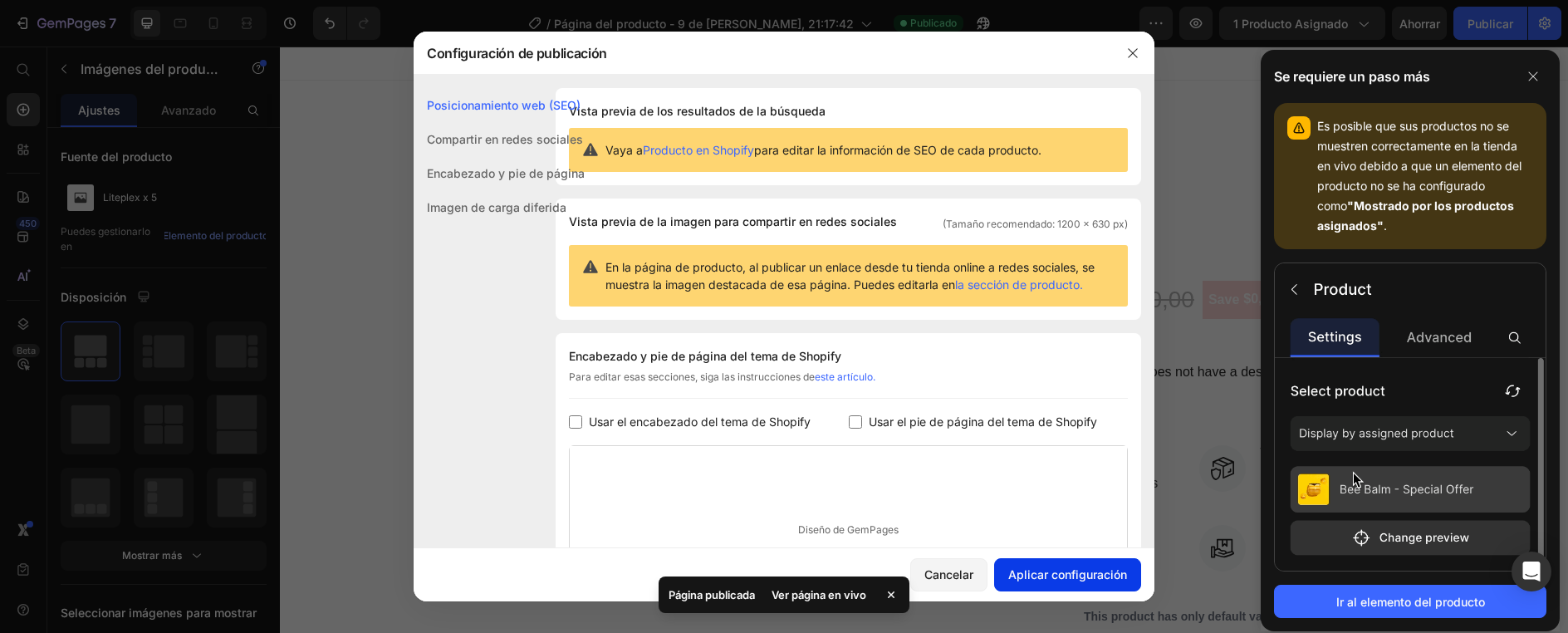 click on "Aplicar configuración" 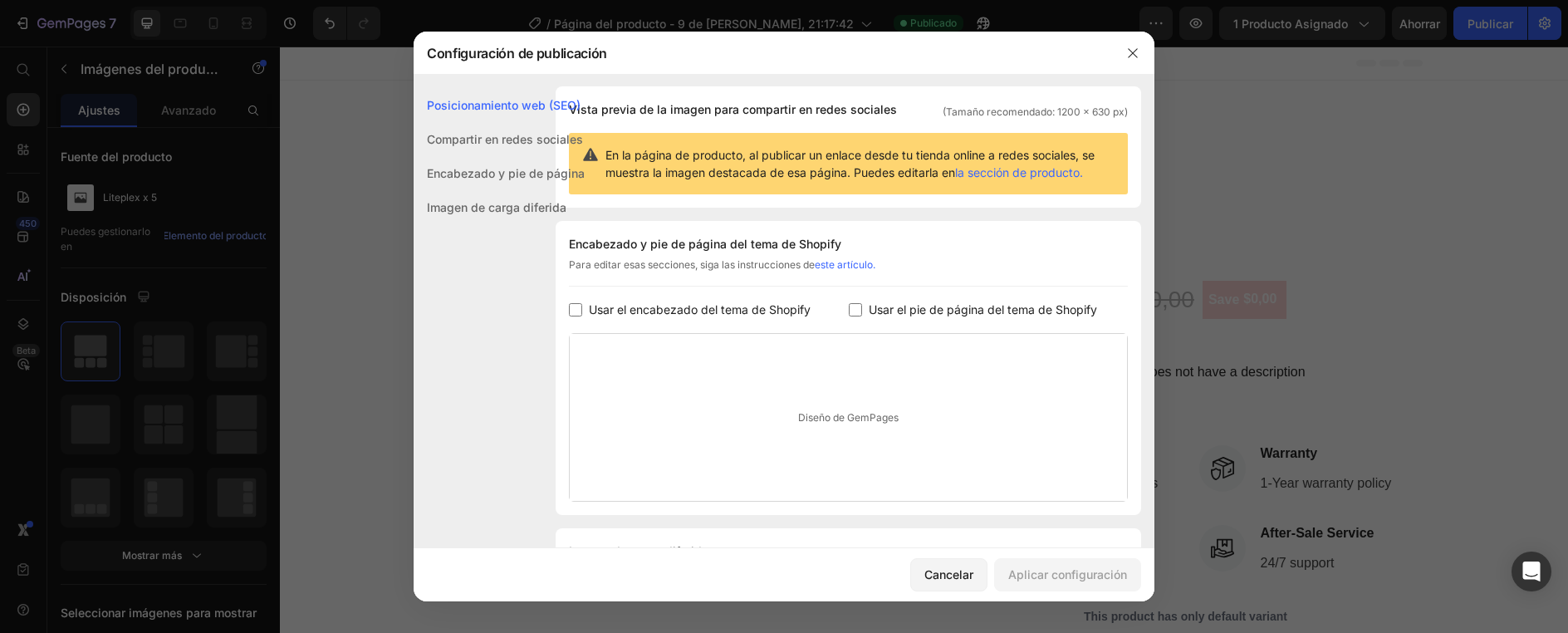 scroll, scrollTop: 0, scrollLeft: 0, axis: both 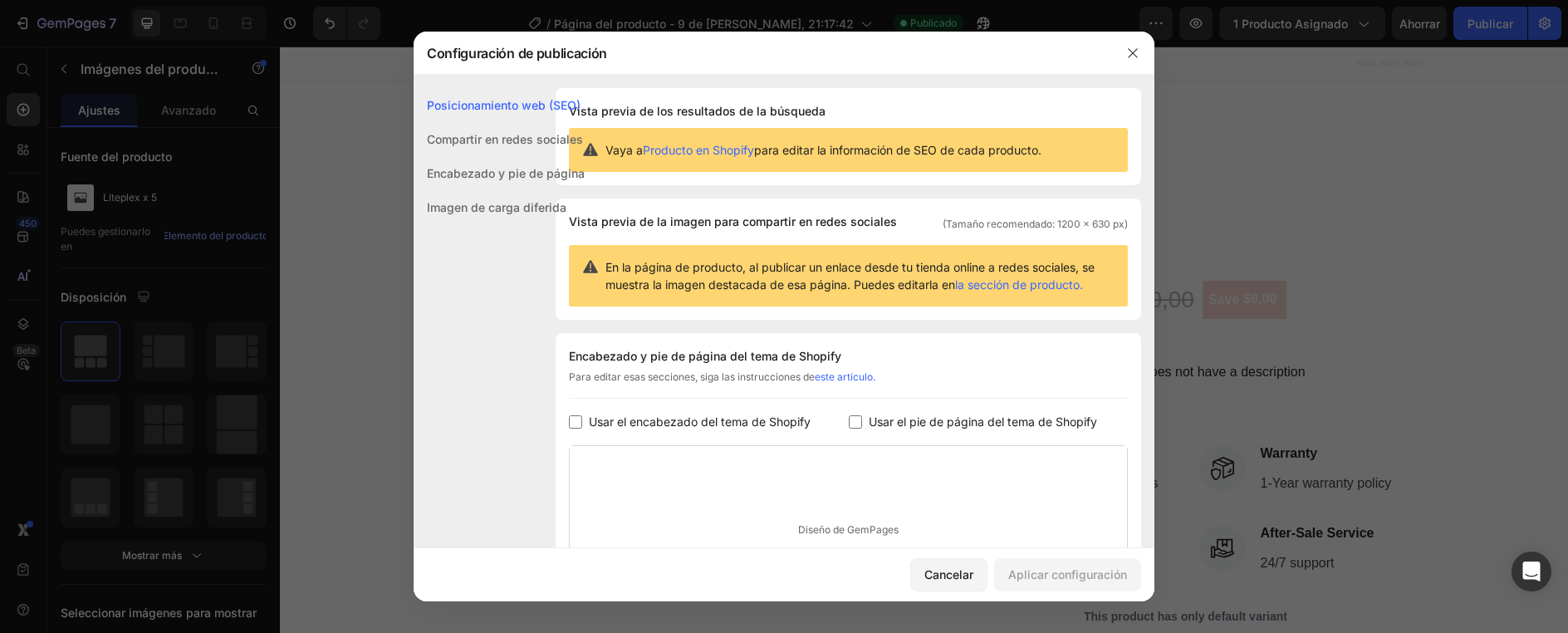 click 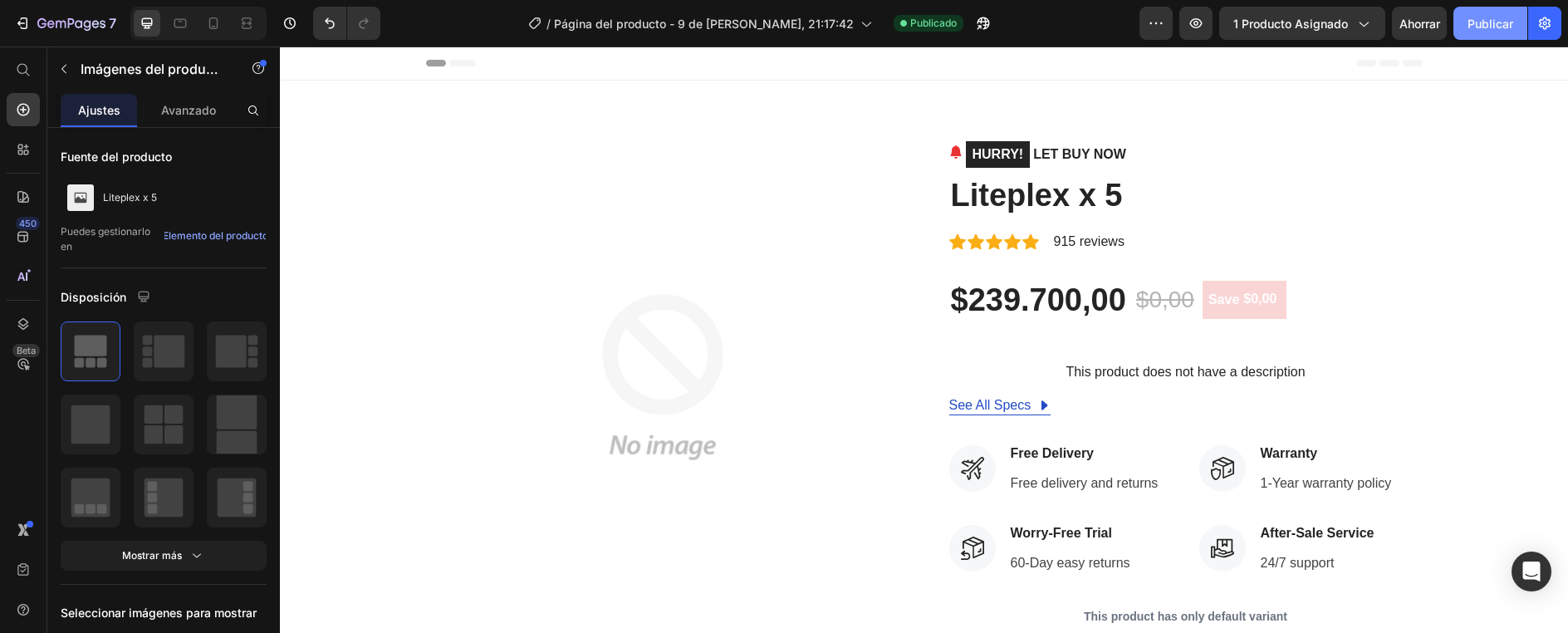 click on "Publicar" at bounding box center [1490, 23] 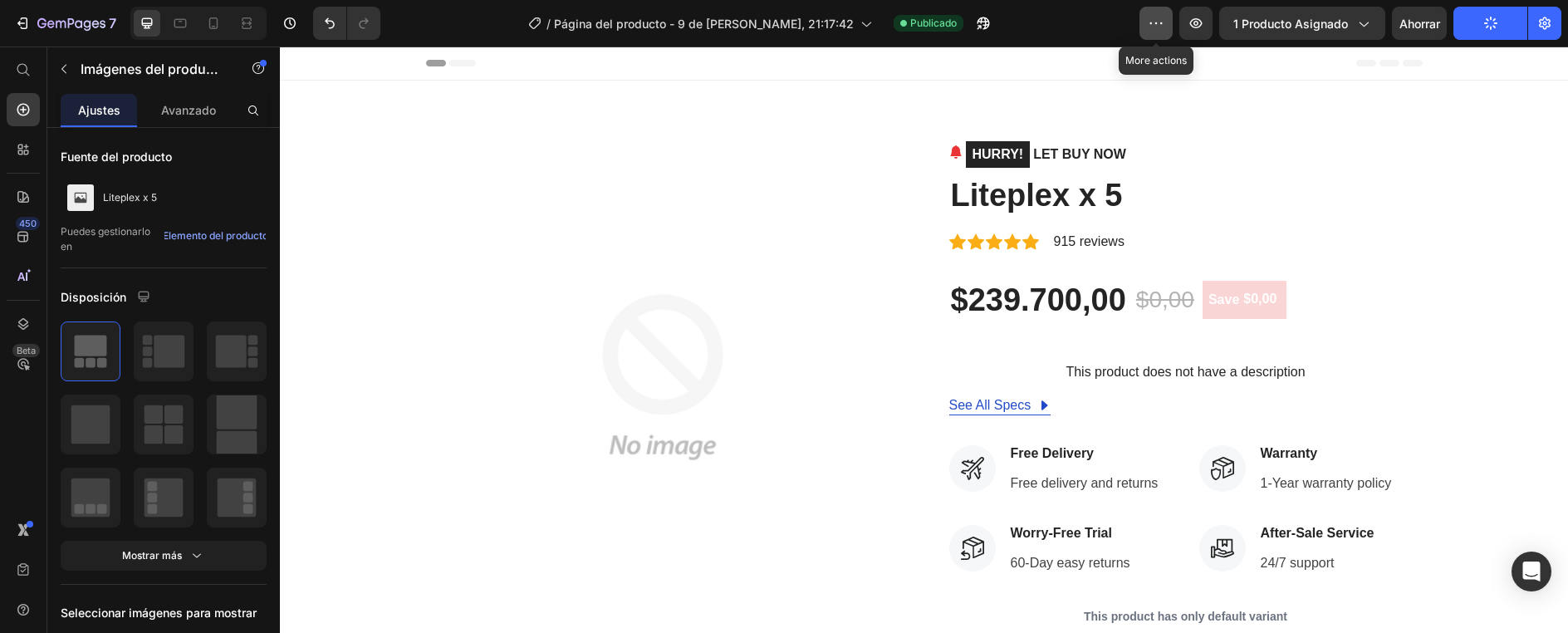 click 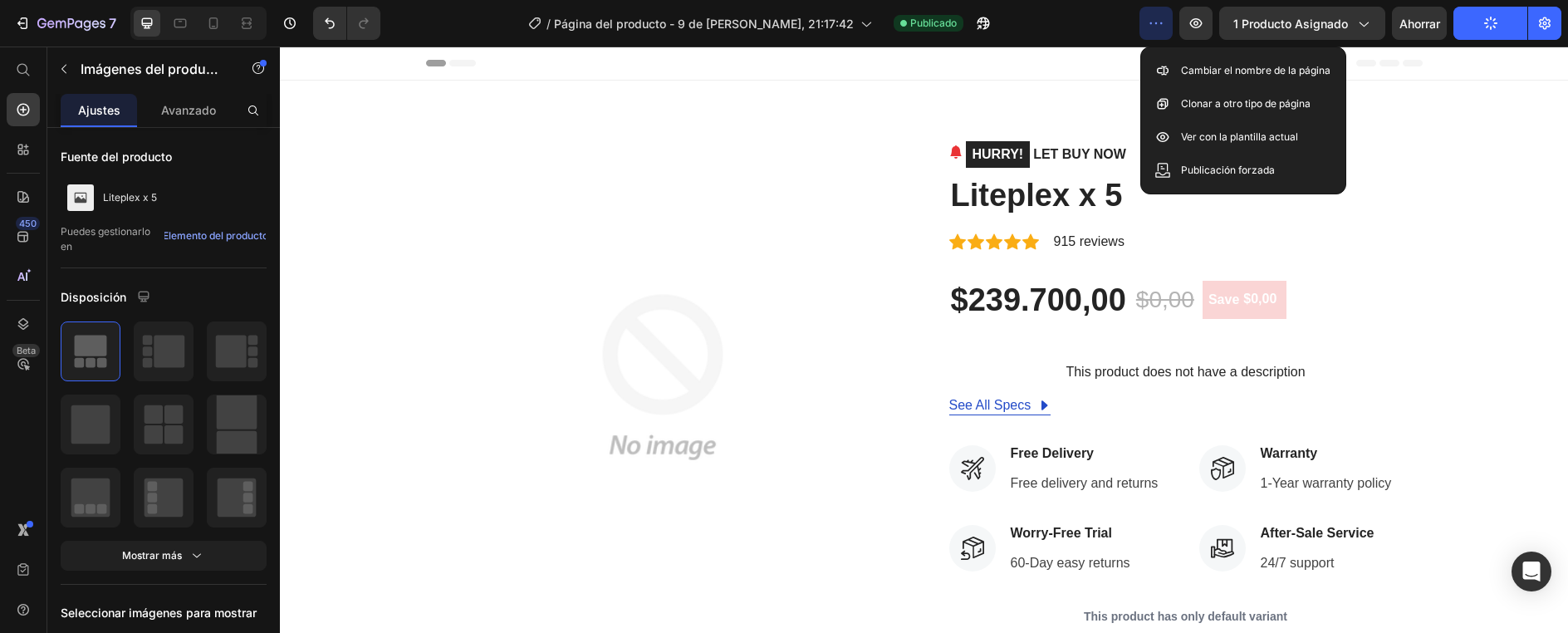 click 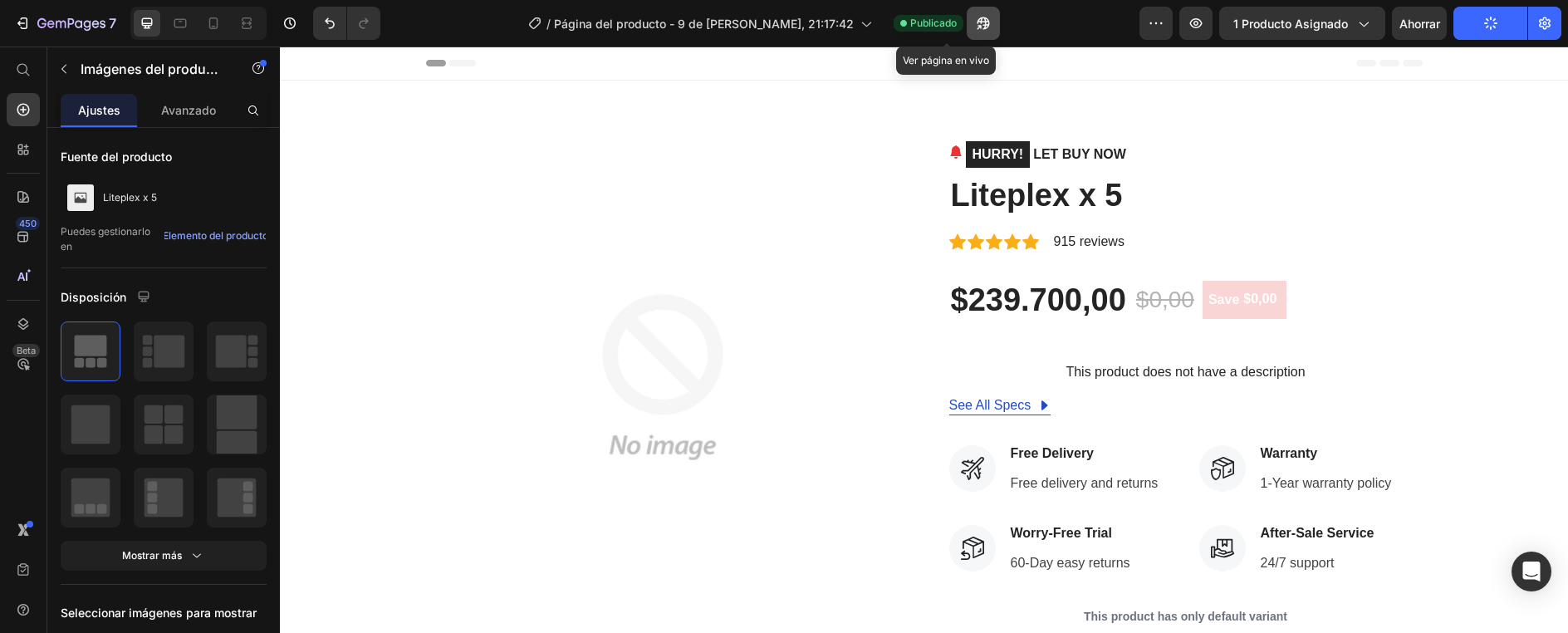 click 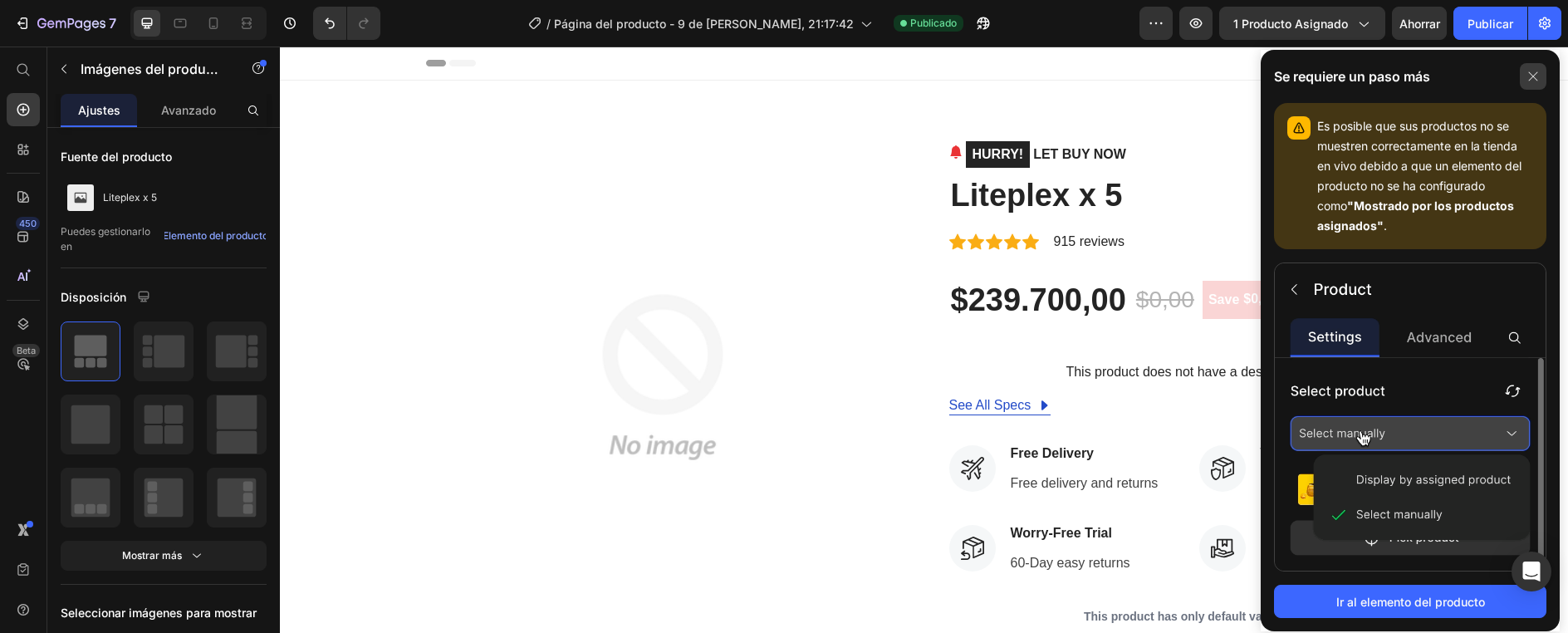 click 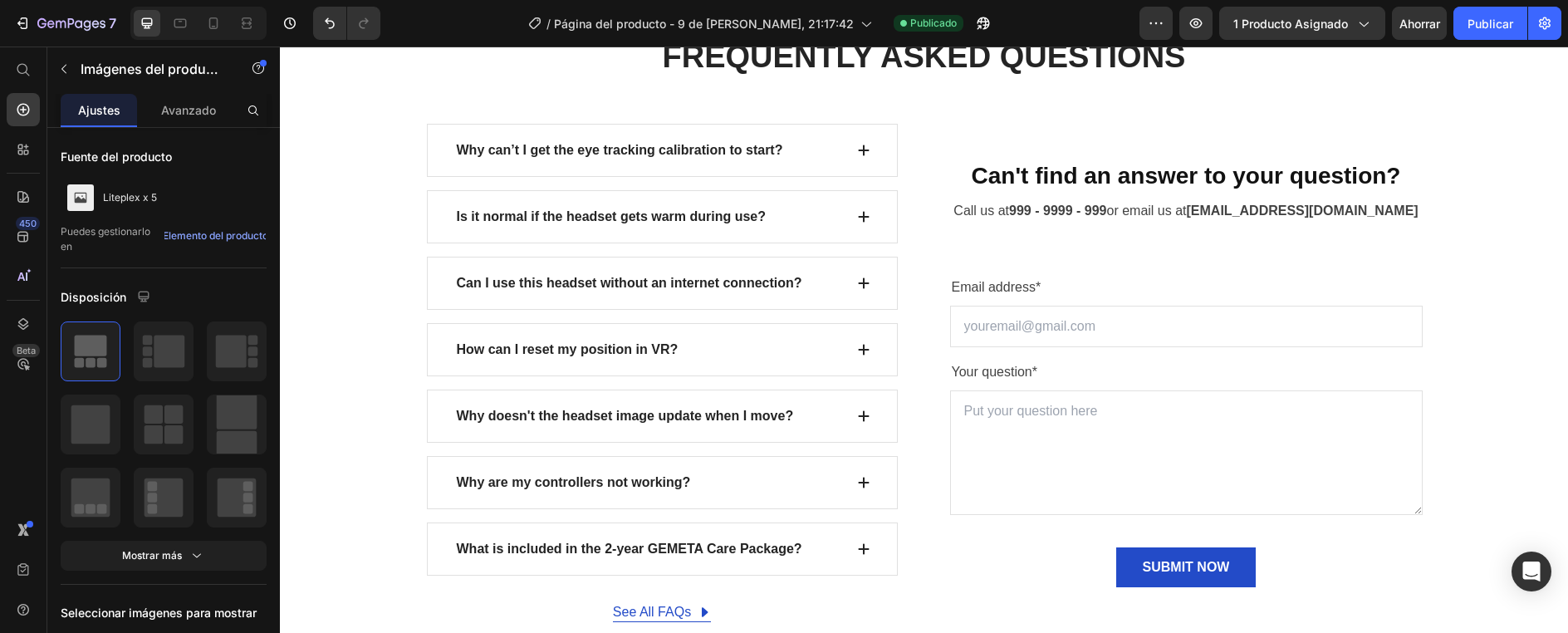 scroll, scrollTop: 6646, scrollLeft: 0, axis: vertical 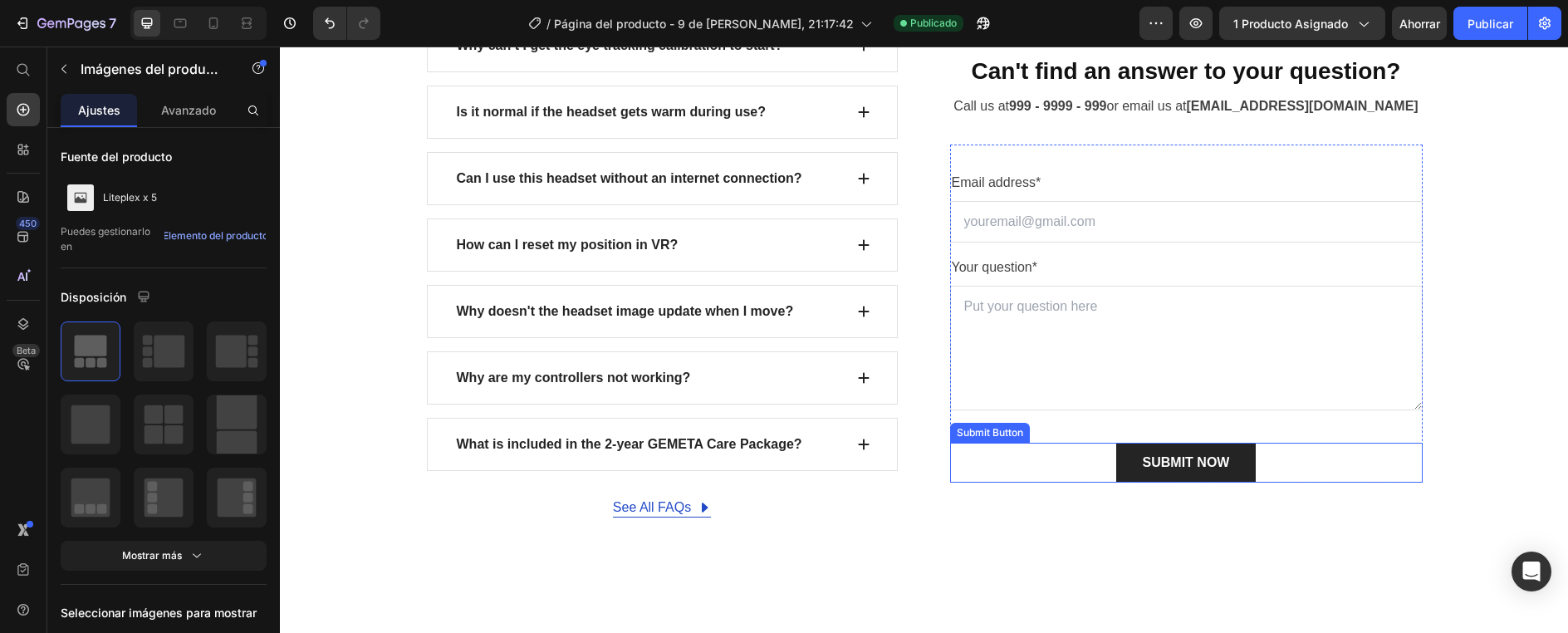 click on "SUBMIT NOW" at bounding box center (1186, 463) 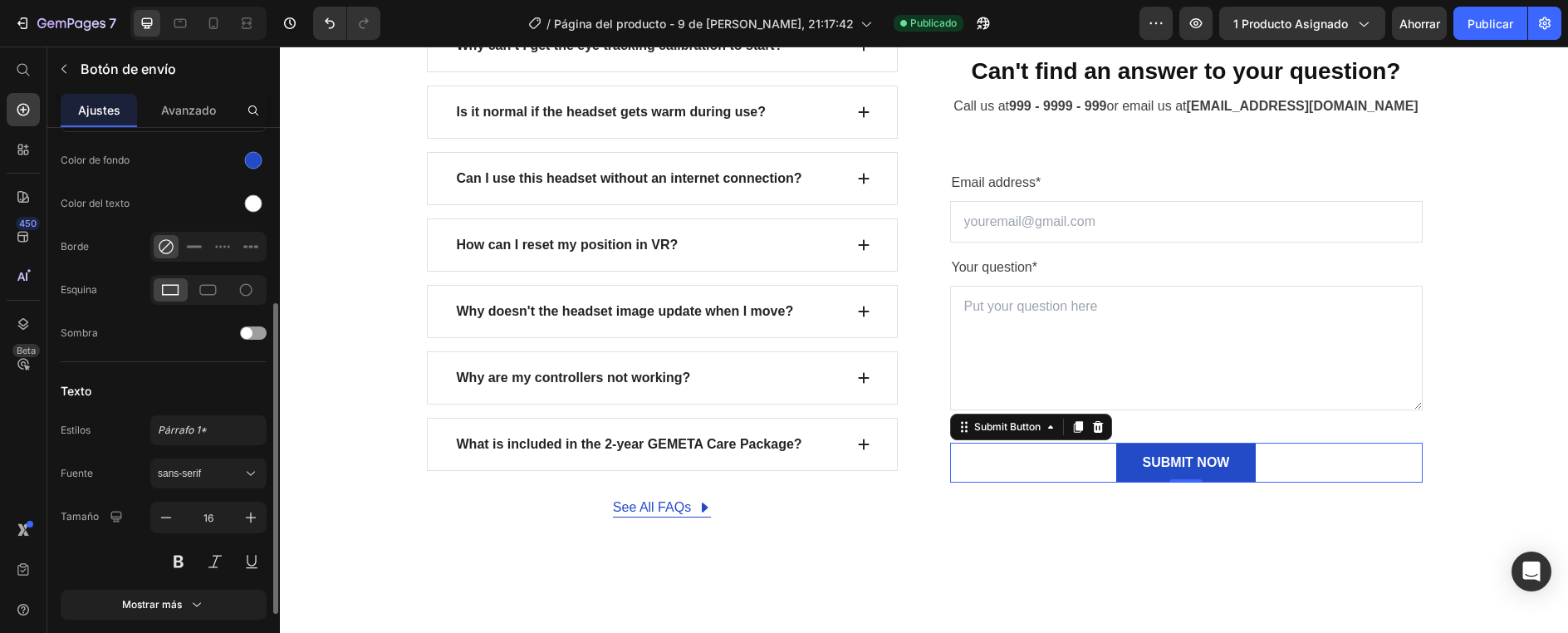 scroll, scrollTop: 428, scrollLeft: 0, axis: vertical 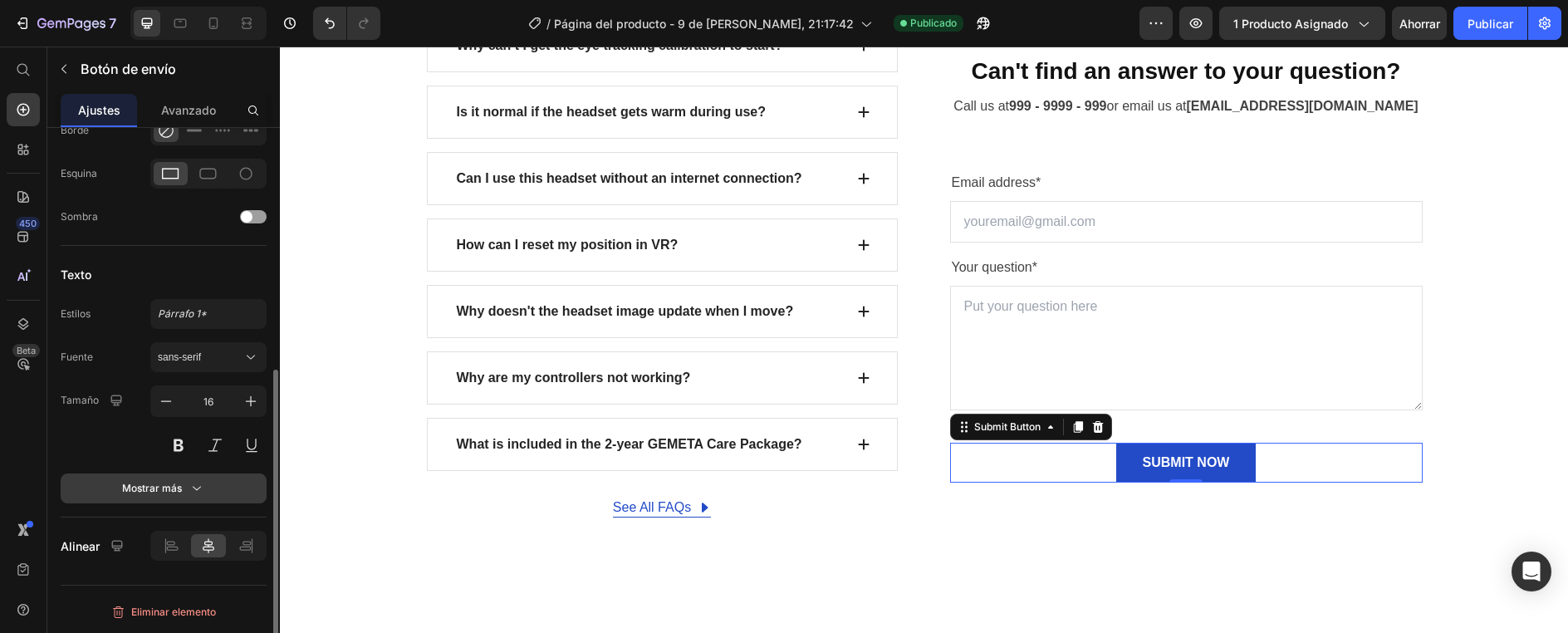 click on "Mostrar más" at bounding box center (164, 488) 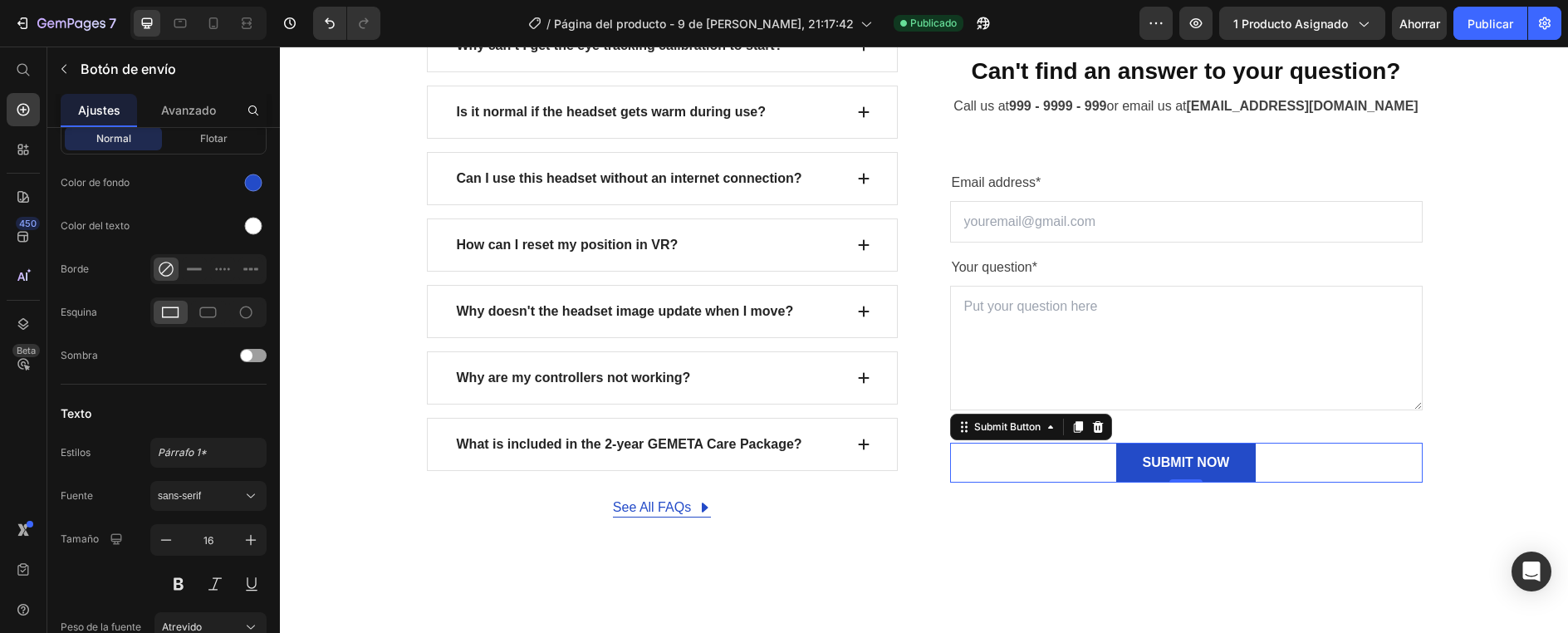 scroll, scrollTop: 0, scrollLeft: 0, axis: both 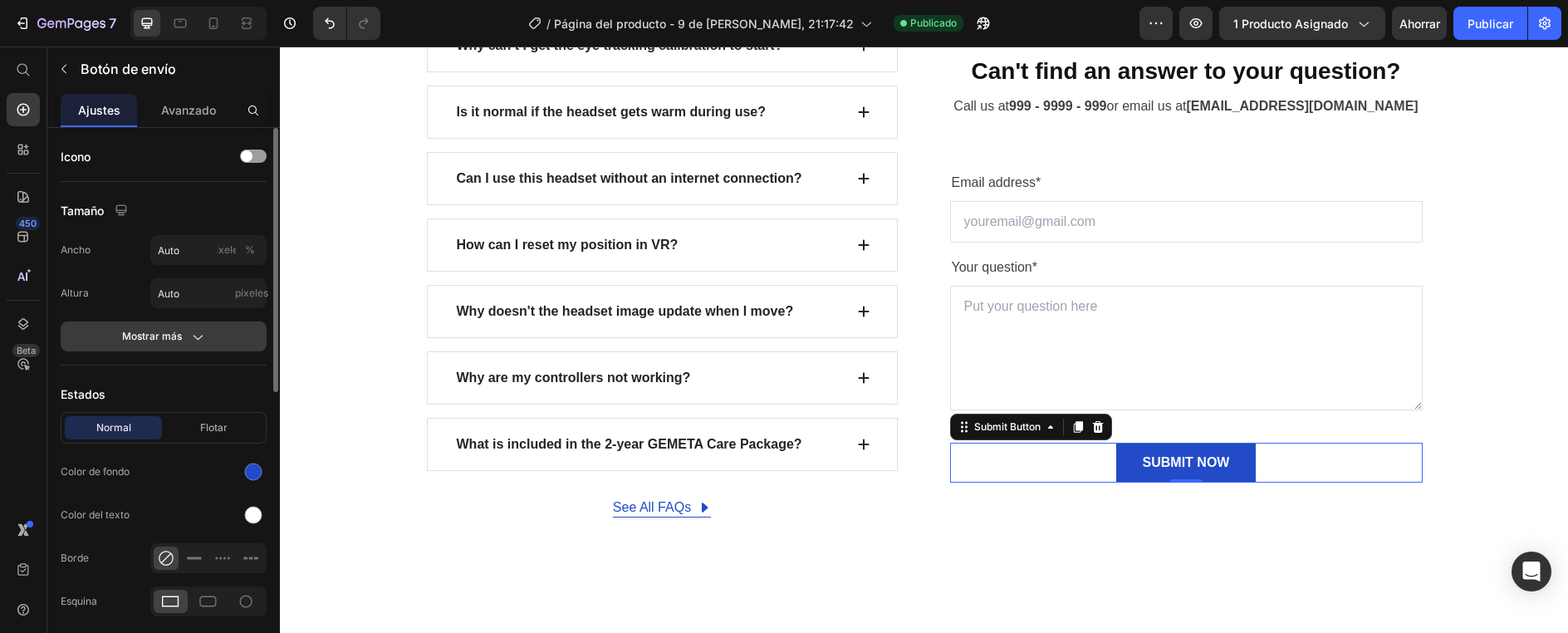 click 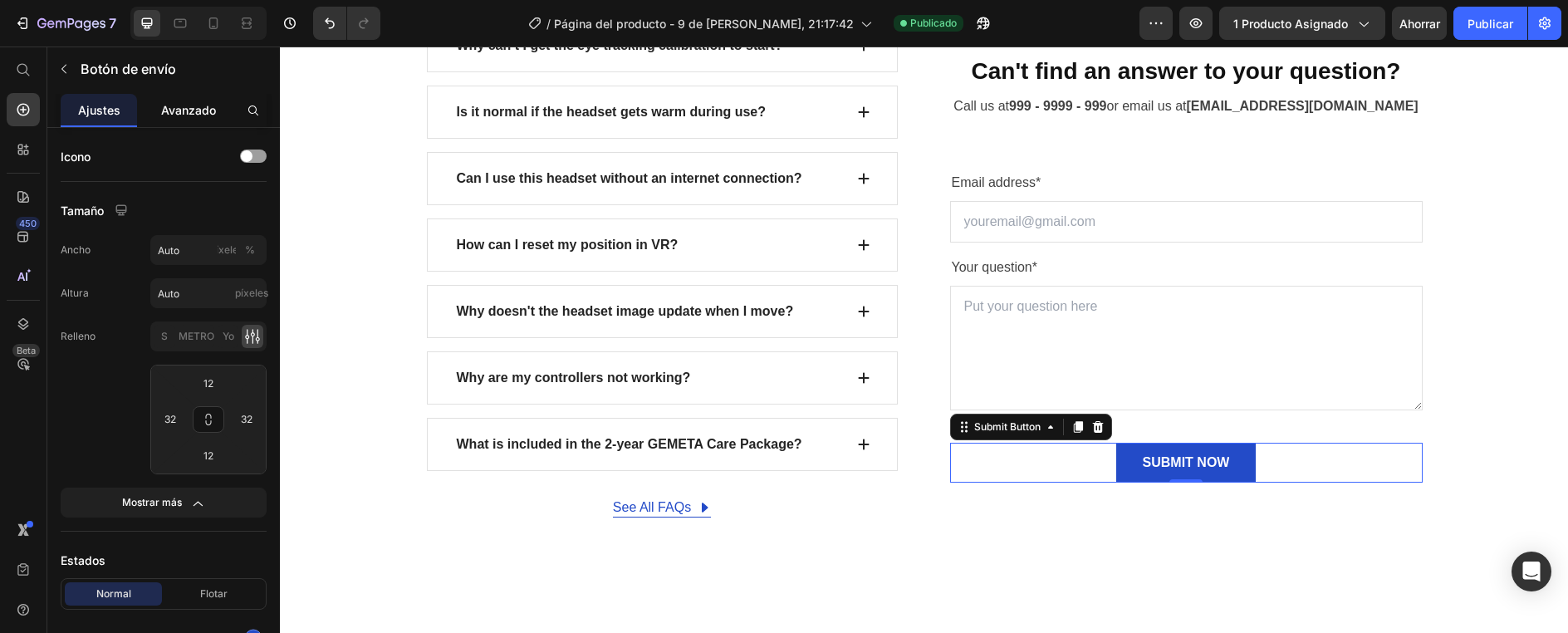 click on "Avanzado" 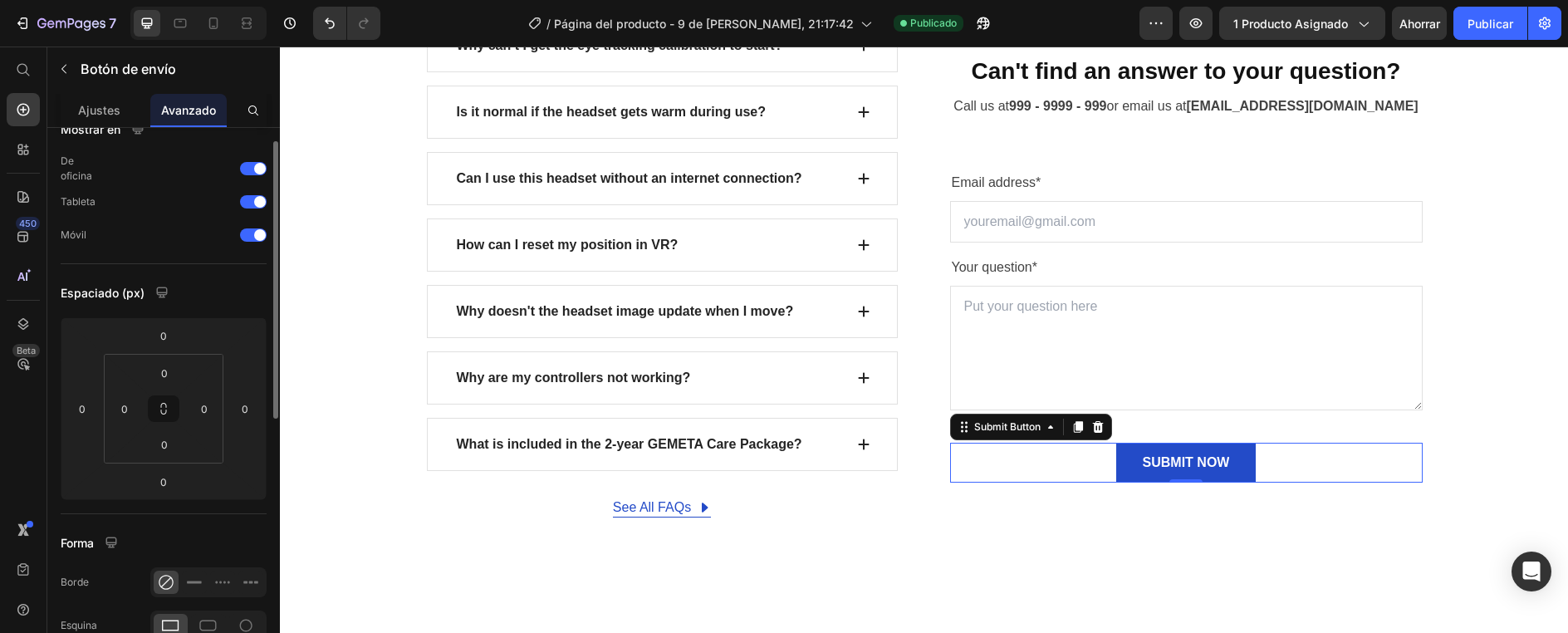 scroll, scrollTop: 0, scrollLeft: 0, axis: both 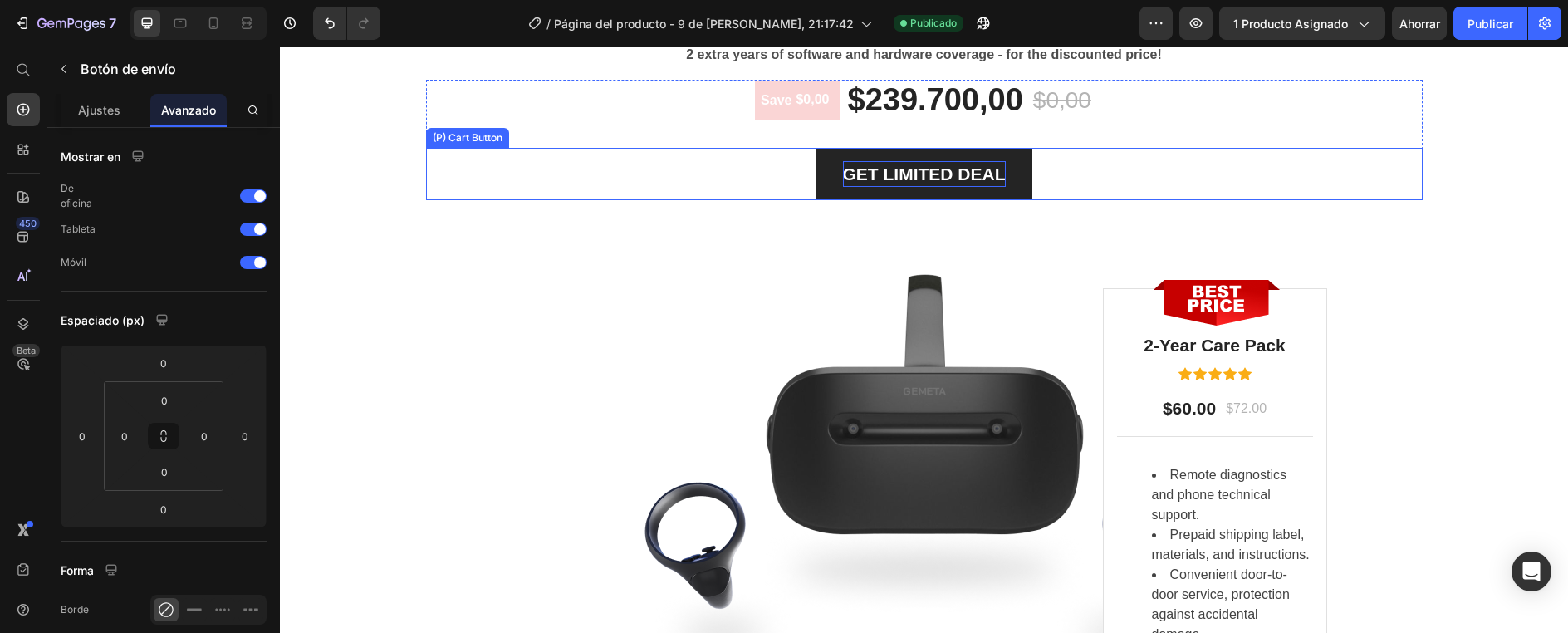 click on "GET LIMITED DEAL" at bounding box center (924, 174) 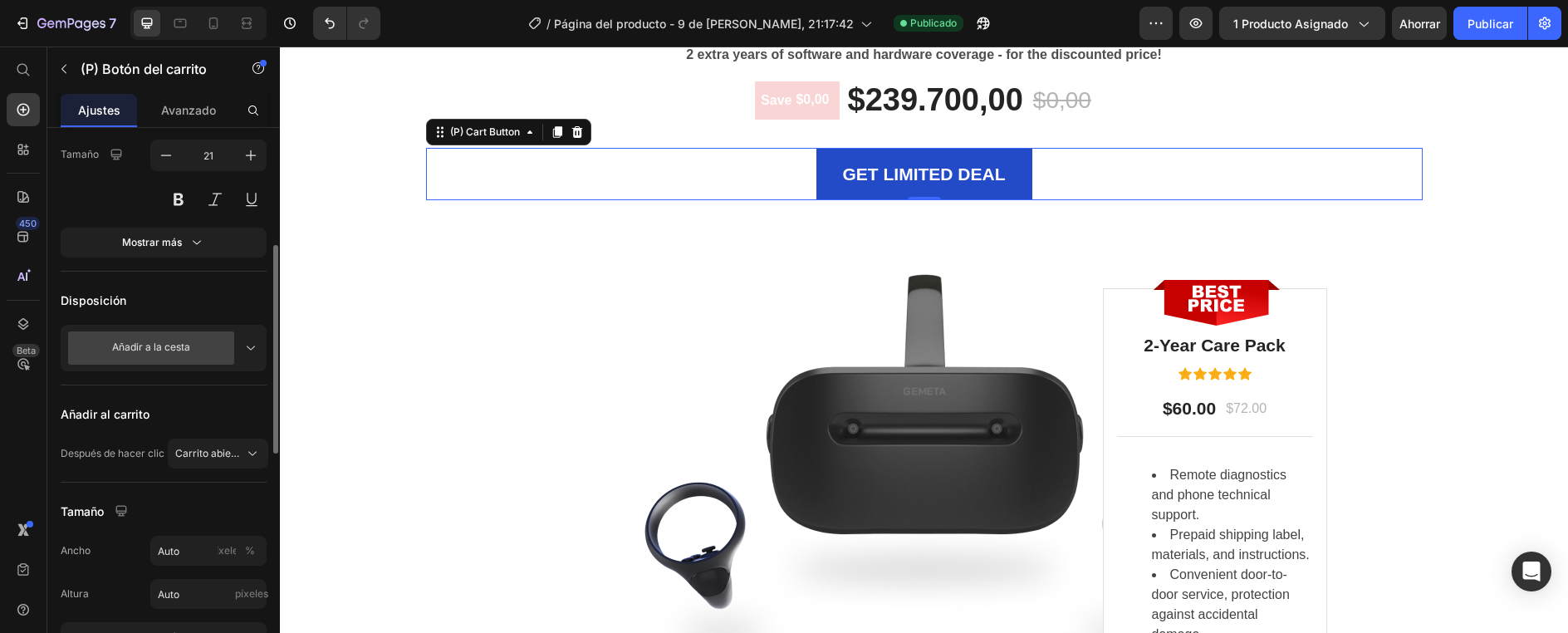 scroll, scrollTop: 415, scrollLeft: 0, axis: vertical 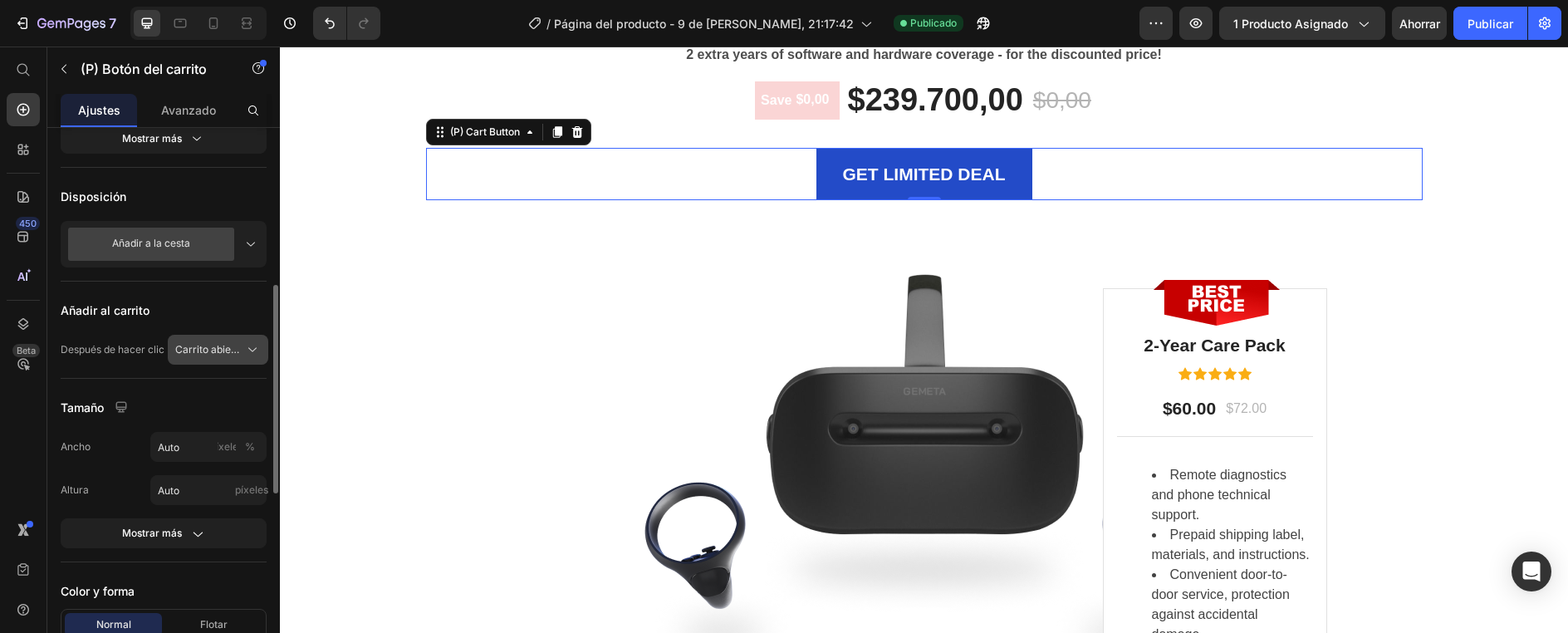 drag, startPoint x: 238, startPoint y: 340, endPoint x: 244, endPoint y: 346, distance: 8.485281 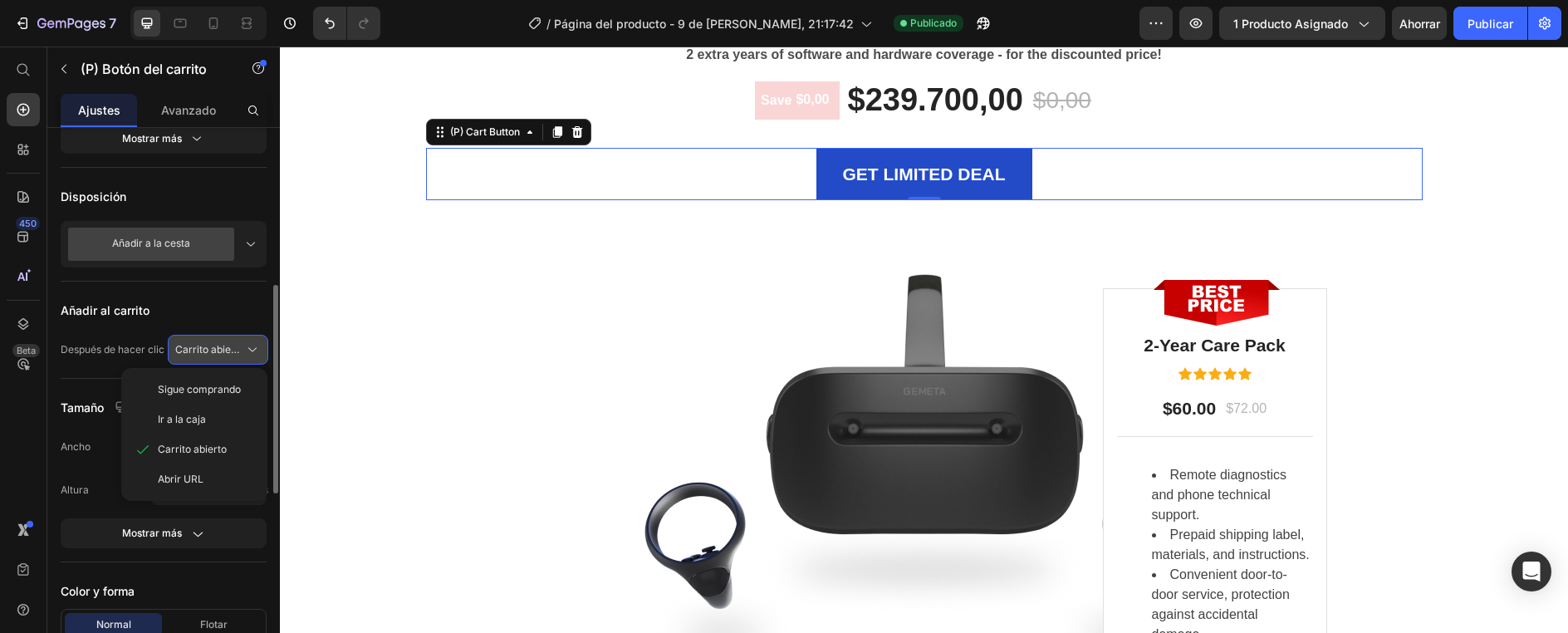 click 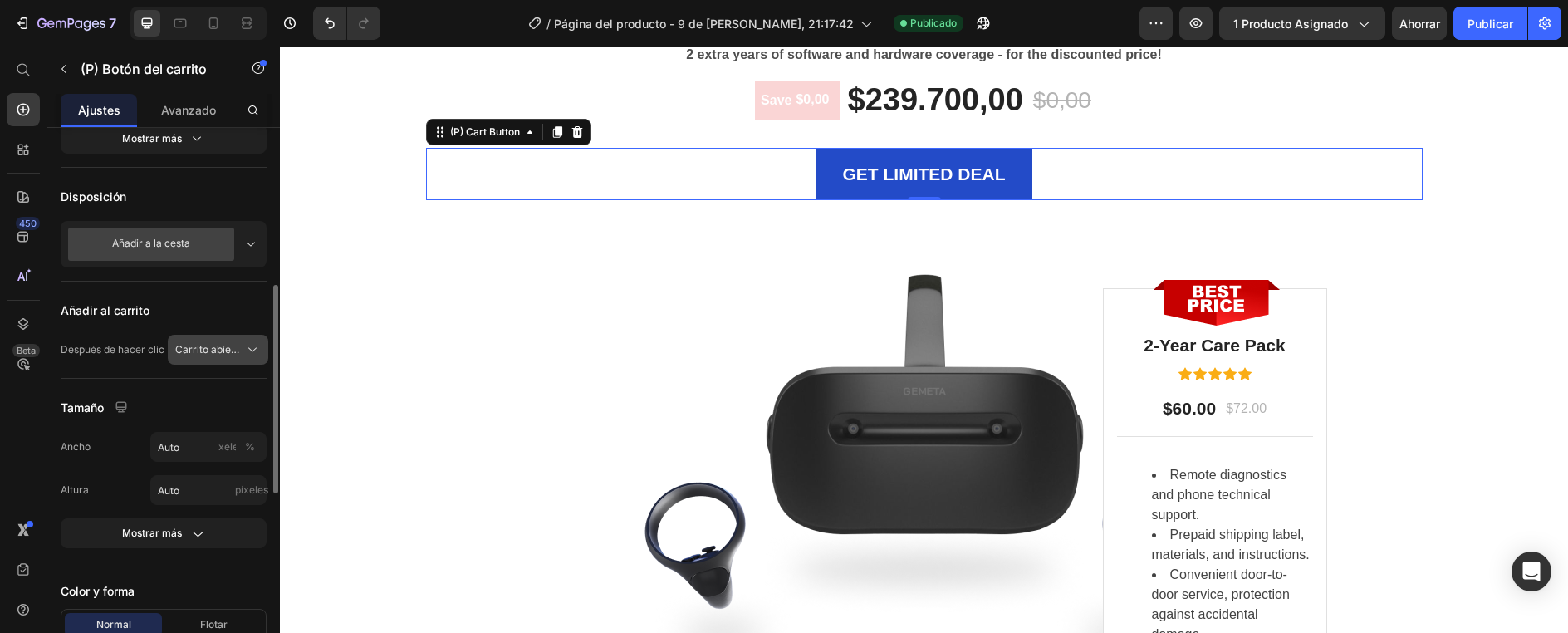 click 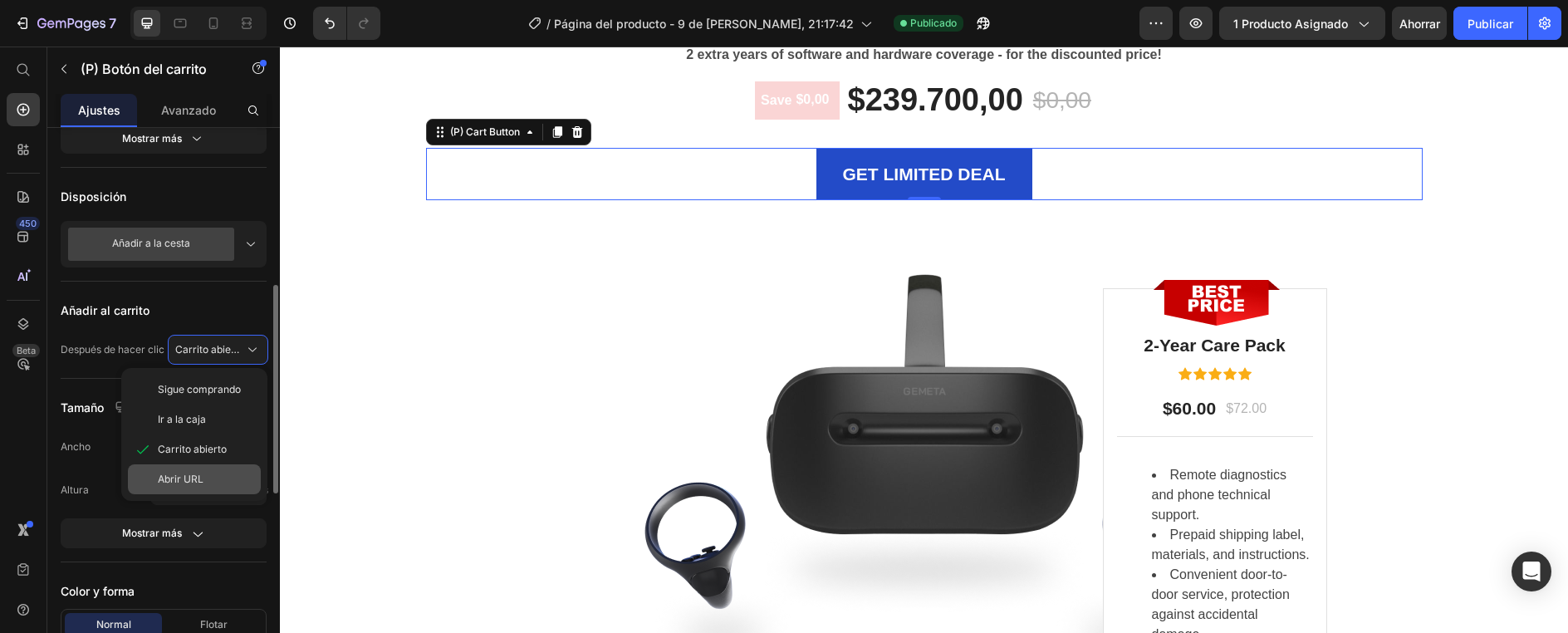 click on "Abrir URL" at bounding box center (180, 478) 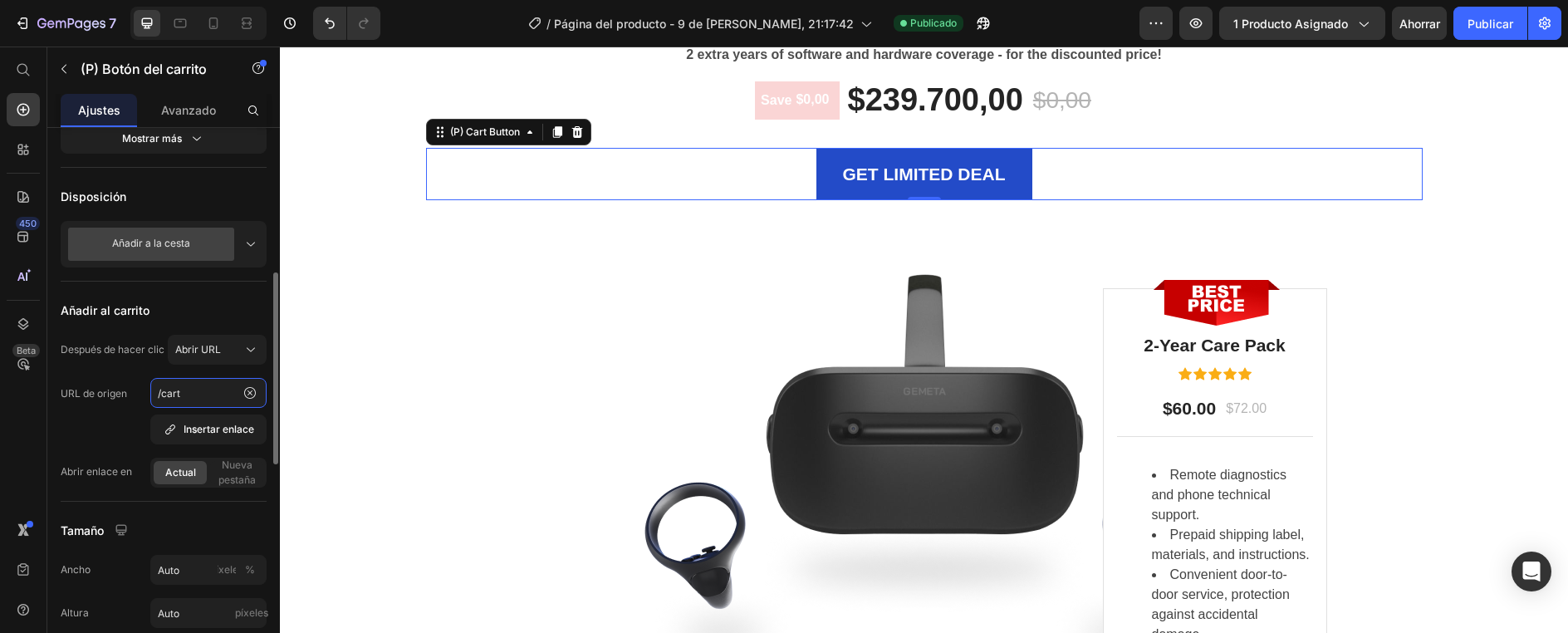 click on "/cart" 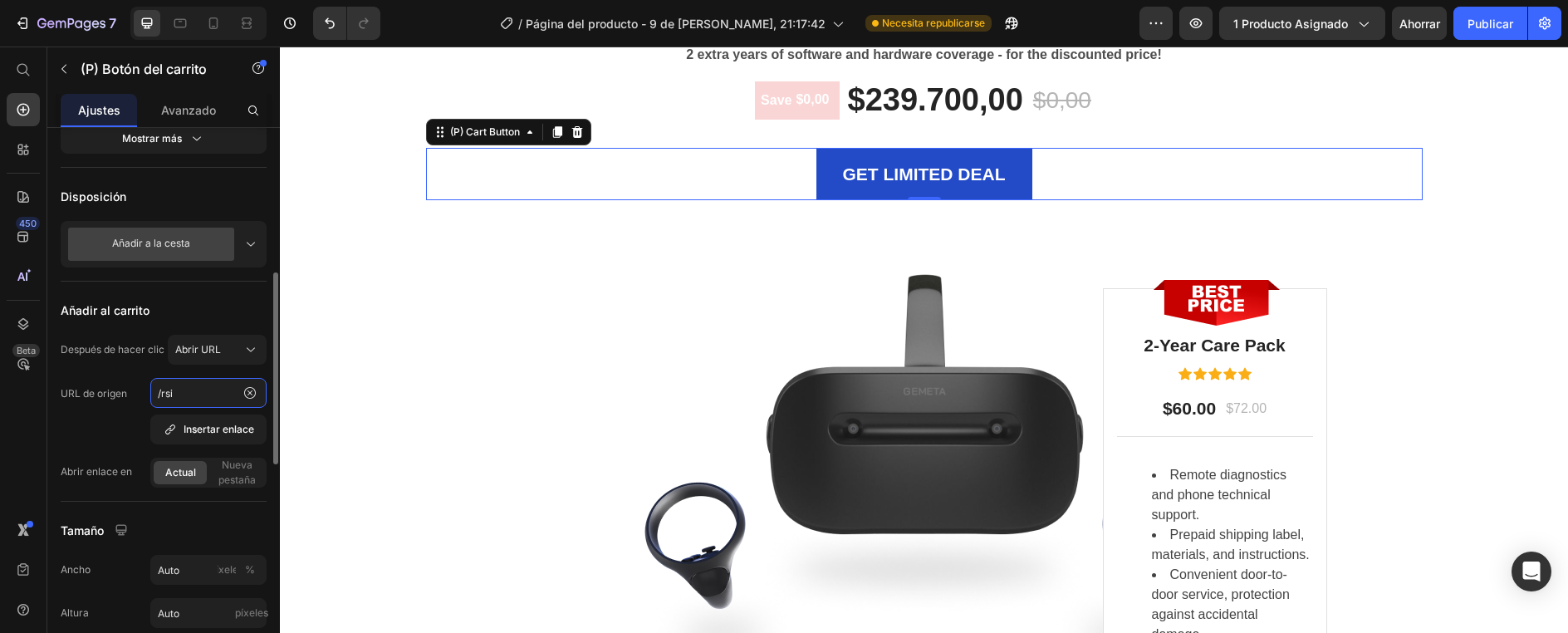 click on "/rsi" 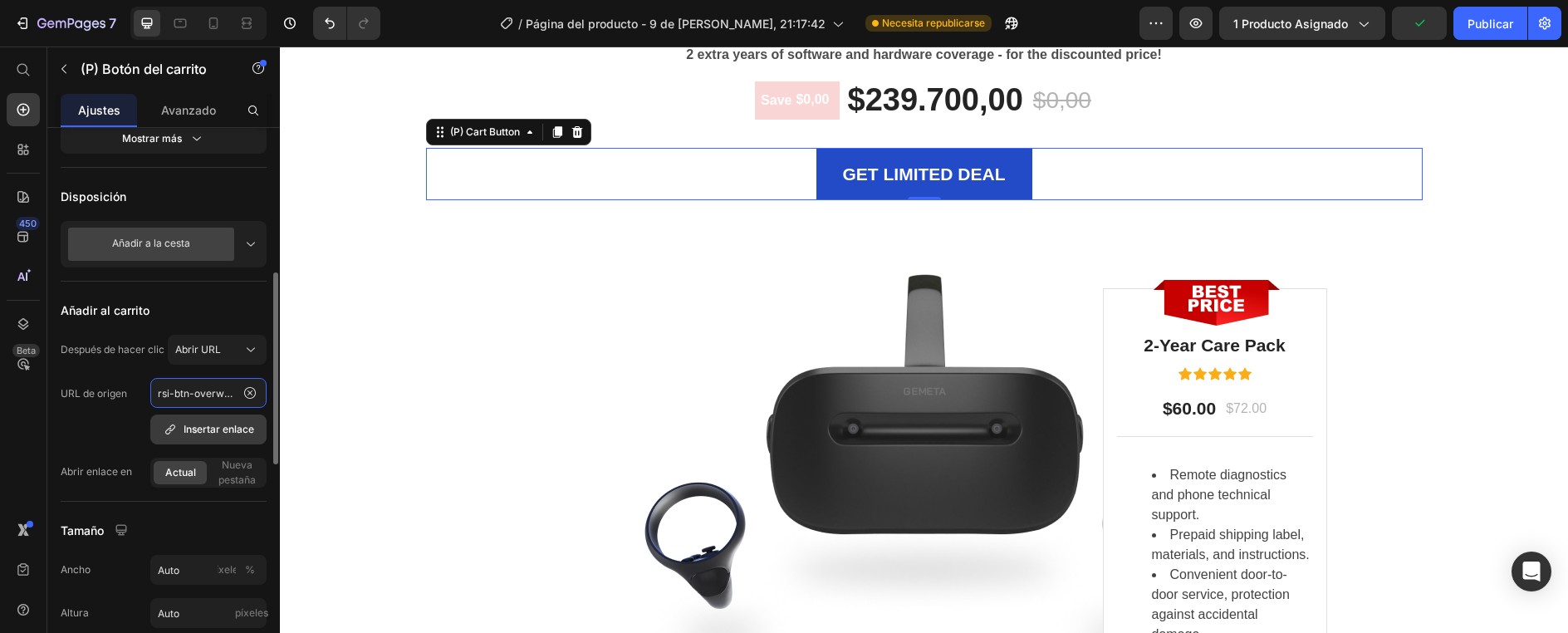 scroll, scrollTop: 0, scrollLeft: 6, axis: horizontal 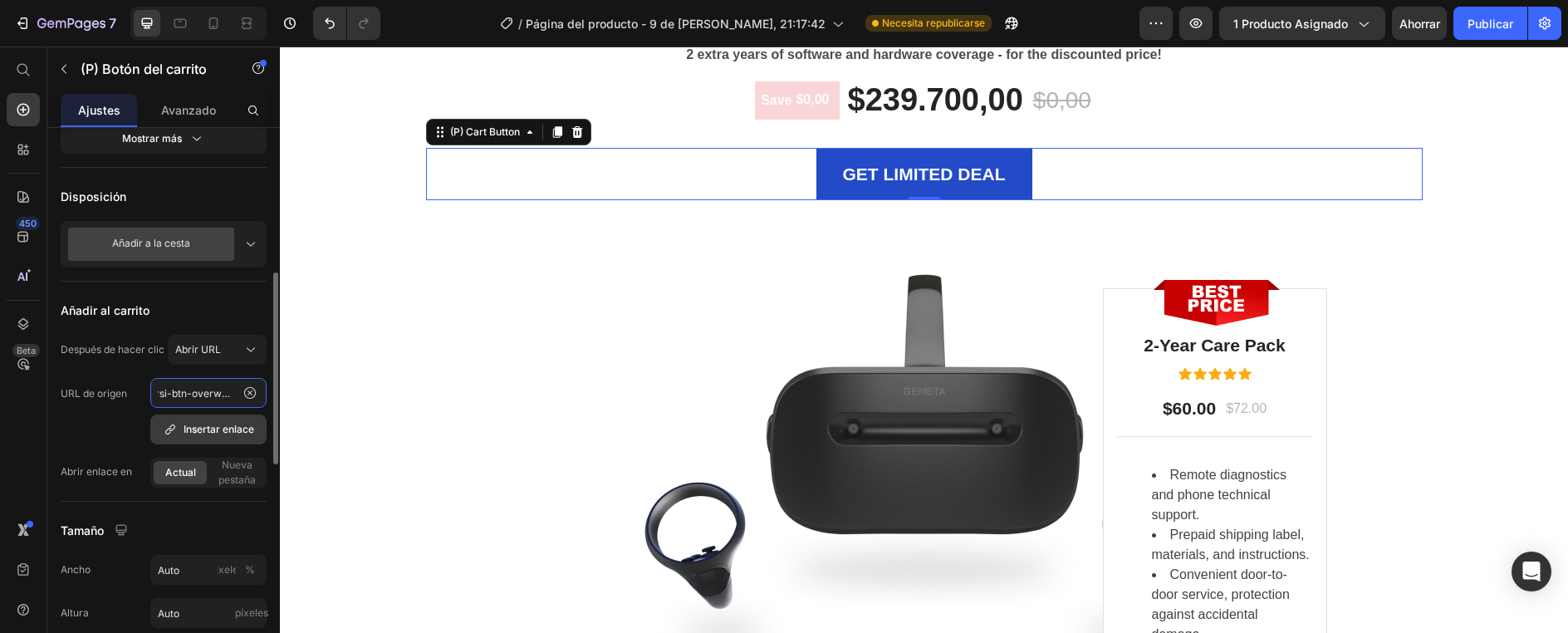 type on "/rsi-btn-overwrite" 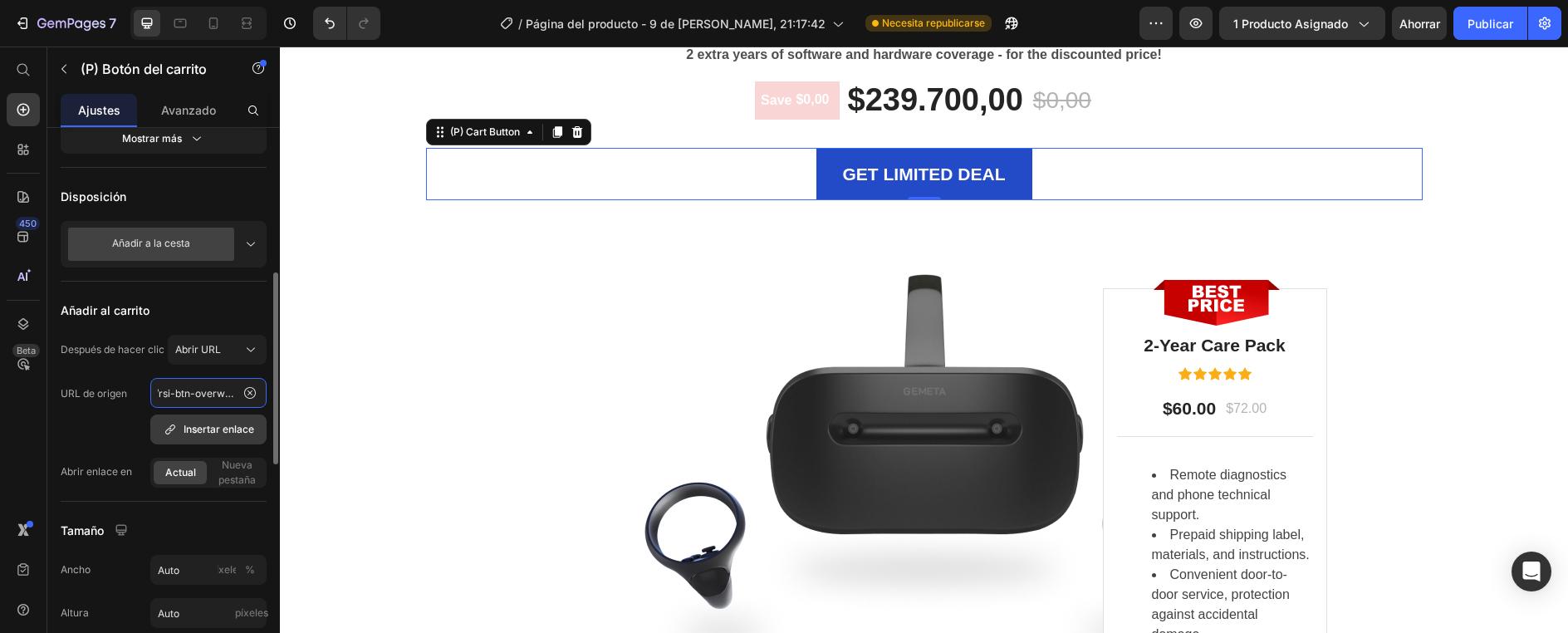 scroll, scrollTop: 0, scrollLeft: 0, axis: both 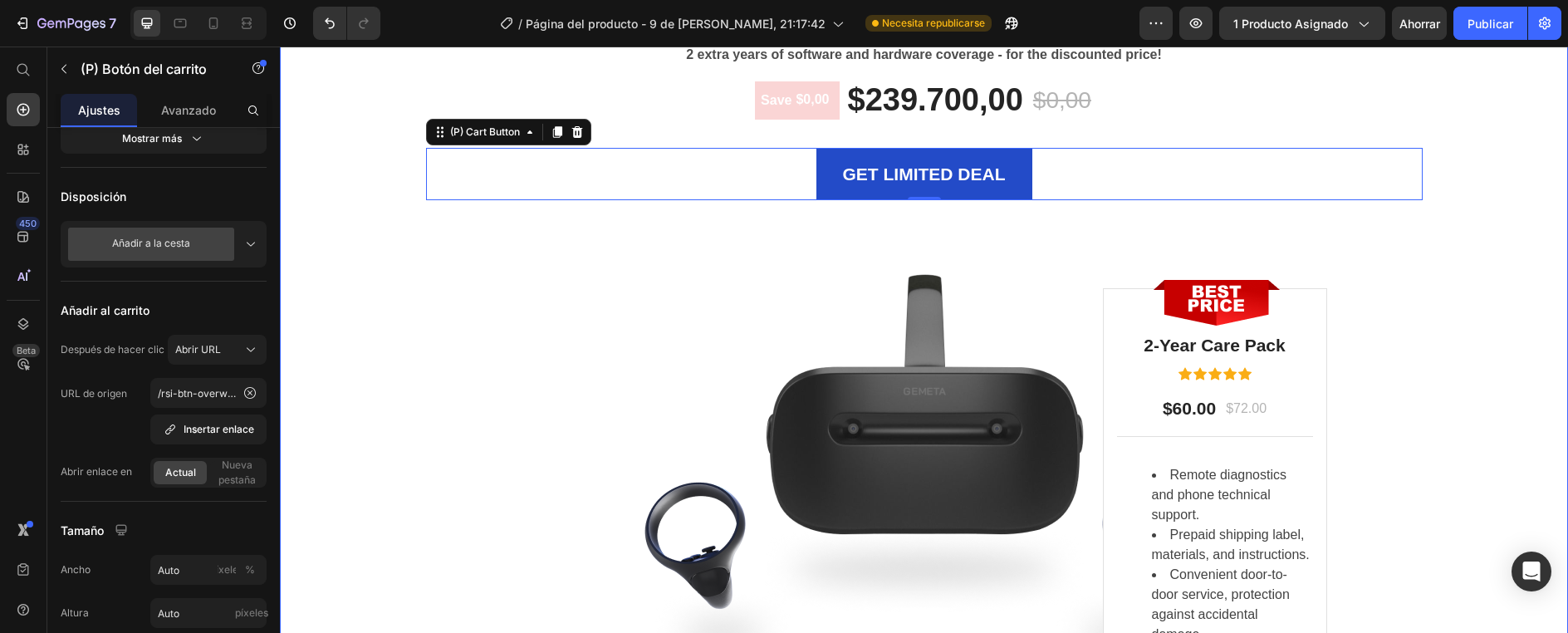 click on "LIMITED TIME DEAL Text block PLAY WORRY-FREE  WITH OUR EXTENDED WARRANTY Heading 00 Days 17 Hours 23 Minutes 06 Seconds CountDown Timer 2 extra years of software and hardware coverage - for the discounted price! Text block Save $0,00 (P) Tag $239.700,00 (P) Price $0,00 (P) Price Row GET LIMITED DEAL (P) Cart Button   0 Product Row Image Image 2-Year Care Pack Heading
Icon
Icon
Icon
Icon
Icon Icon List Hoz $60.00 Text block $72.00 Text block Row                Title Line [MEDICAL_DATA] and phone technical support. Prepaid shipping label, materials, and instructions. Convenient door-to-door service, protection against accidental damage. Next Business Day Exchange. Text block Row Row" at bounding box center (924, 231) 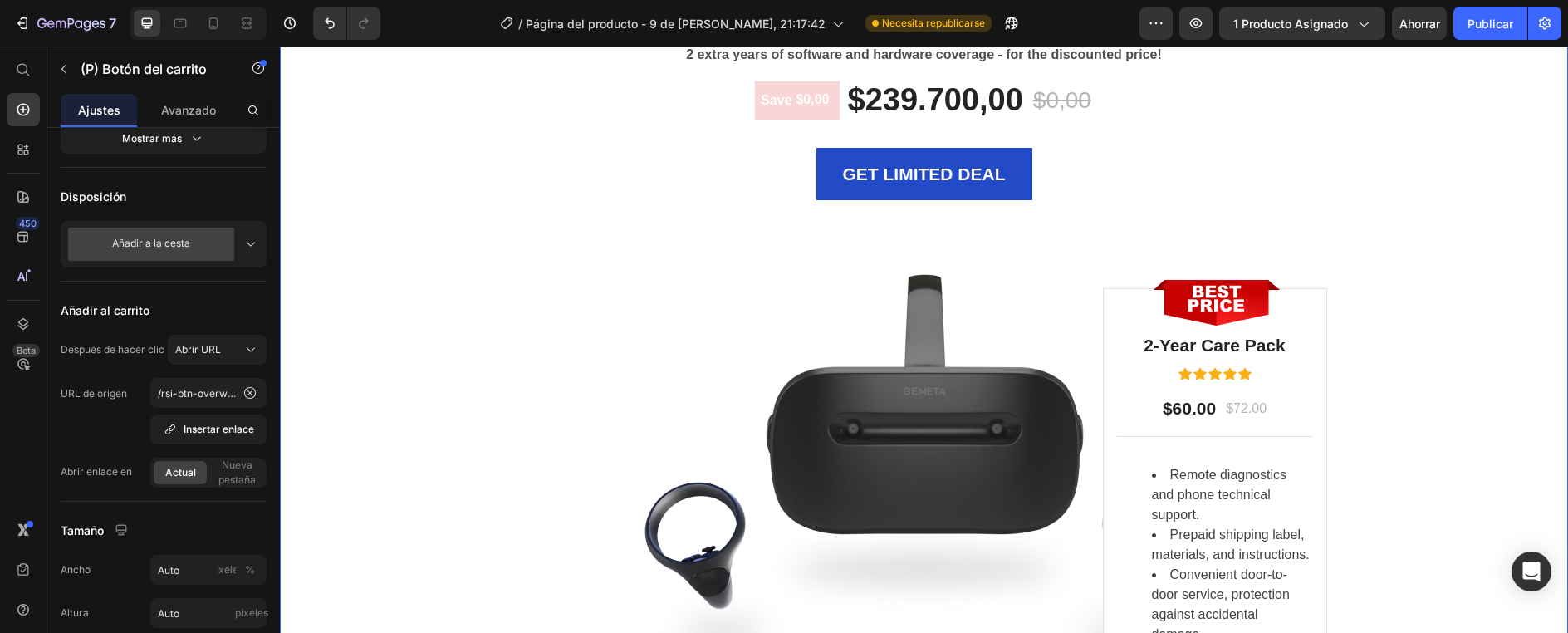 scroll, scrollTop: 0, scrollLeft: 0, axis: both 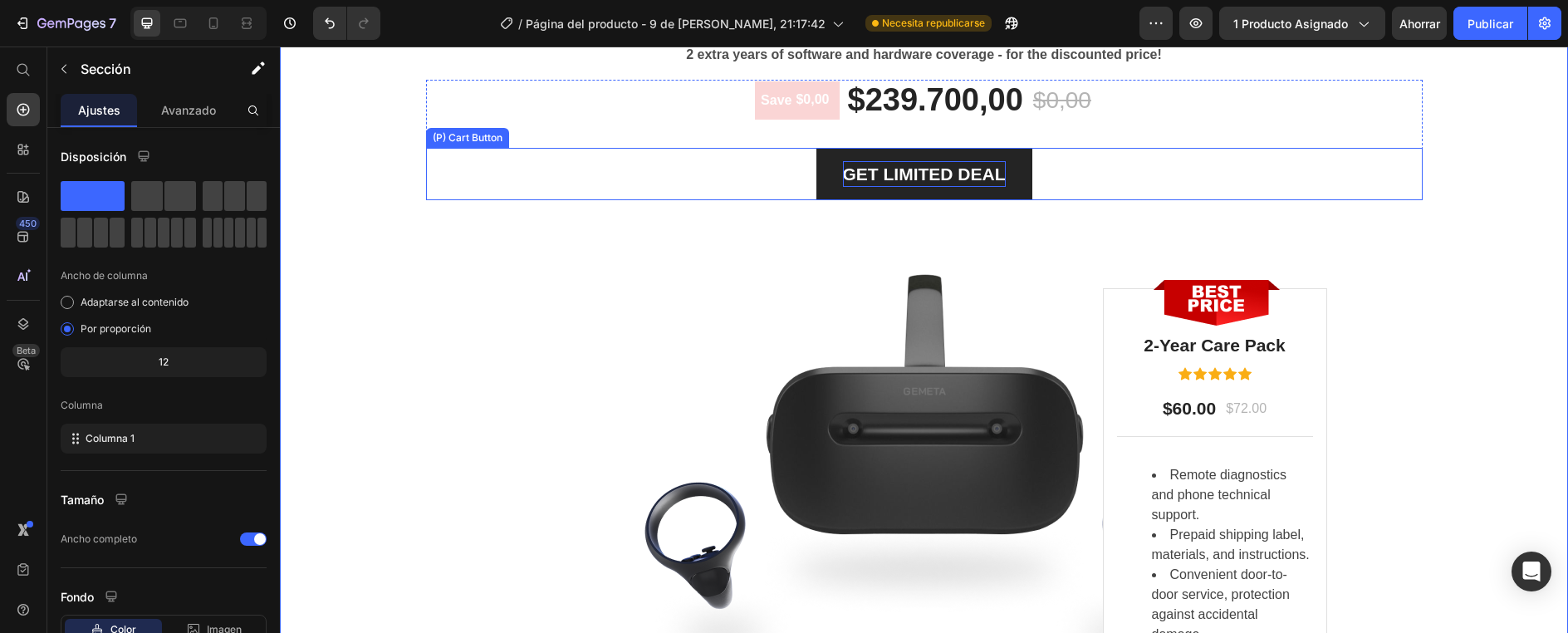 click on "GET LIMITED DEAL" at bounding box center (924, 174) 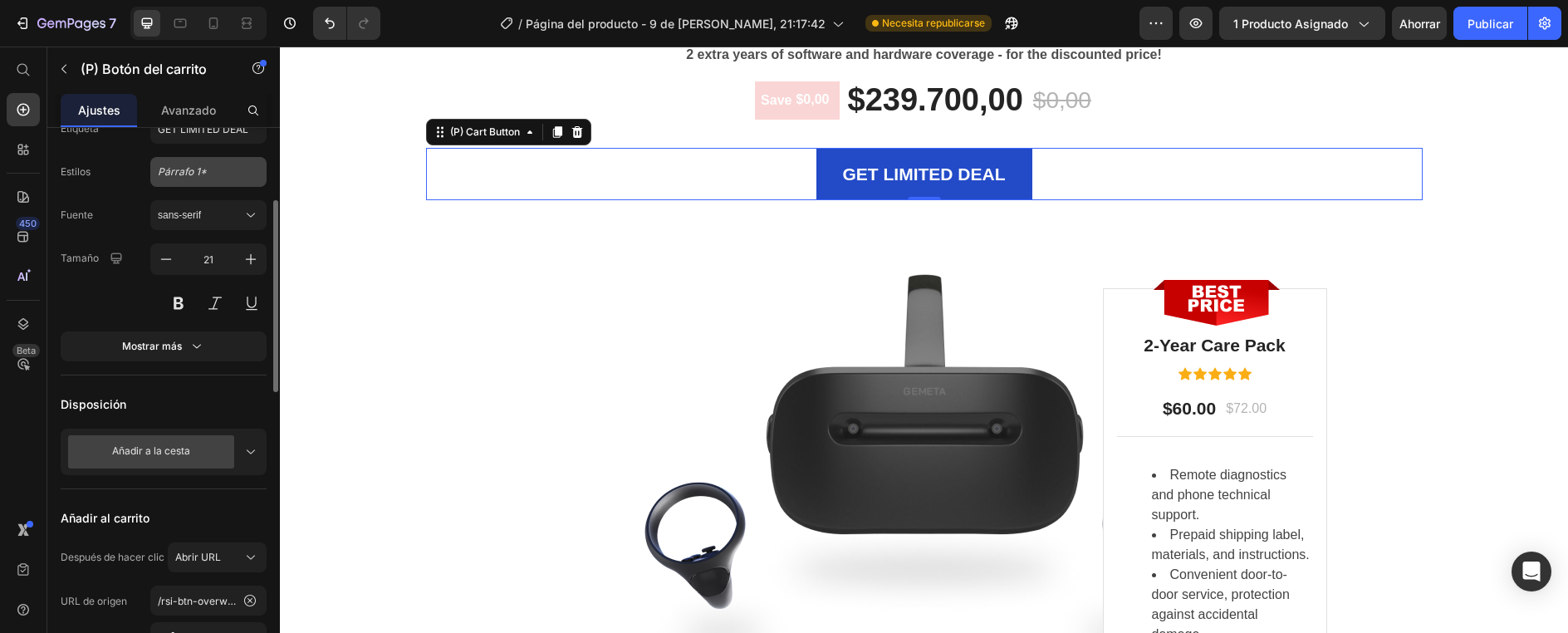 scroll, scrollTop: 312, scrollLeft: 0, axis: vertical 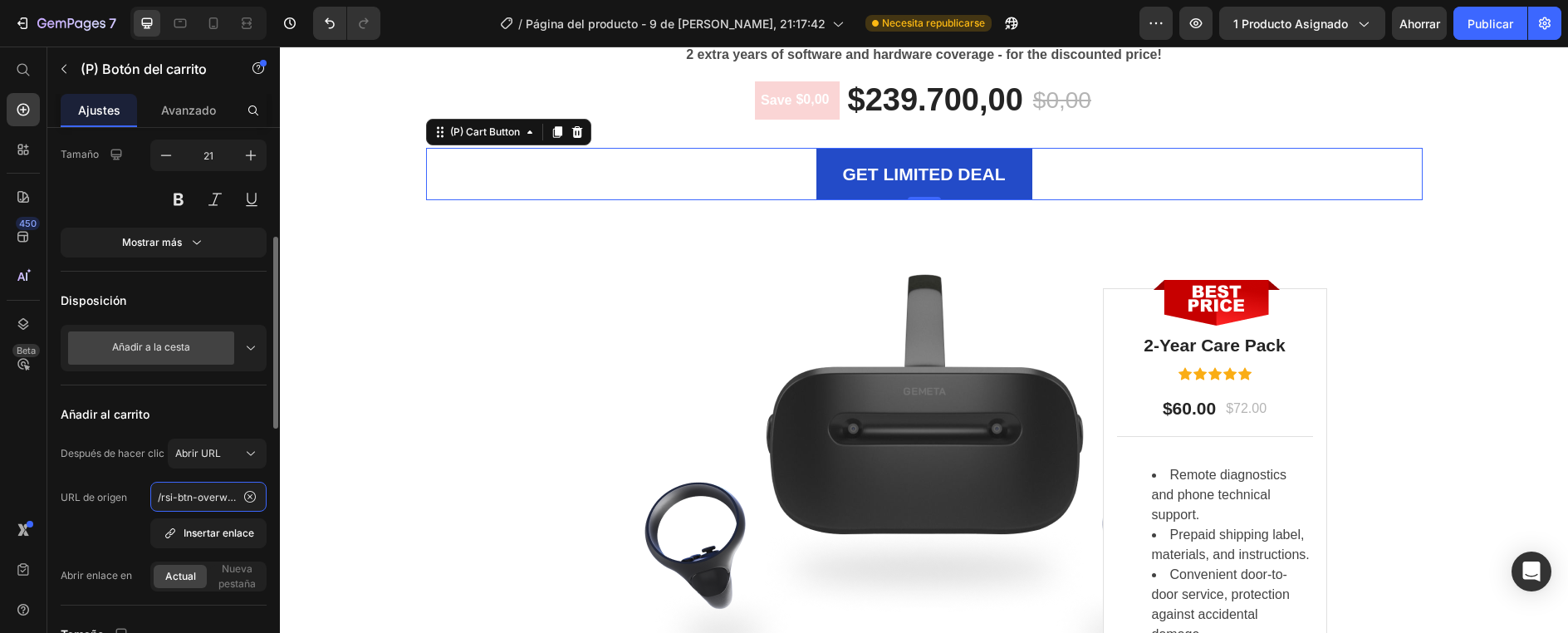 click on "/rsi-btn-overwrite" 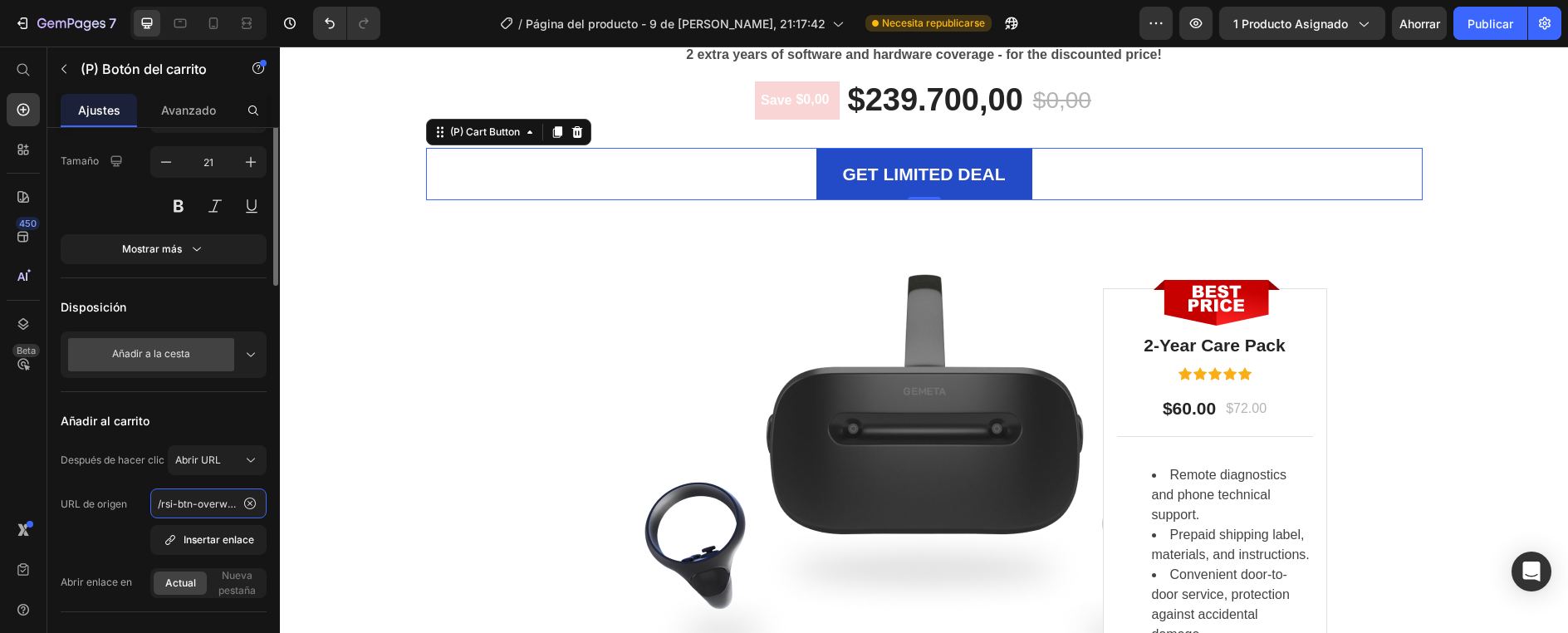 scroll, scrollTop: 0, scrollLeft: 0, axis: both 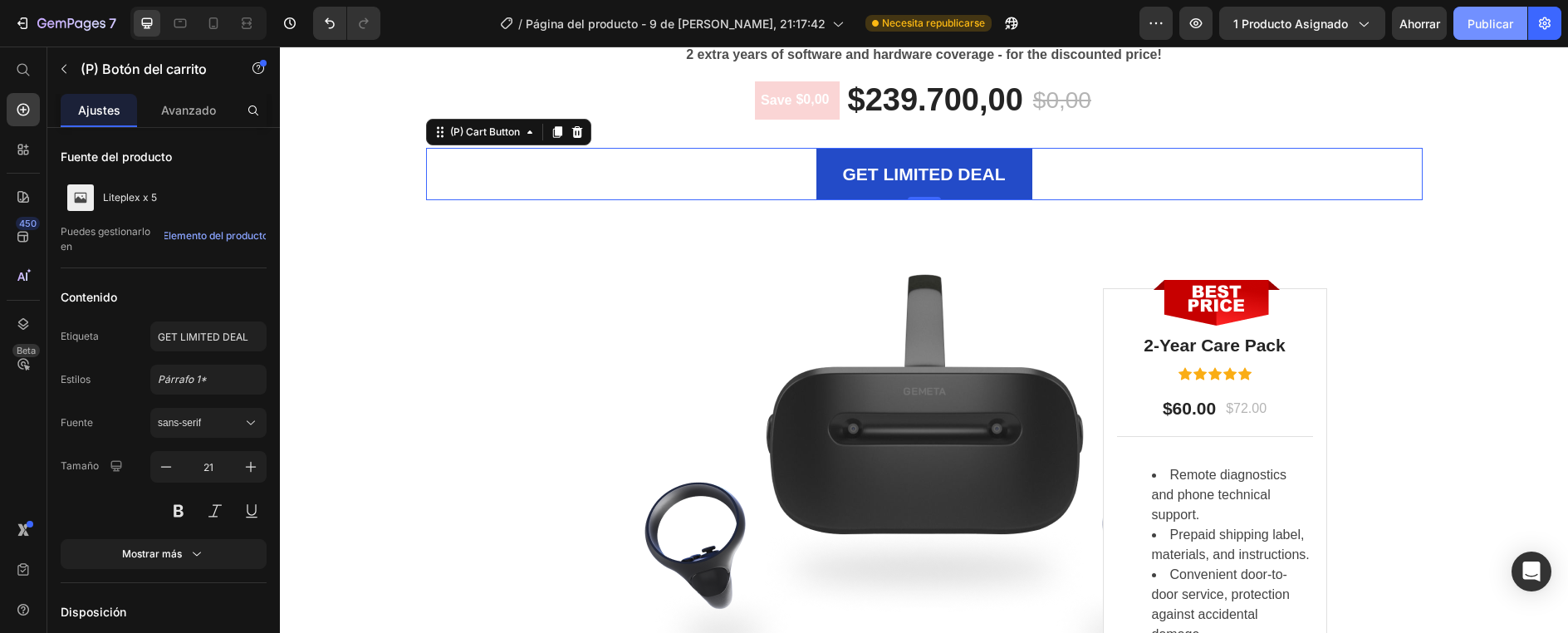 click on "Publicar" at bounding box center [1490, 23] 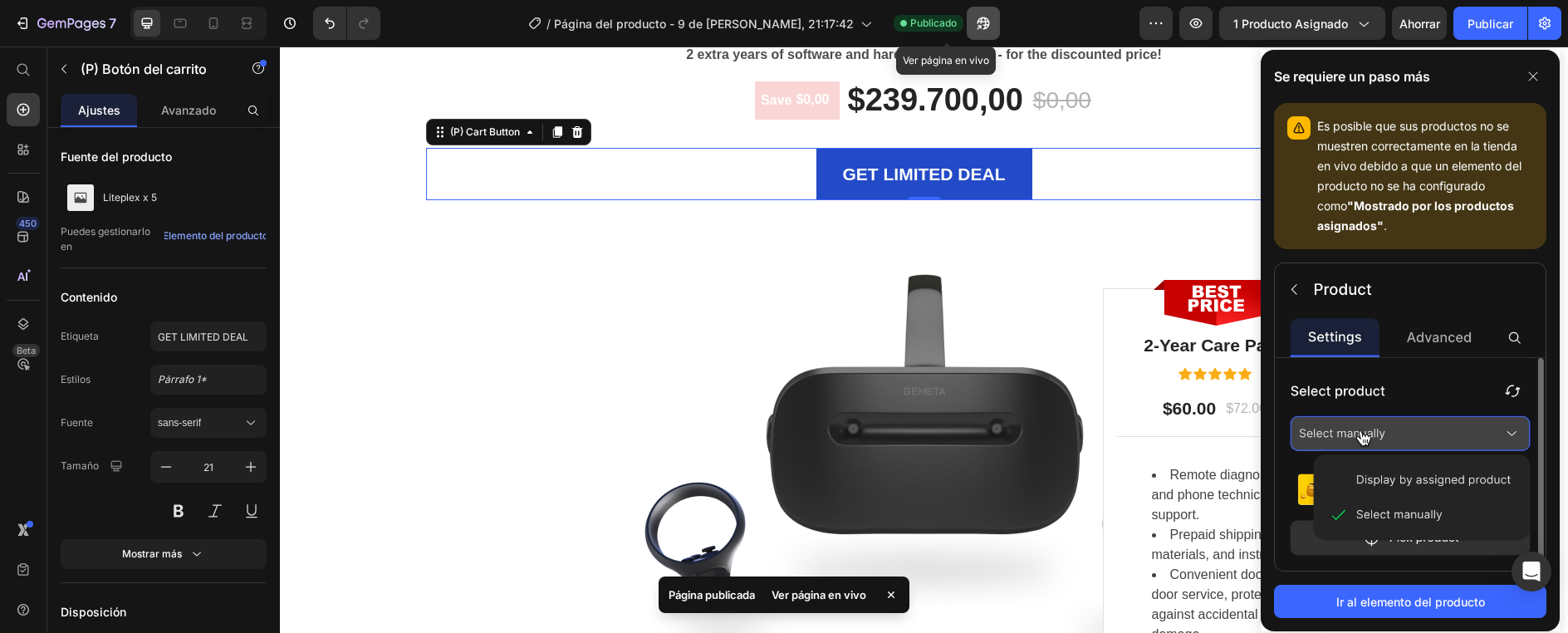 click 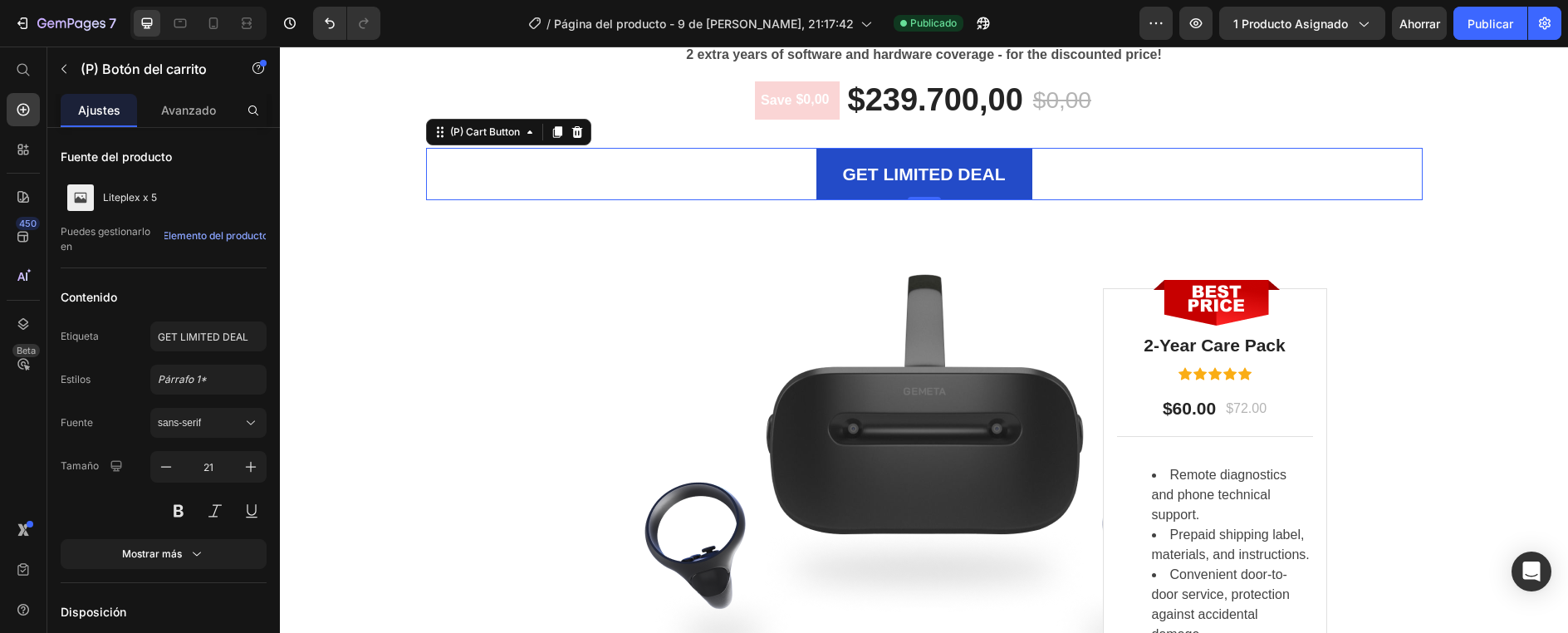 drag, startPoint x: 1298, startPoint y: 17, endPoint x: 1296, endPoint y: 40, distance: 23.086793 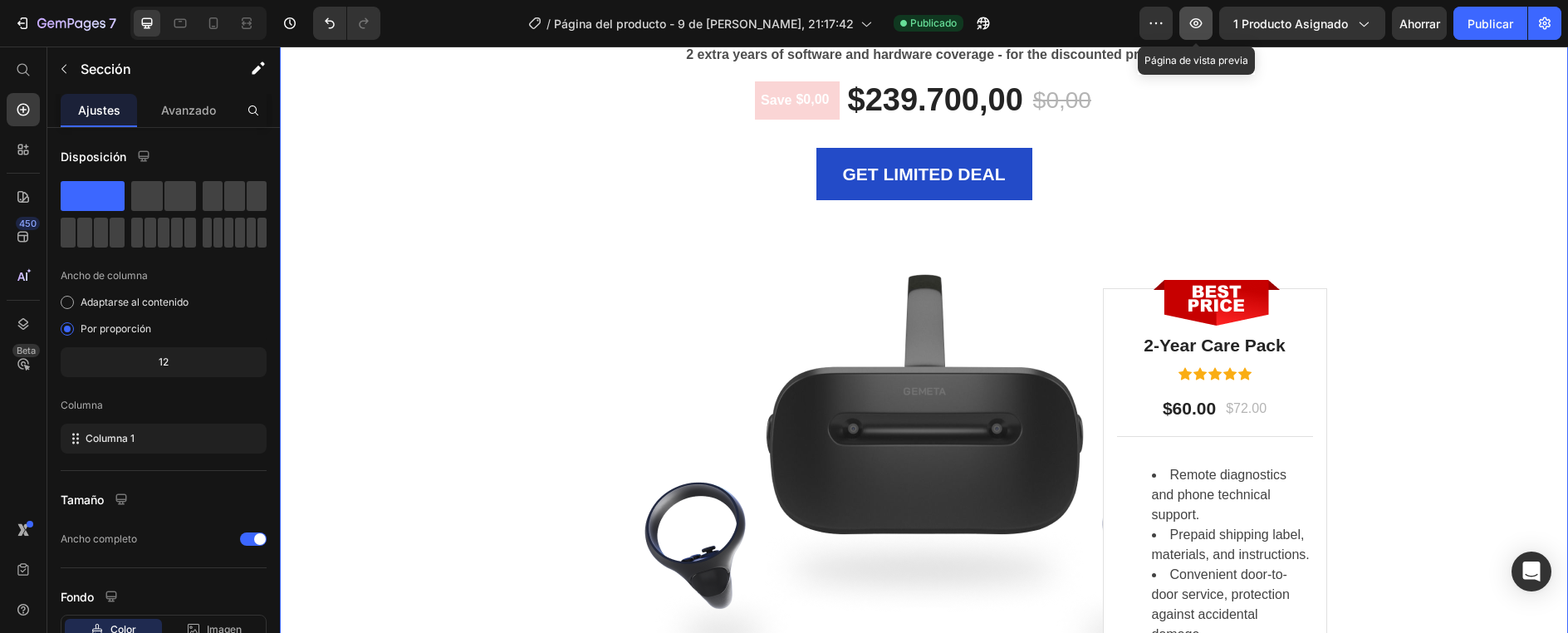 click 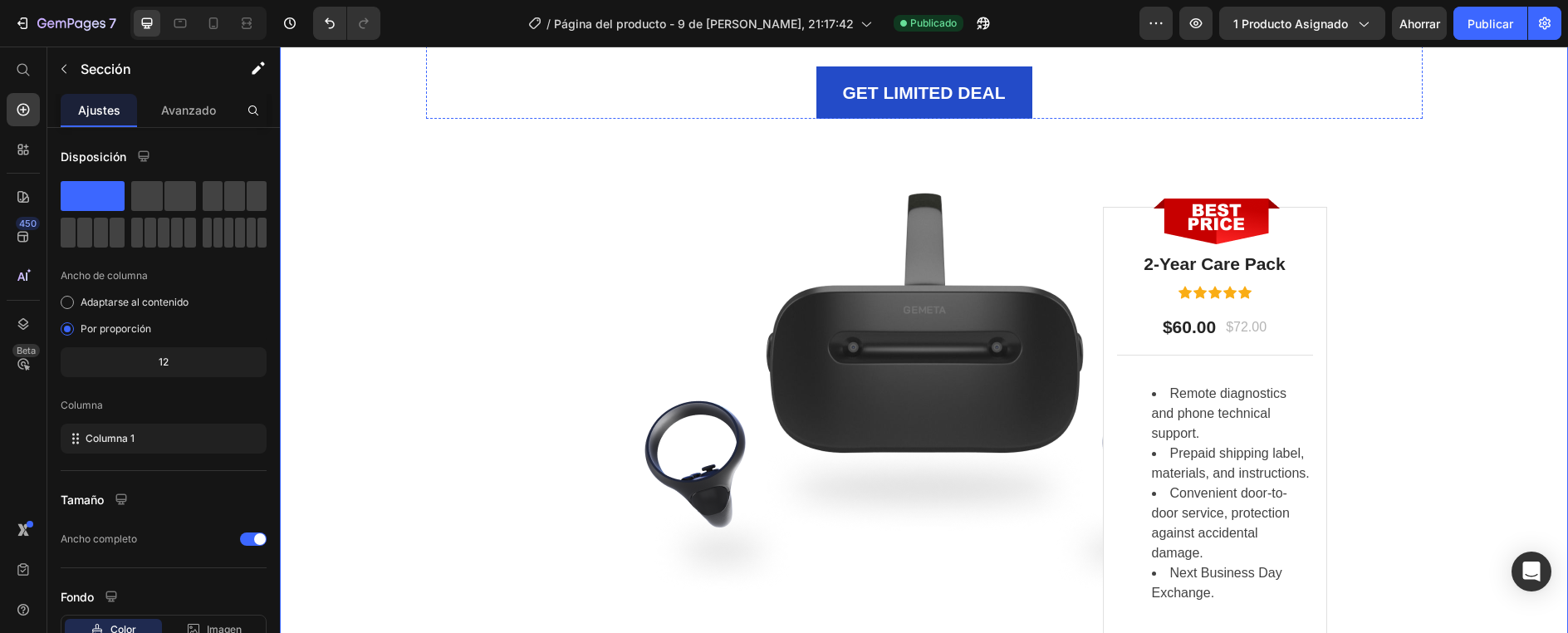 scroll, scrollTop: 4869, scrollLeft: 0, axis: vertical 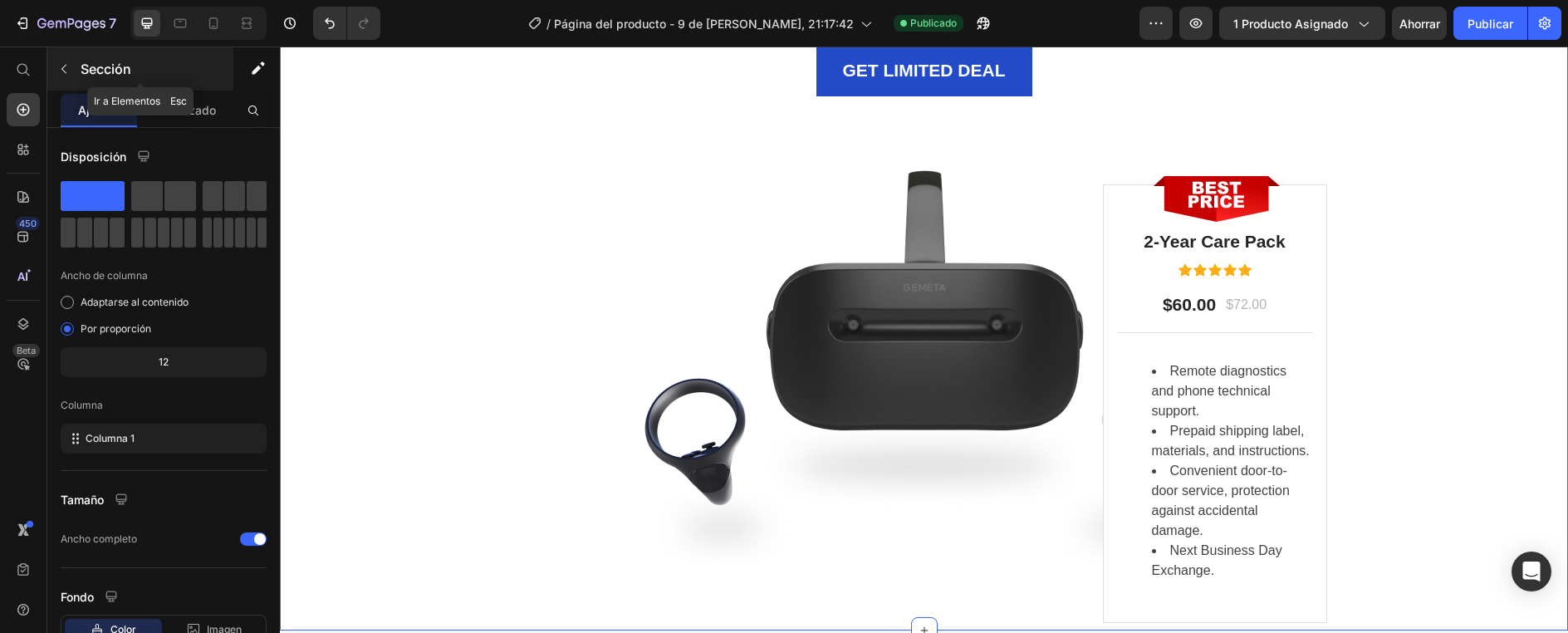 click at bounding box center [64, 69] 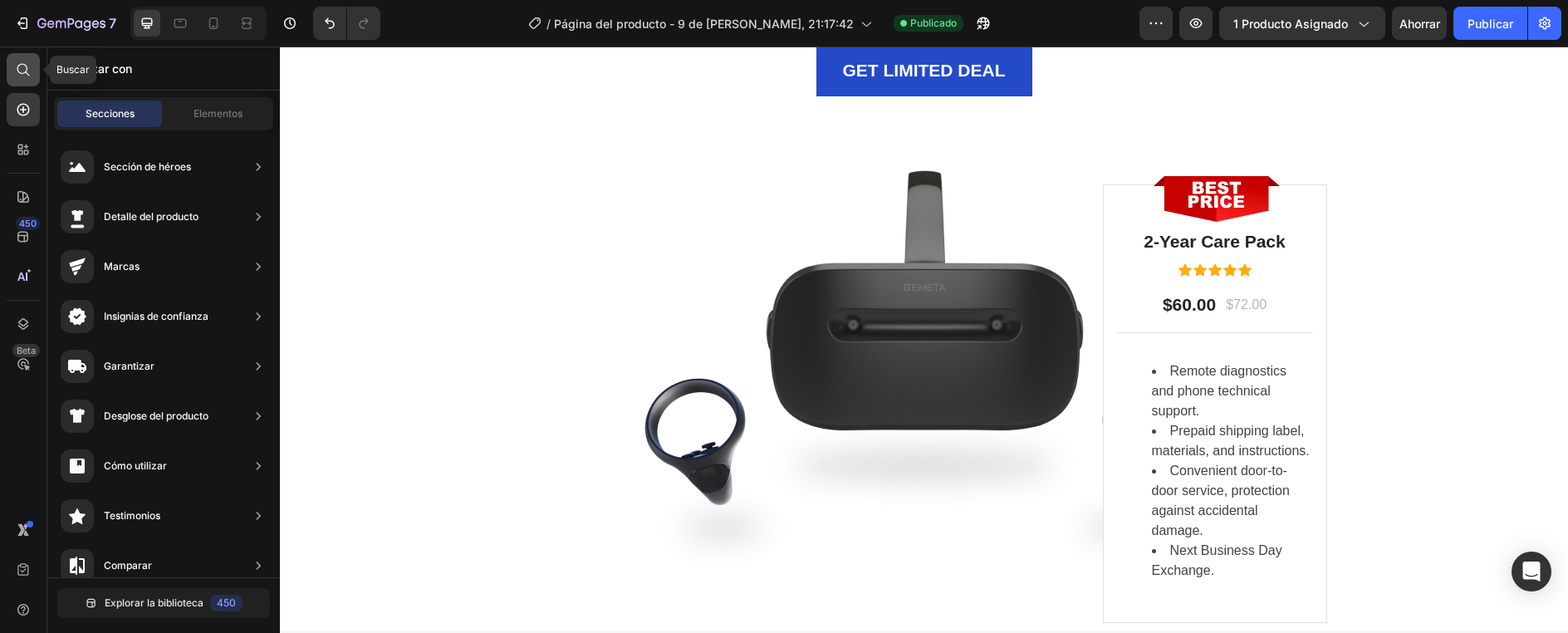 click 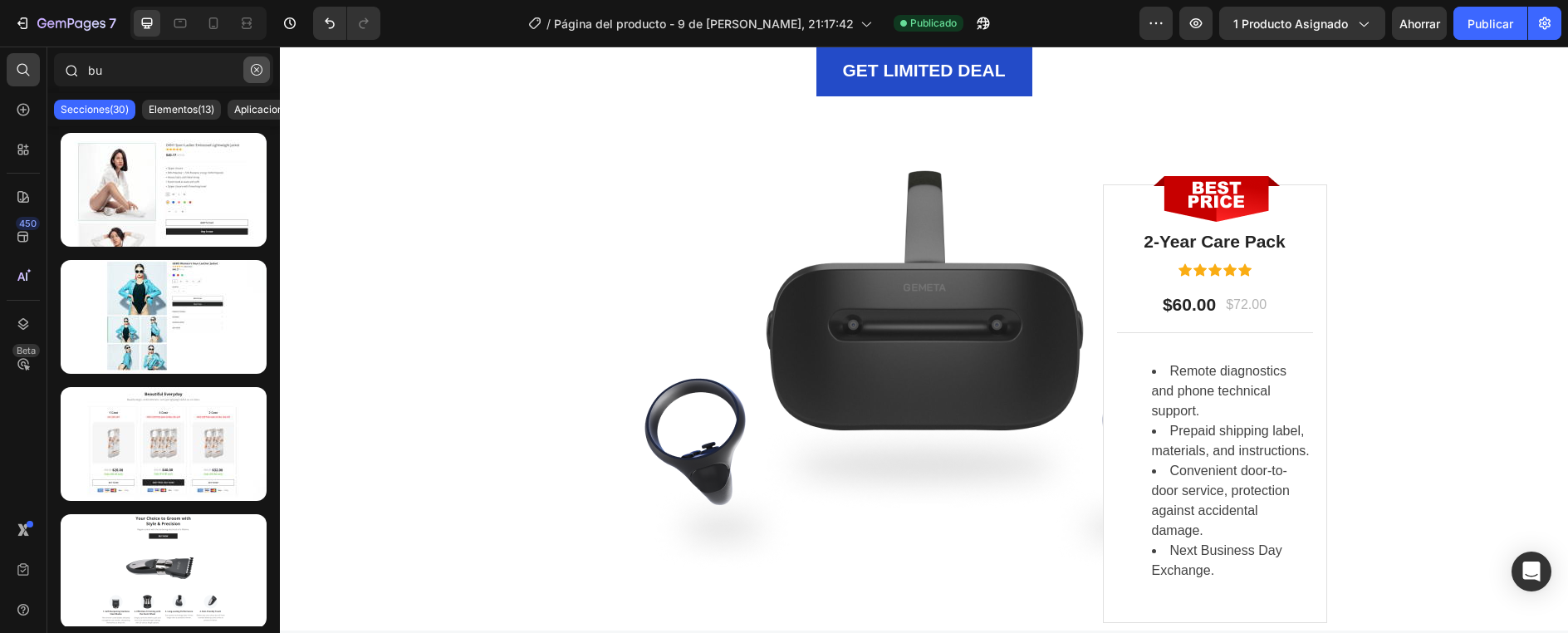 type on "bu" 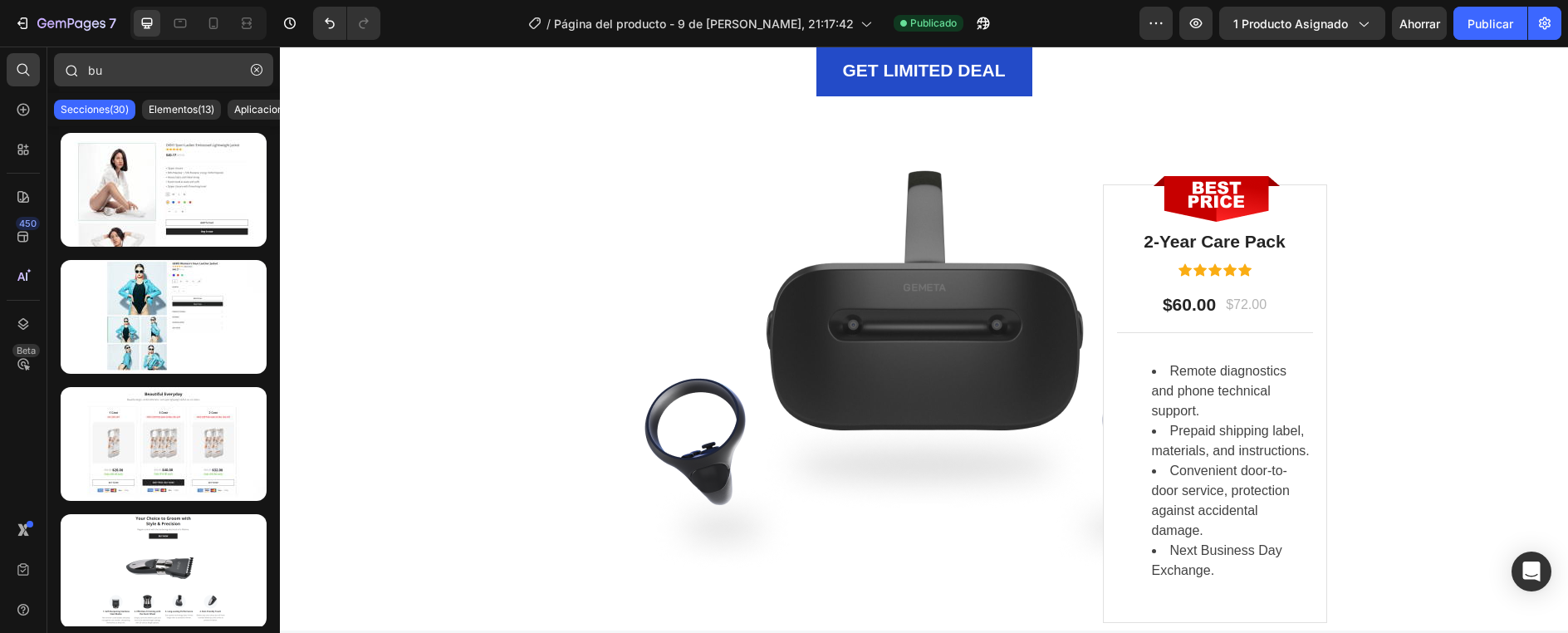 click 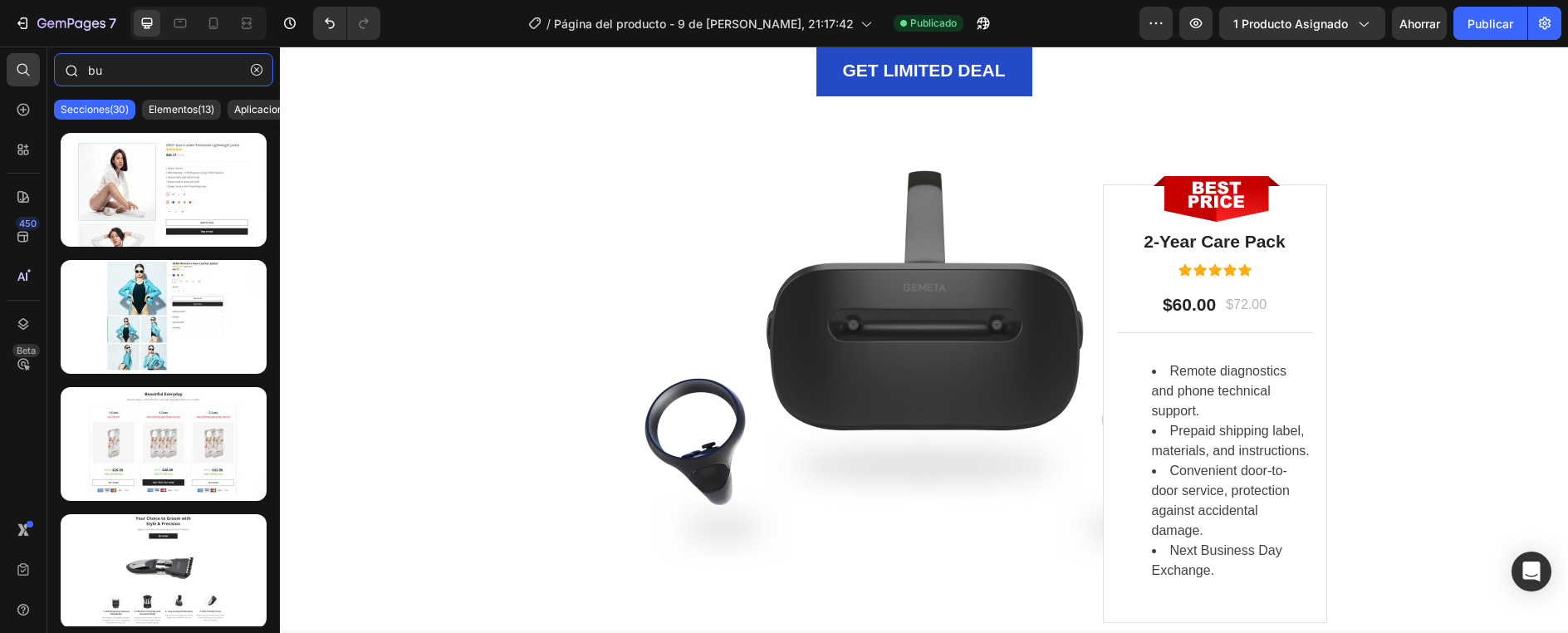 type 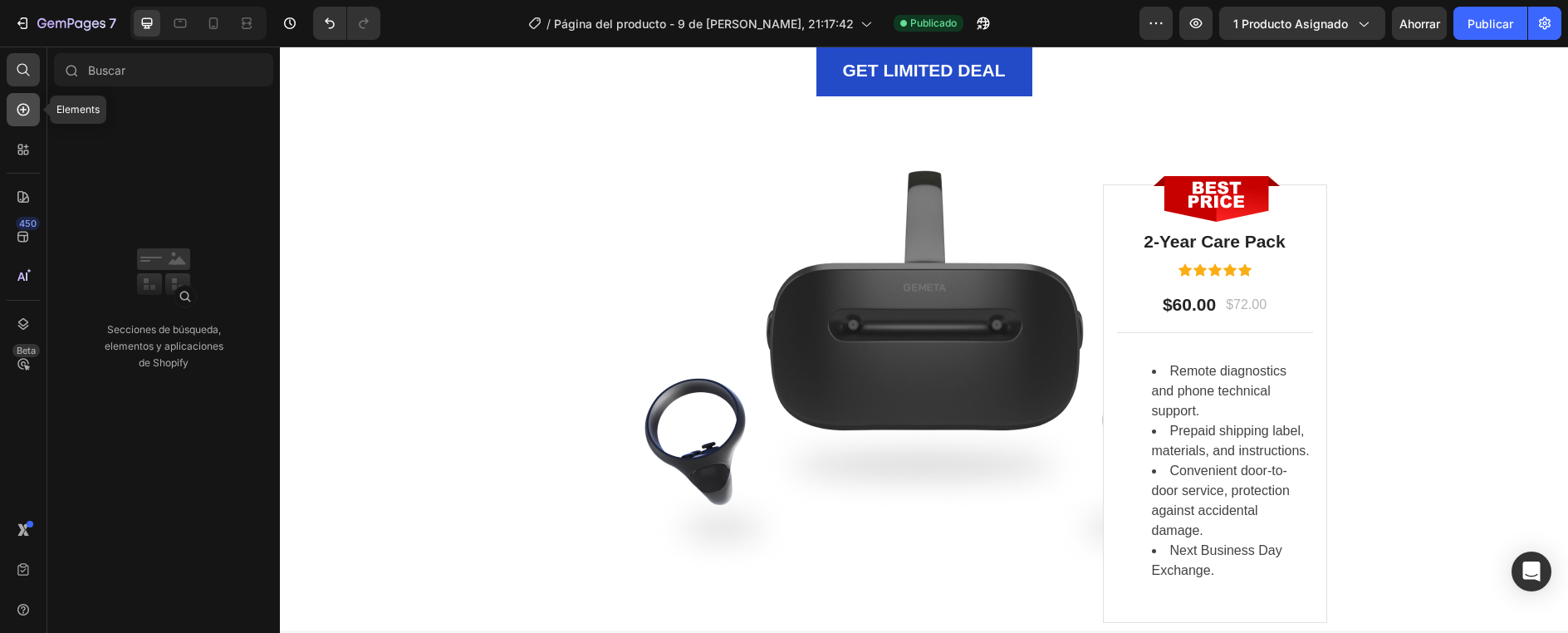 click 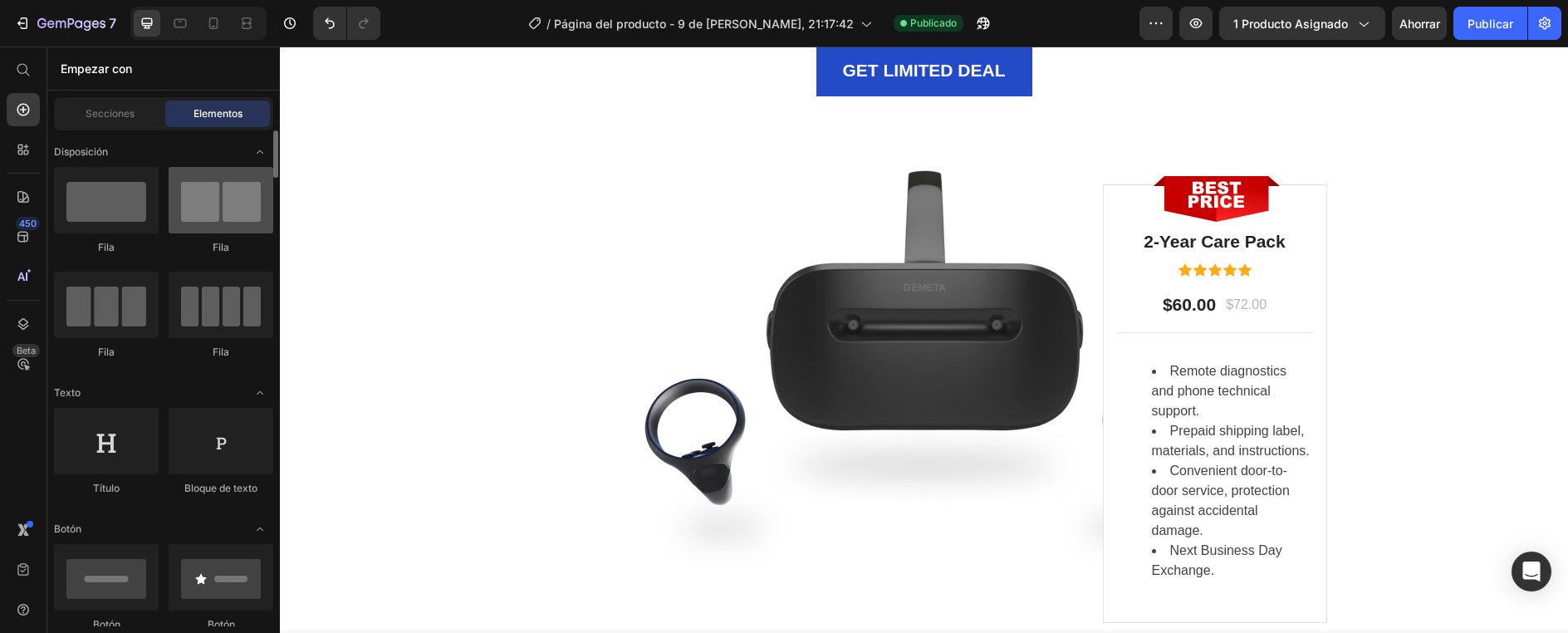 scroll, scrollTop: 104, scrollLeft: 0, axis: vertical 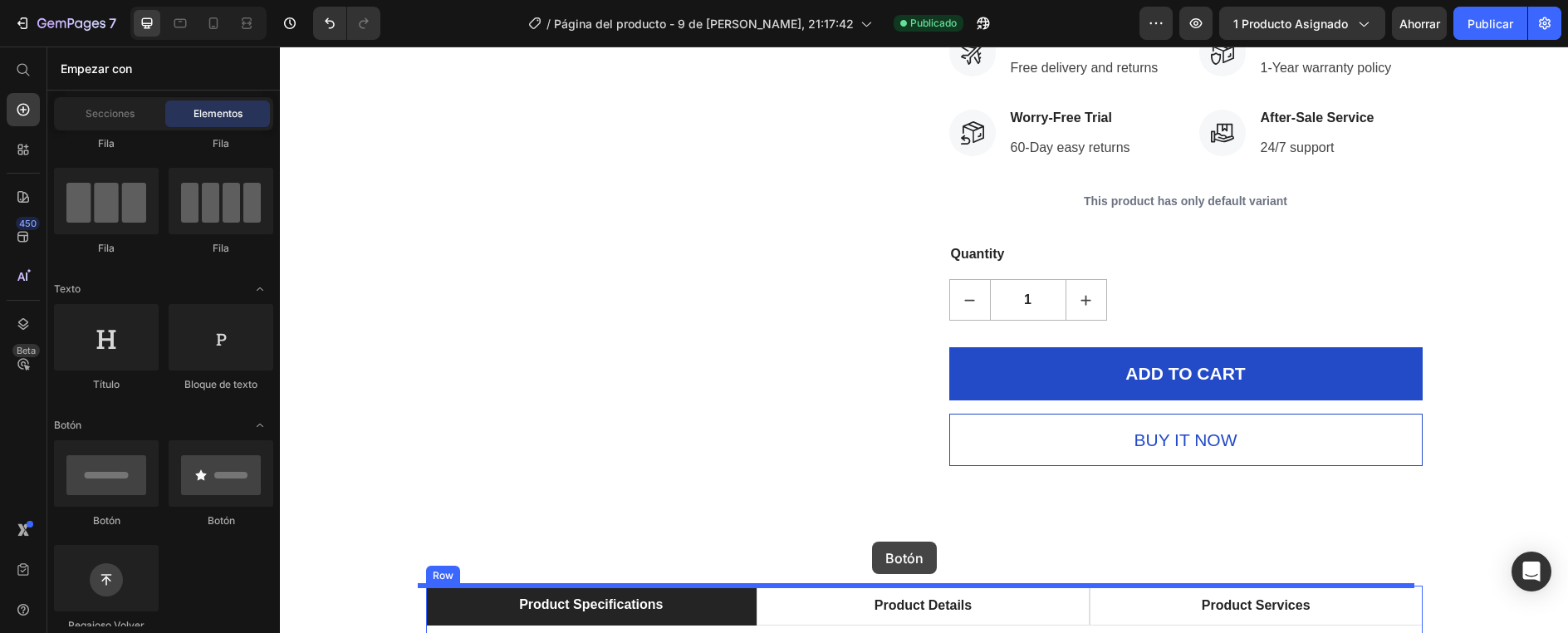 drag, startPoint x: 357, startPoint y: 516, endPoint x: 872, endPoint y: 542, distance: 515.65589 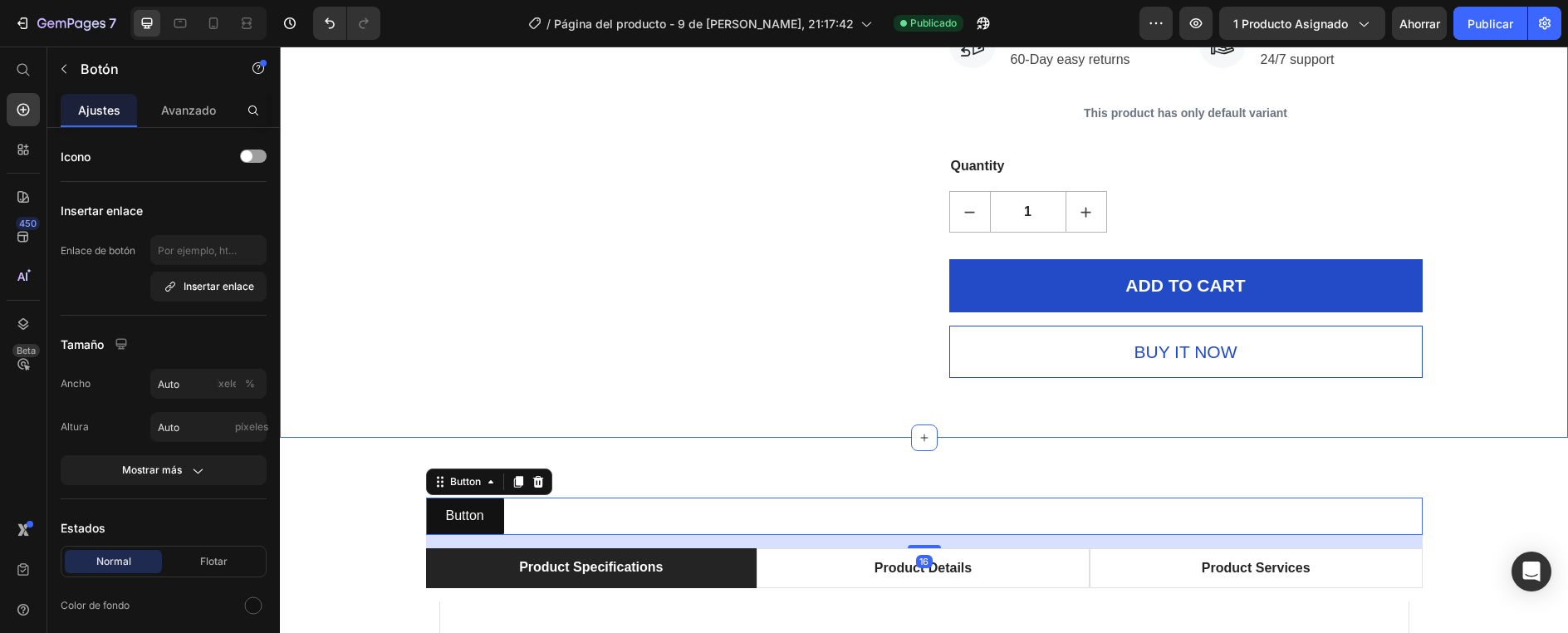 scroll, scrollTop: 623, scrollLeft: 0, axis: vertical 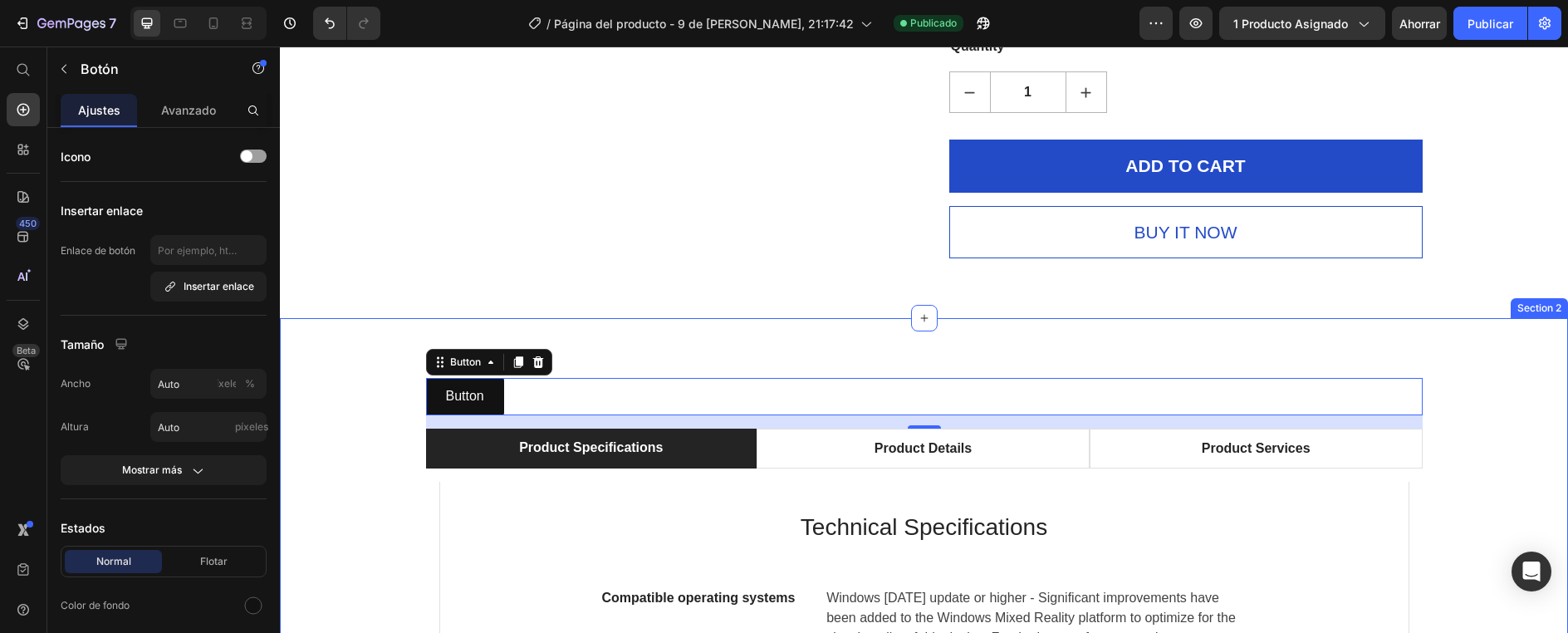 click on "Button Button   16 Product Specifications Product Details Product Services Technical Specifications Heading Compatible operating systems Text block Windows [DATE] update or higher - Significant improvements have been added to the Windows Mixed Reality platform to optimize for the visual quality of this device. For the best performance, please ensure you have the latest updates from Windows 10: version 1903/1909 (KB4577062 or later) or 2004 (KB4577063 or later). Text block Row Memory Text block 128GB/256GB Text block Row Field of view Text block 120 degrees Text block Row Resolution Text block 2448 x 2448 pixels per eye Text block Row Weight Text block 560 grams Text block Row Material Text block Magnesium alloy, plastic Text block Row Color Text block Black Text block Row Row What's Included Heading Image VR Headset Text block Image 2 Touch Controllers Text block Image Charging Cable Text block Image Power Adapter Text block Image Glasses Spacer Text block Icon List Image Row Row Professional Support Row" at bounding box center [924, 706] 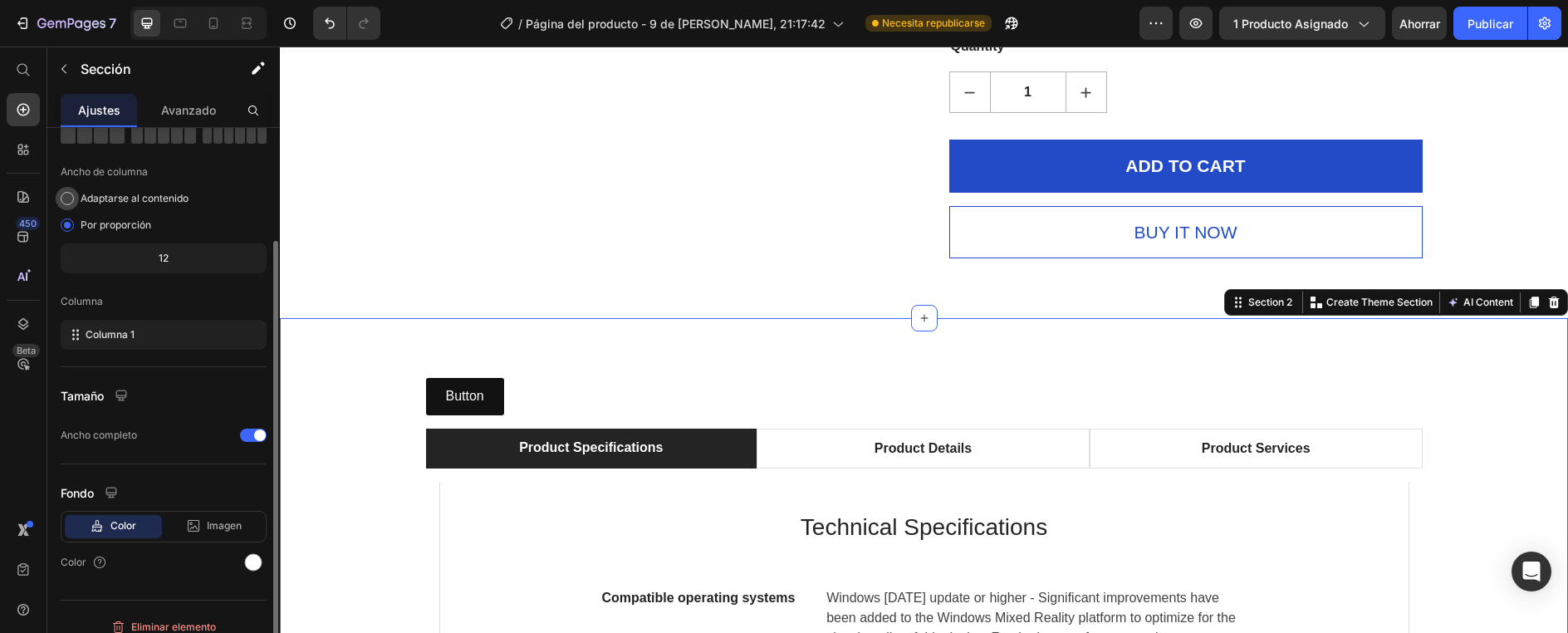 scroll, scrollTop: 119, scrollLeft: 0, axis: vertical 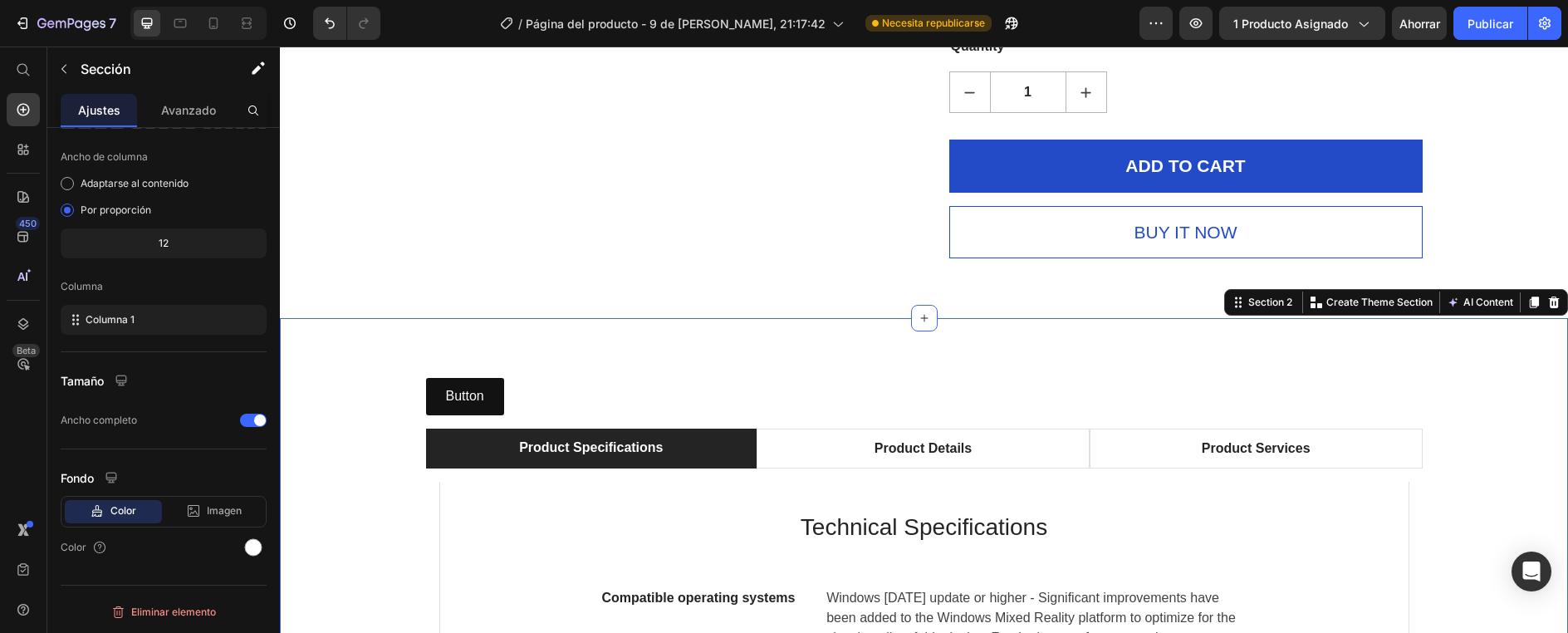 click on "Button Button Product Specifications Product Details Product Services Technical Specifications Heading Compatible operating systems Text block Windows [DATE] update or higher - Significant improvements have been added to the Windows Mixed Reality platform to optimize for the visual quality of this device. For the best performance, please ensure you have the latest updates from Windows 10: version 1903/1909 (KB4577062 or later) or 2004 (KB4577063 or later). Text block Row Memory Text block 128GB/256GB Text block Row Field of view Text block 120 degrees Text block Row Resolution Text block 2448 x 2448 pixels per eye Text block Row Weight Text block 560 grams Text block Row Material Text block Magnesium alloy, plastic Text block Row Color Text block Black Text block Row Row What's Included Heading Image VR Headset Text block Image 2 Touch Controllers Text block Image Charging Cable Text block Image Power Adapter Text block Image Glasses Spacer Text block Icon List Image Row Row Professional Support Heading" at bounding box center (924, 706) 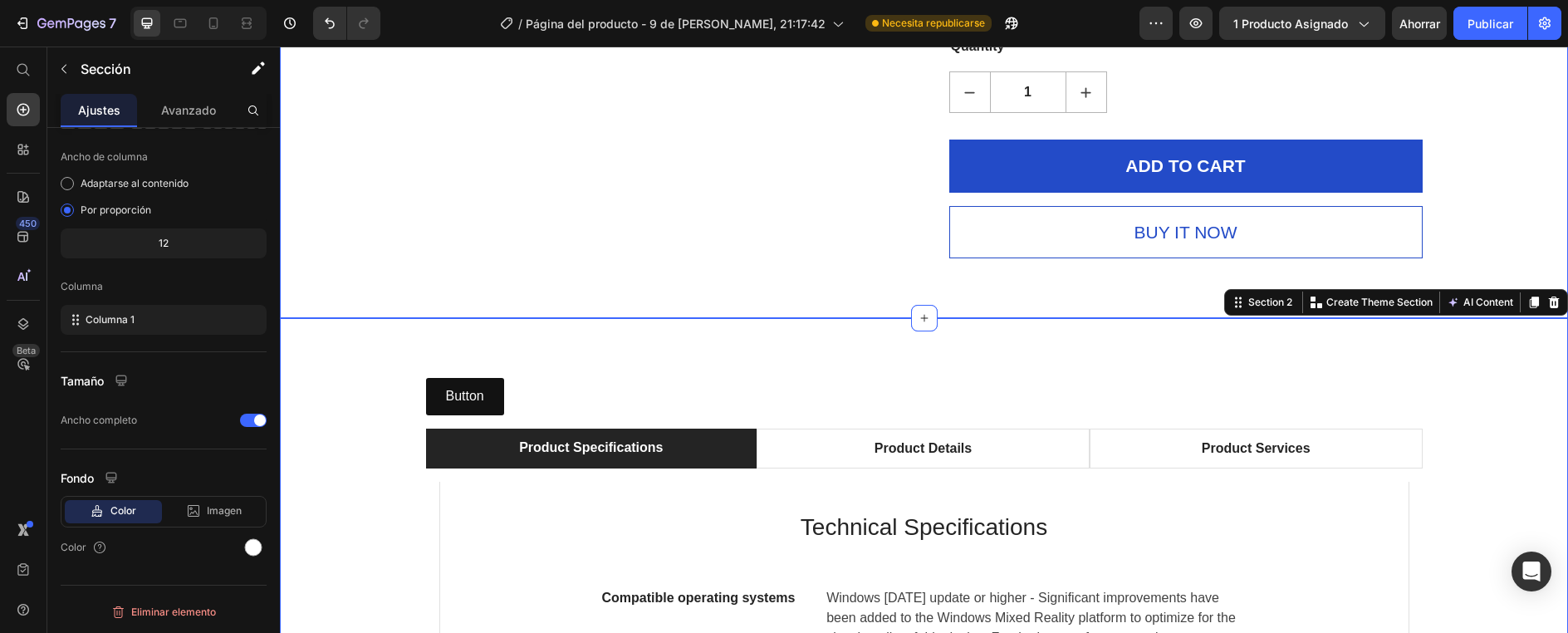 click on "Product Images
HURRY!  LET BUY NOW (P) Stock Counter Liteplex x 5 (P) Title
Icon
Icon
Icon
Icon
Icon Icon List Hoz 915 reviews Text block Row $239.700,00 (P) Price $0,00 (P) Price Save $0,00 (P) Tag Row This product does not have a description (P) Description
See All Specs Button Row
Icon Free Delivery Text block Free delivery and returns Text block Icon List
Icon Worry-Free Trial Text block 60-Day easy returns Text block Icon List
Icon Warranty Text block 1-Year warranty policy Text block Icon List
Icon After-Sale Service Text block 24/7 support Text block Icon List Row This product has only default variant (P) Variants & Swatches Quantity Text block 1 (P) Quantity ADD TO CART (P) Cart Button Buy it now (P) Dynamic Checkout Product Section 1" at bounding box center [924, -112] 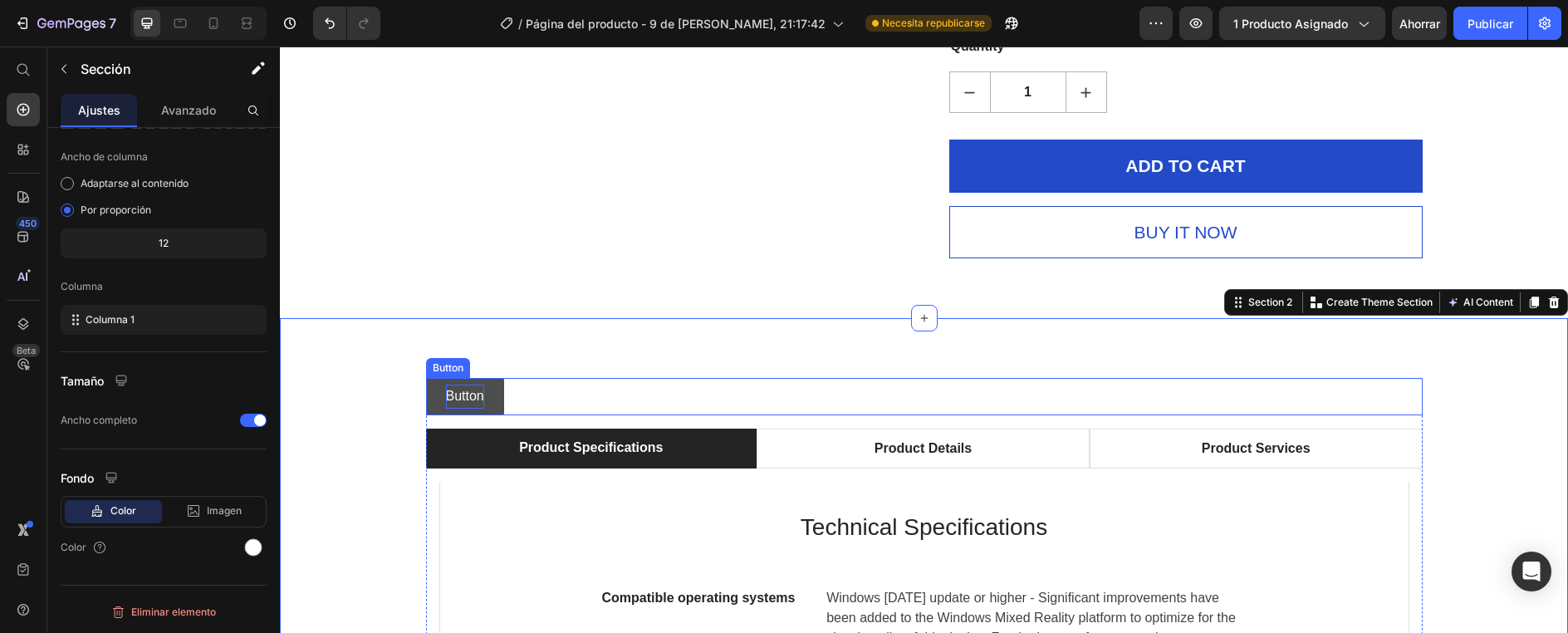 click on "Button" at bounding box center (465, 396) 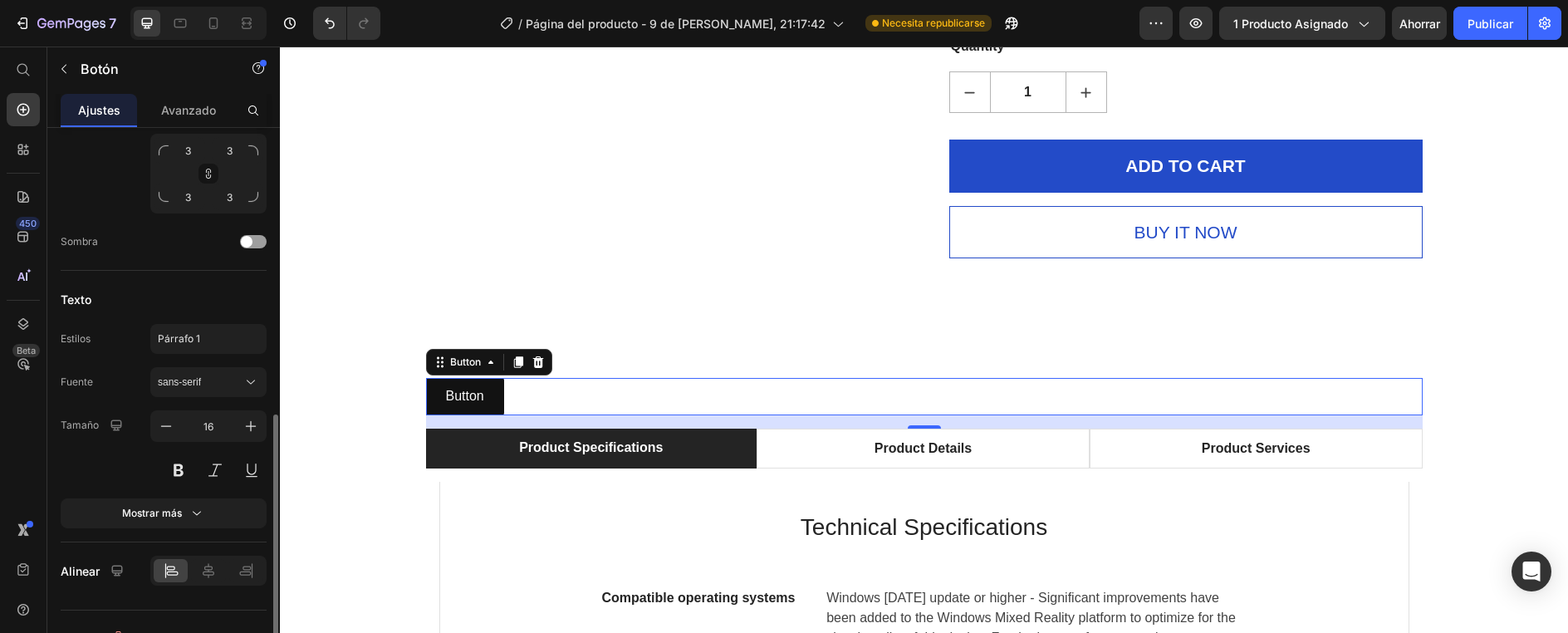 scroll, scrollTop: 648, scrollLeft: 0, axis: vertical 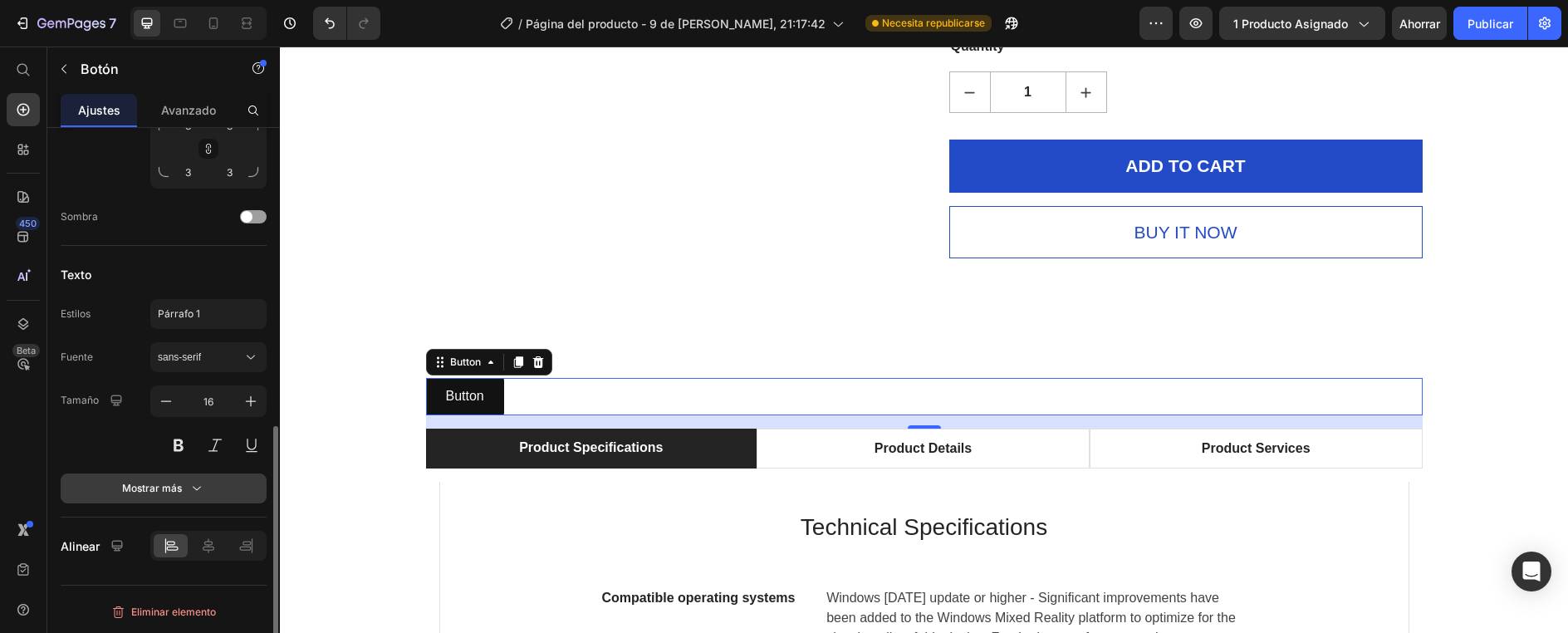 click on "Mostrar más" at bounding box center [164, 488] 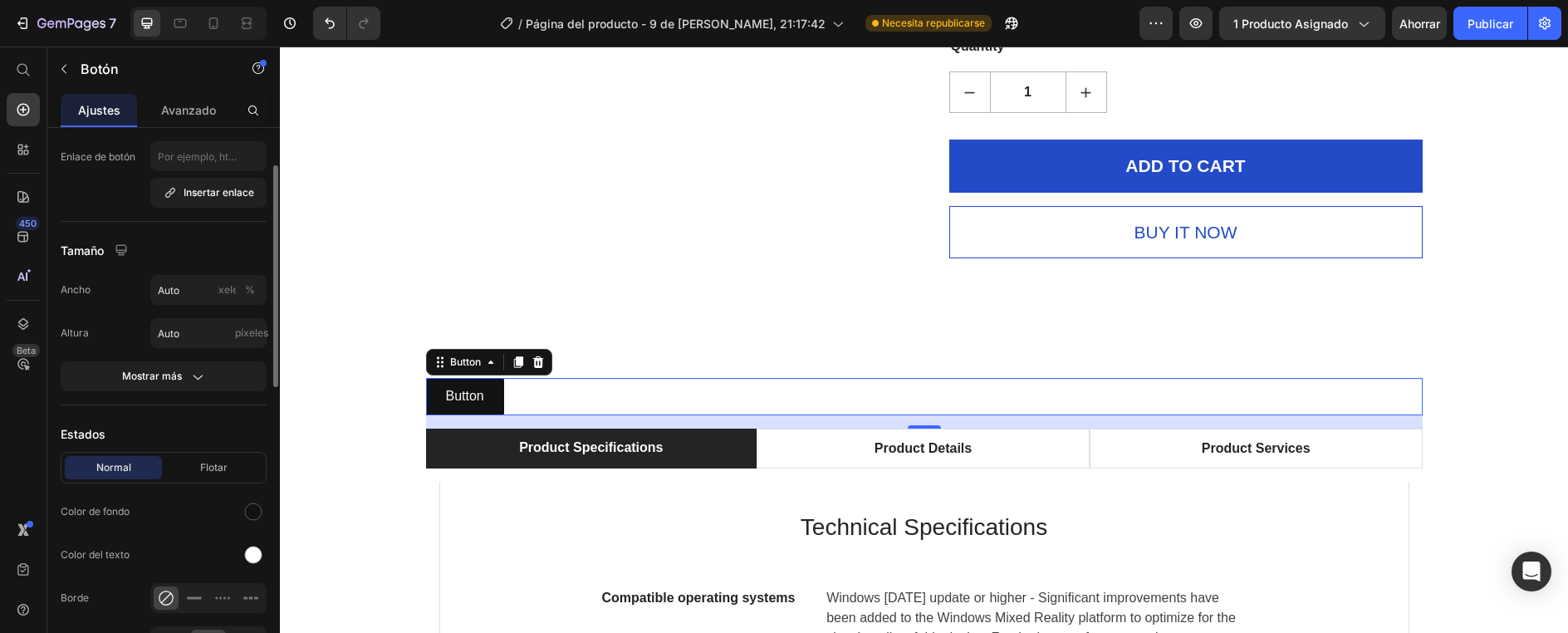 scroll, scrollTop: 0, scrollLeft: 0, axis: both 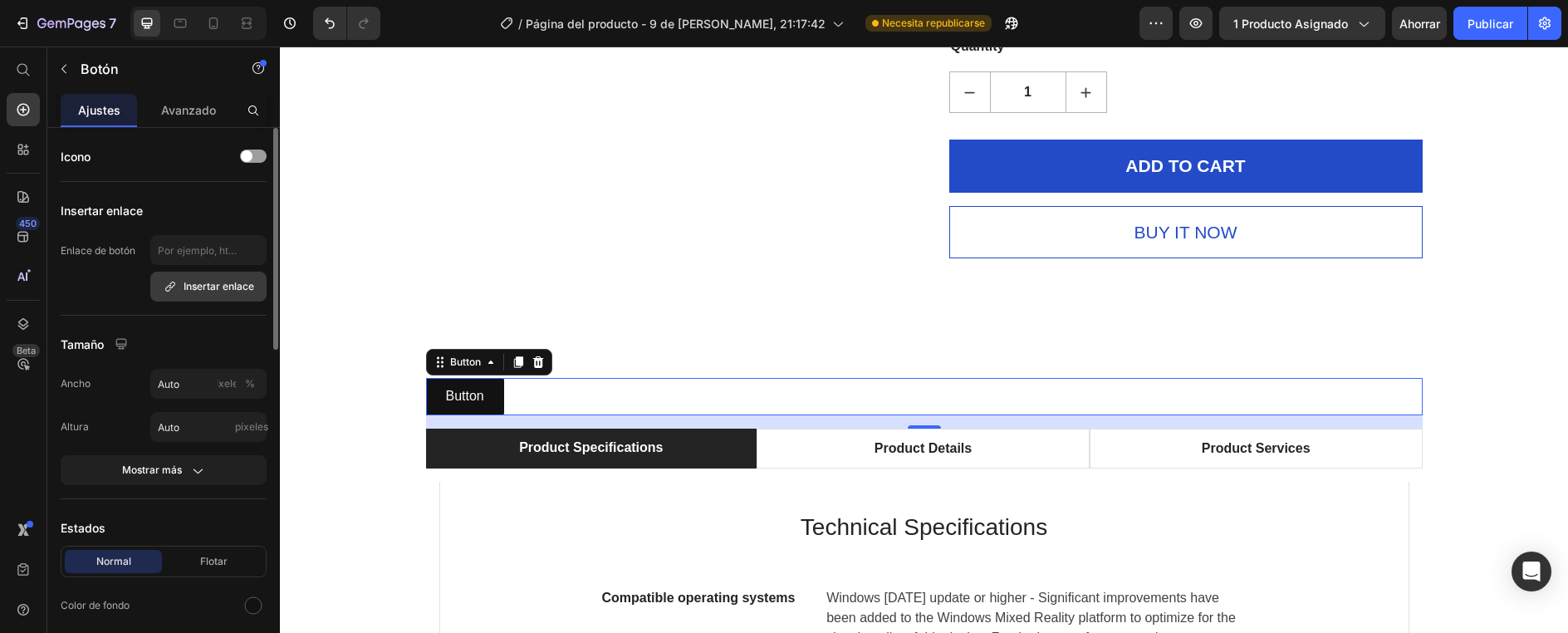 click on "Insertar enlace" at bounding box center [218, 286] 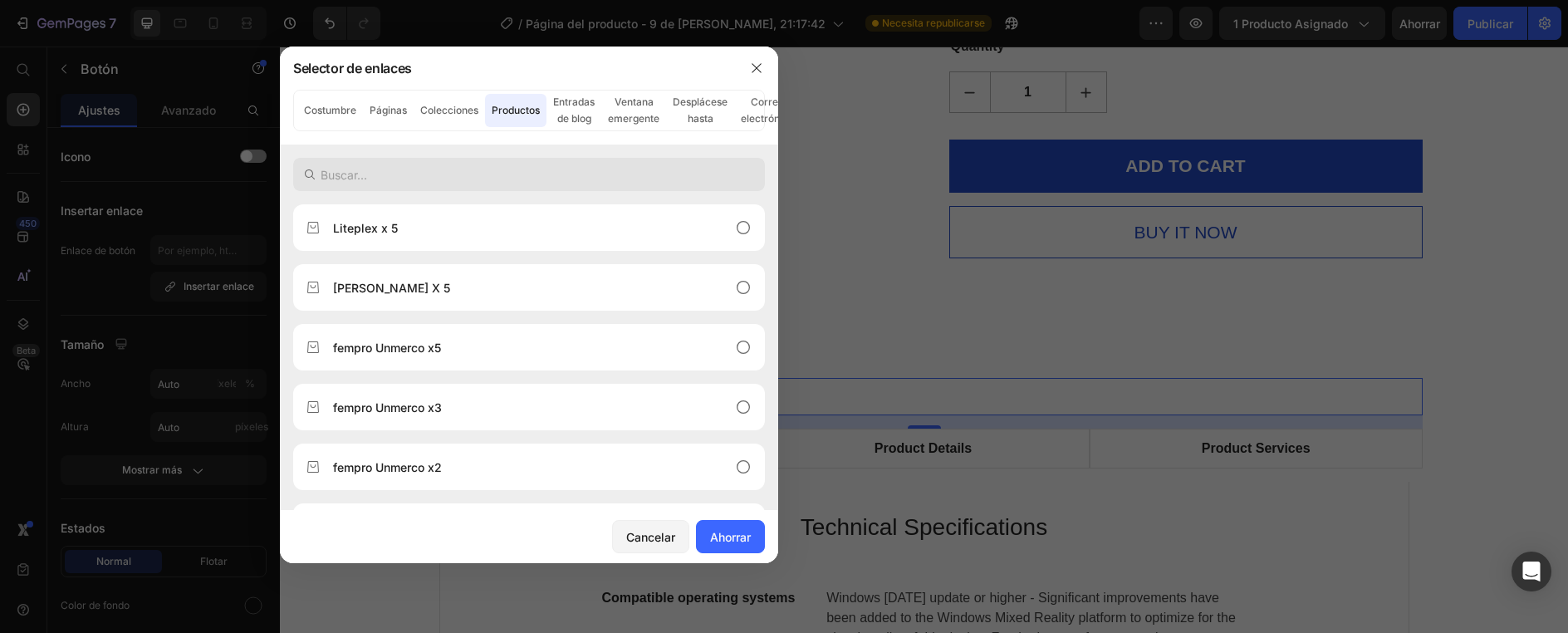 click at bounding box center (529, 174) 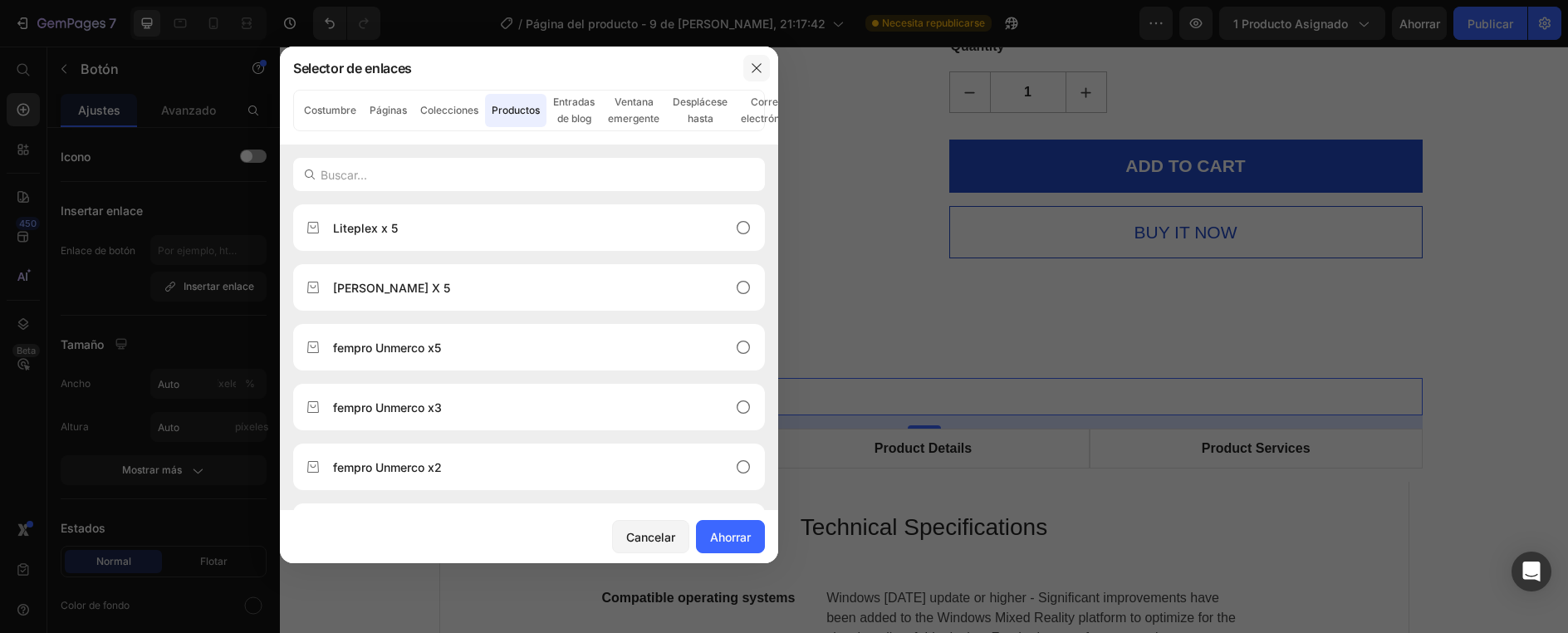 click at bounding box center [757, 68] 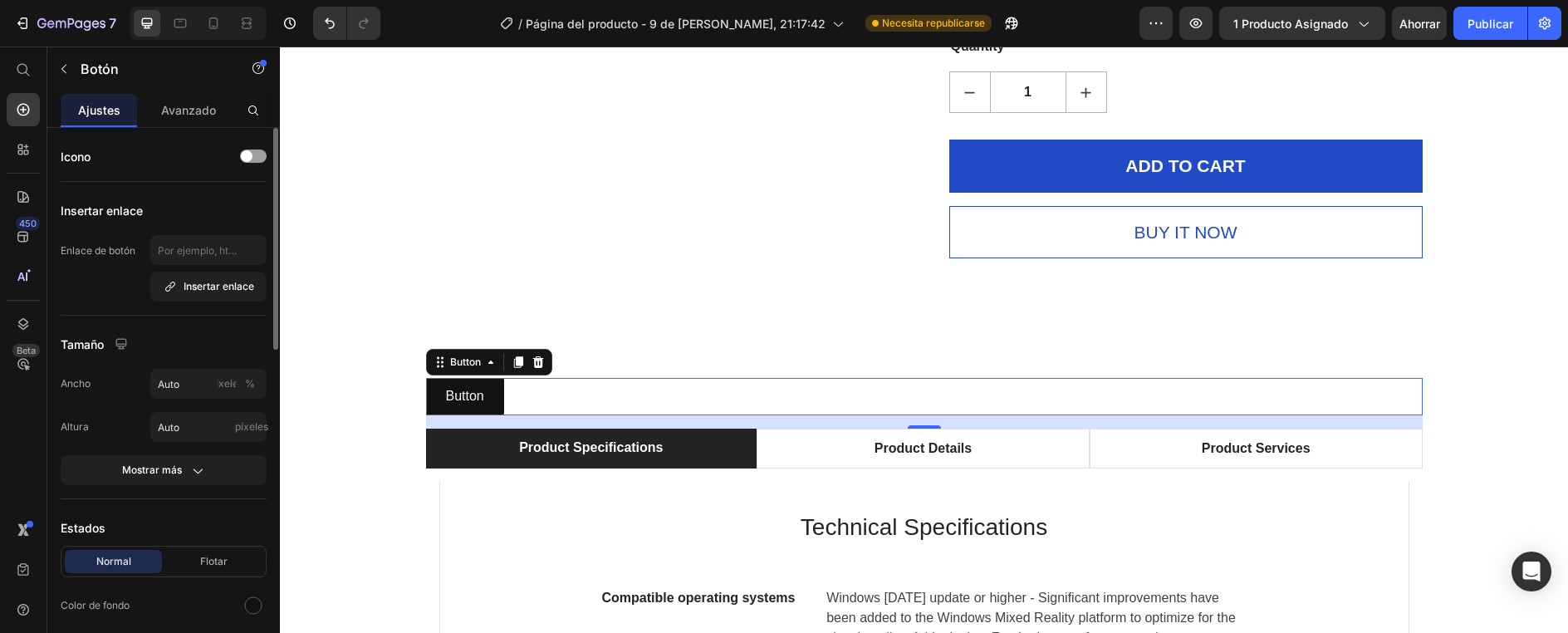 click on "Enlace de botón" at bounding box center [98, 250] 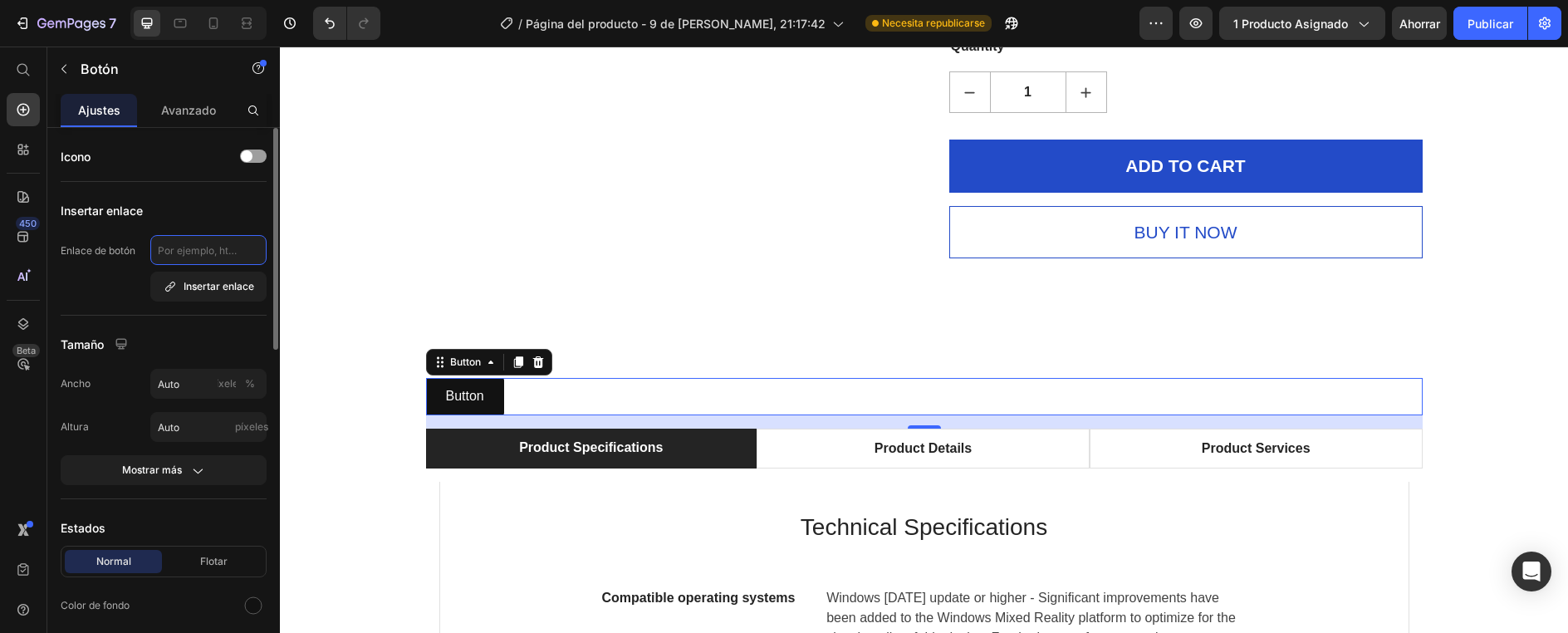 click 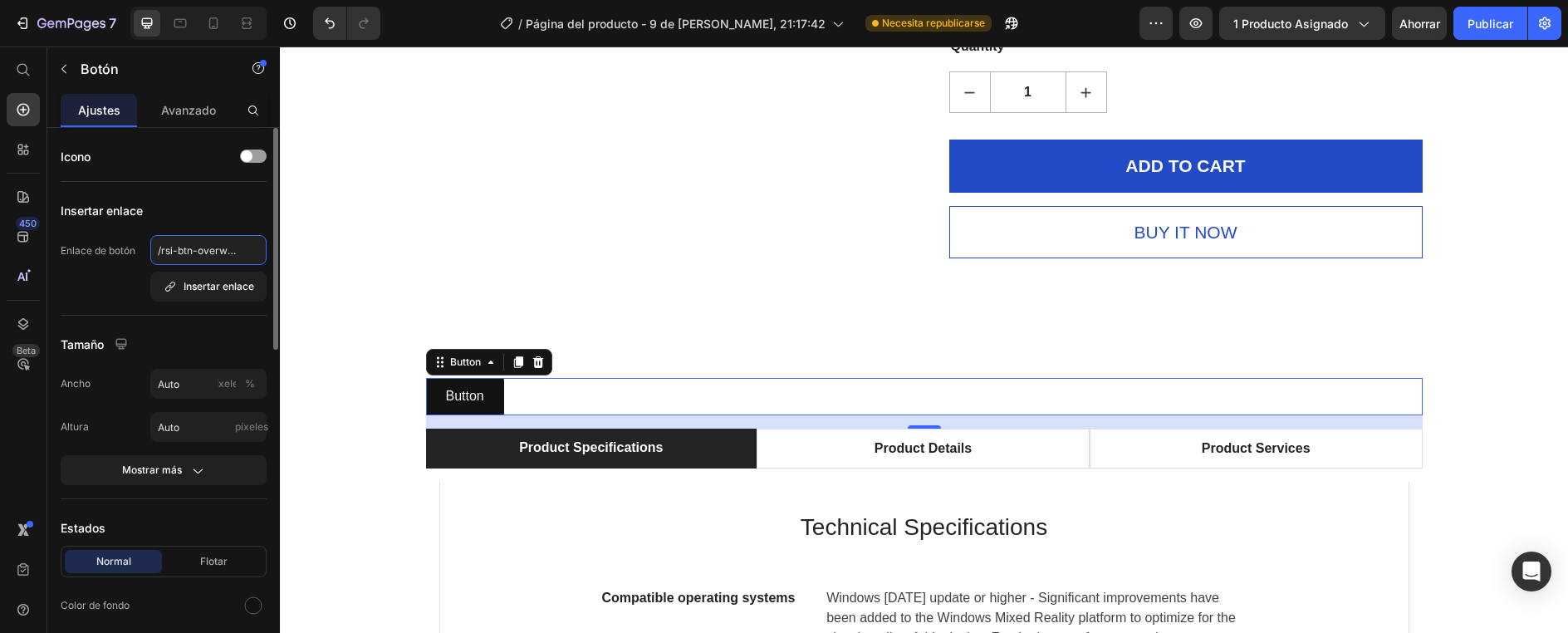 scroll, scrollTop: 0, scrollLeft: 2, axis: horizontal 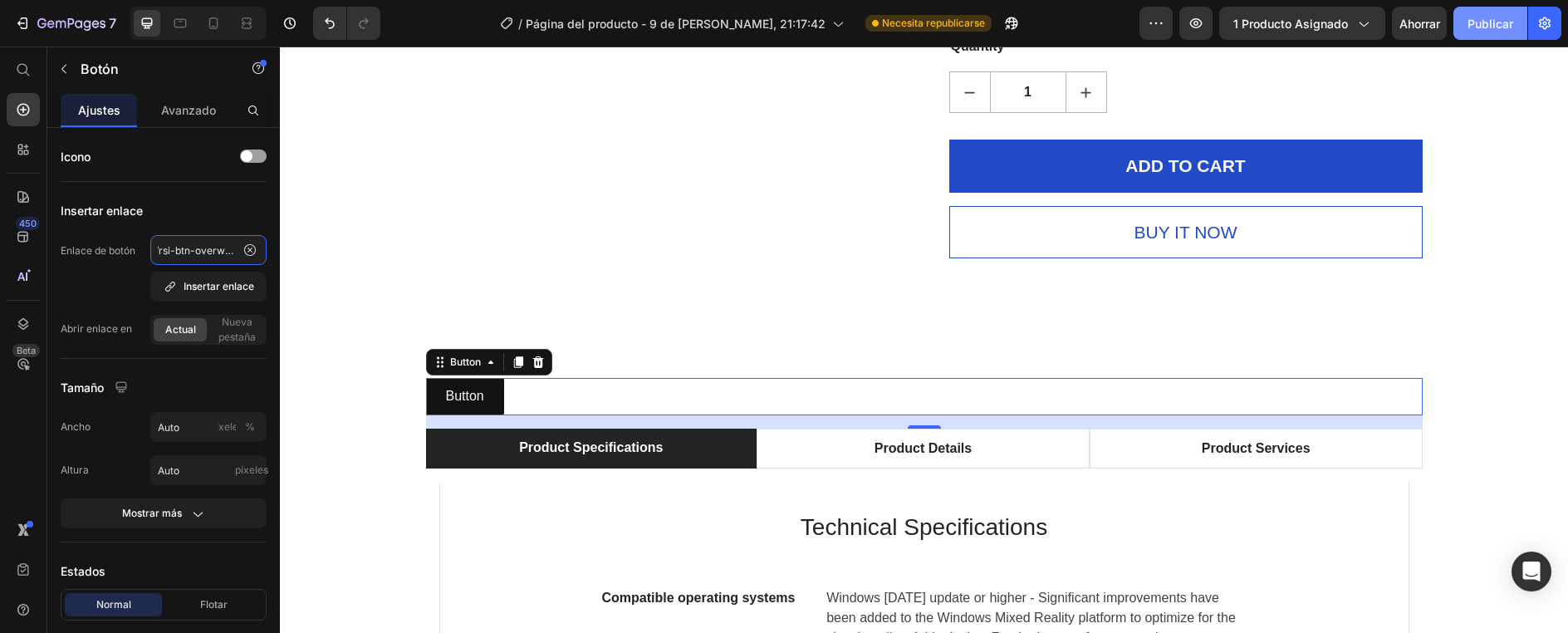 type on "/rsi-btn-overwrite" 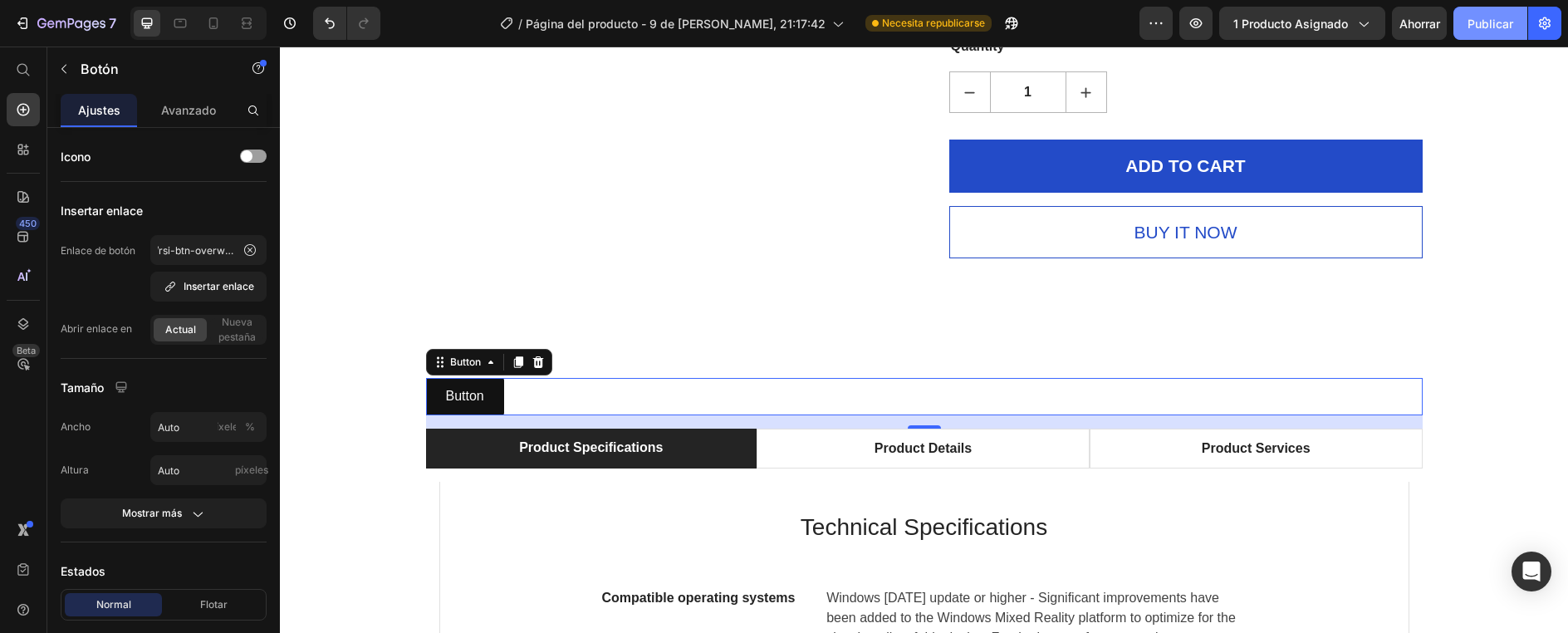 drag, startPoint x: 1481, startPoint y: 14, endPoint x: 1166, endPoint y: 38, distance: 315.91296 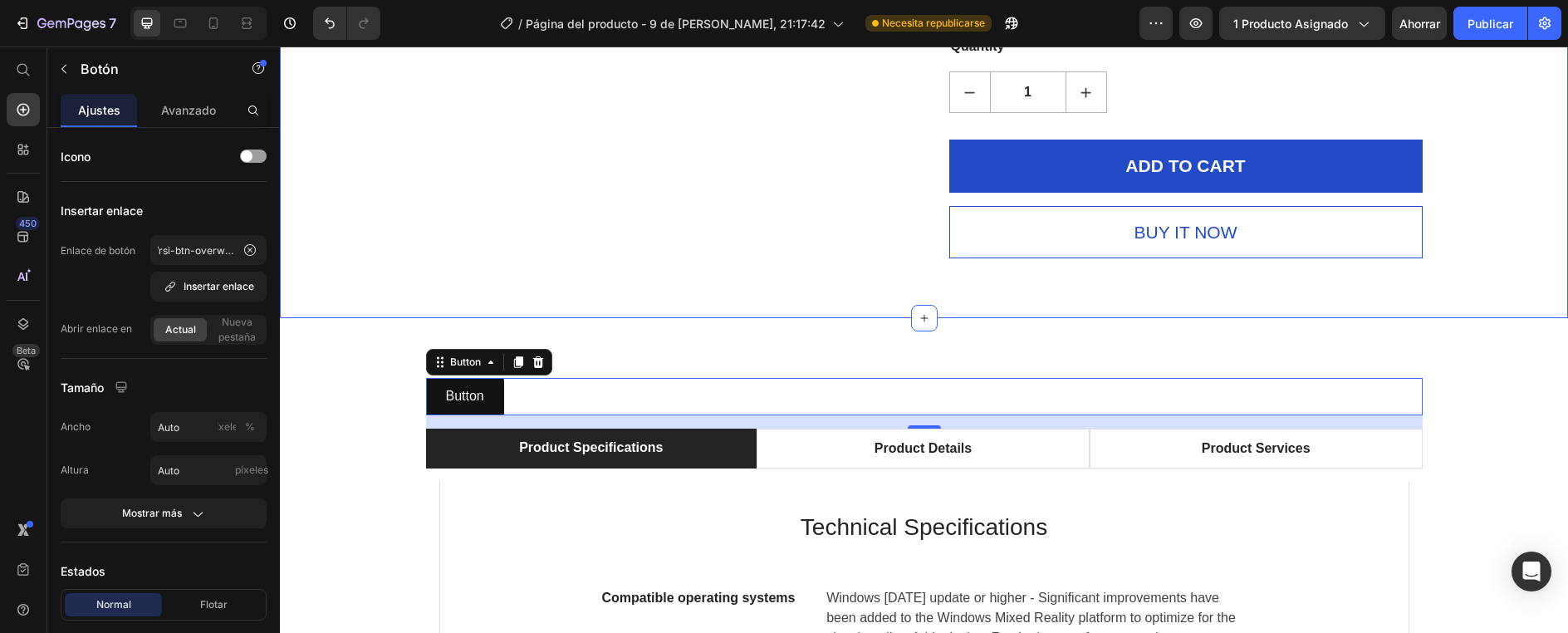 scroll, scrollTop: 0, scrollLeft: 0, axis: both 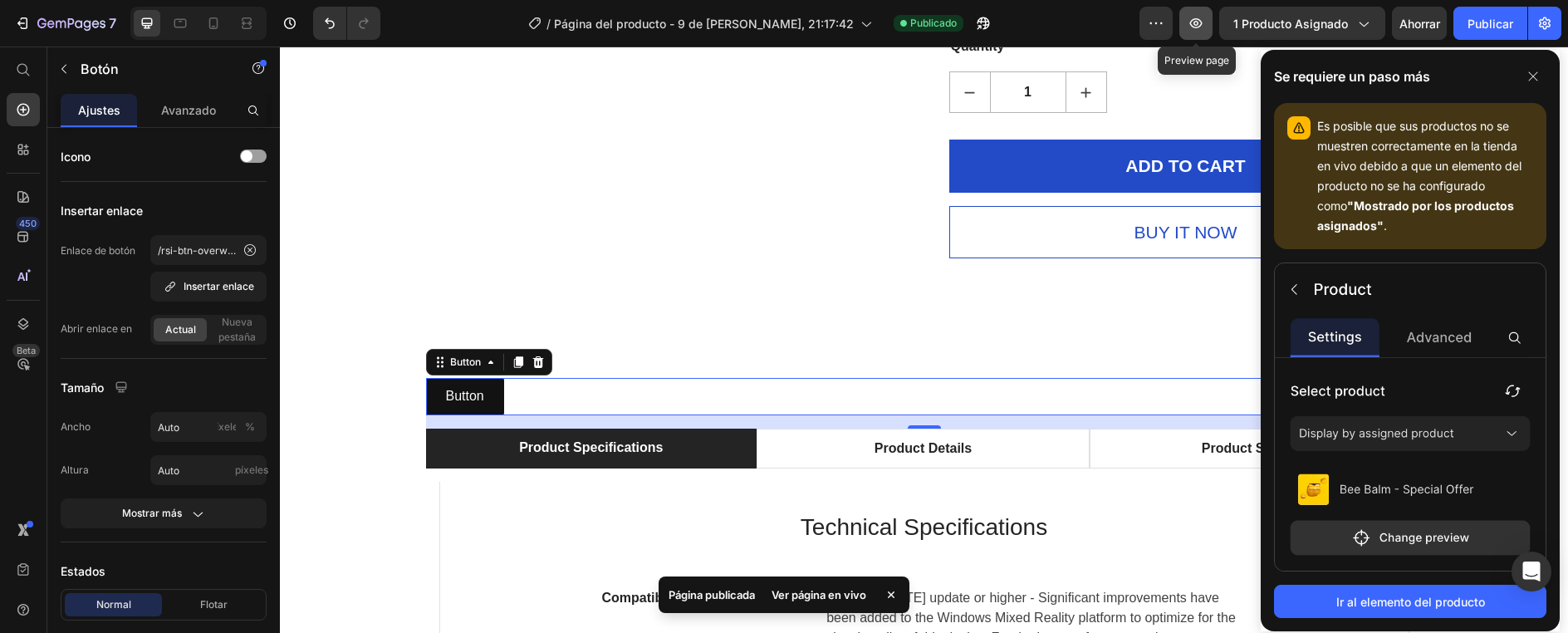 click 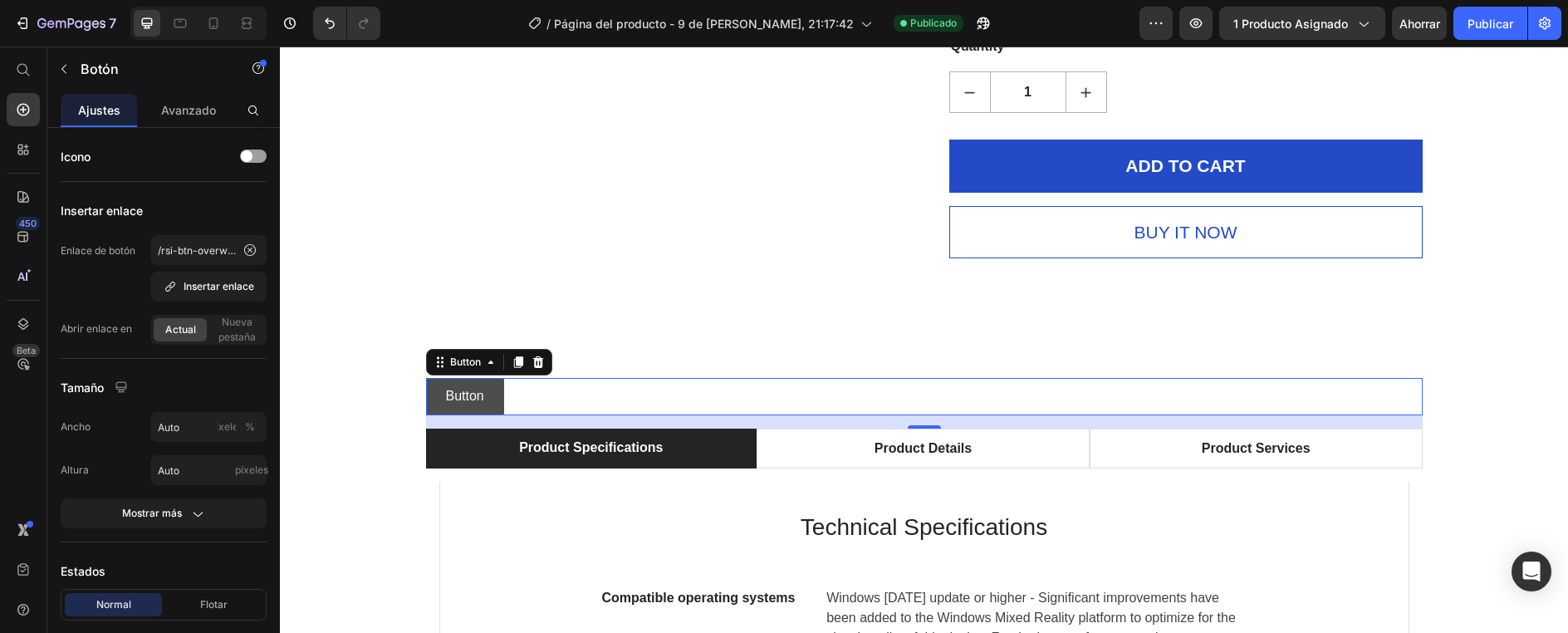 click on "Button" at bounding box center (465, 396) 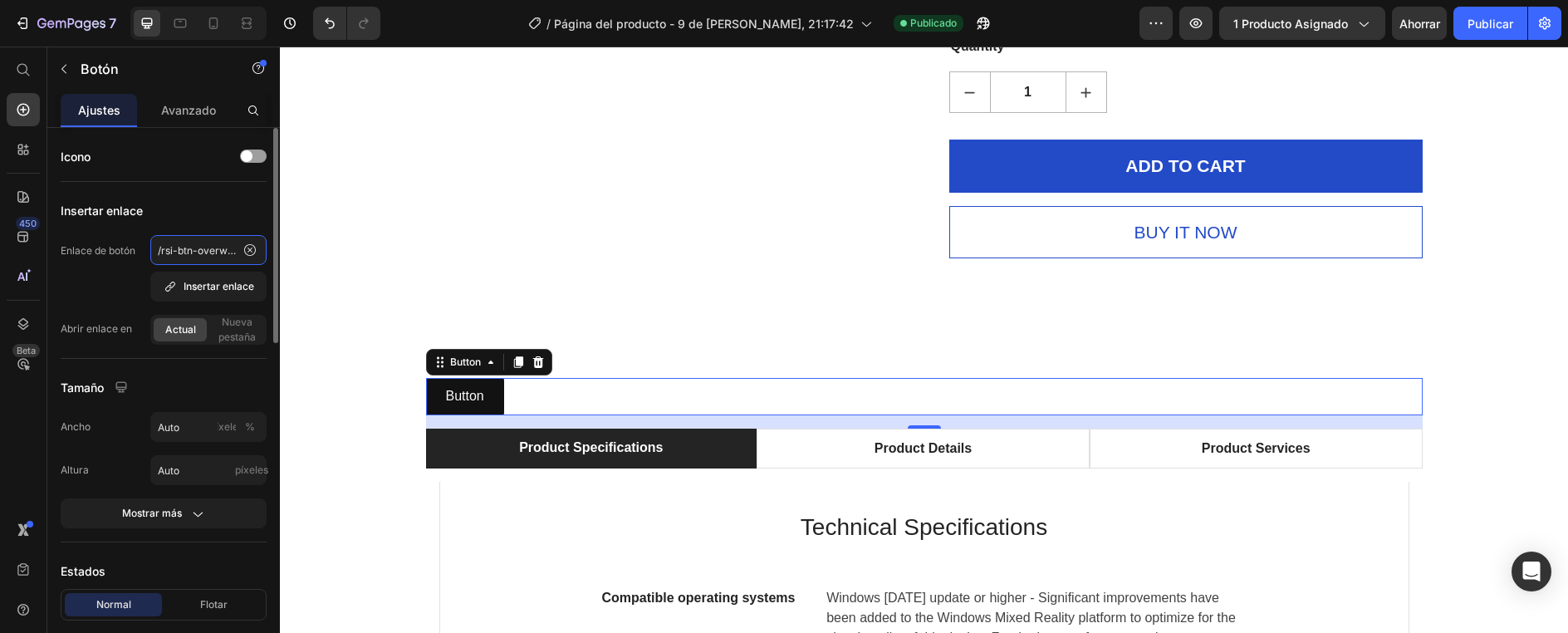 click on "/rsi-btn-overwrite" 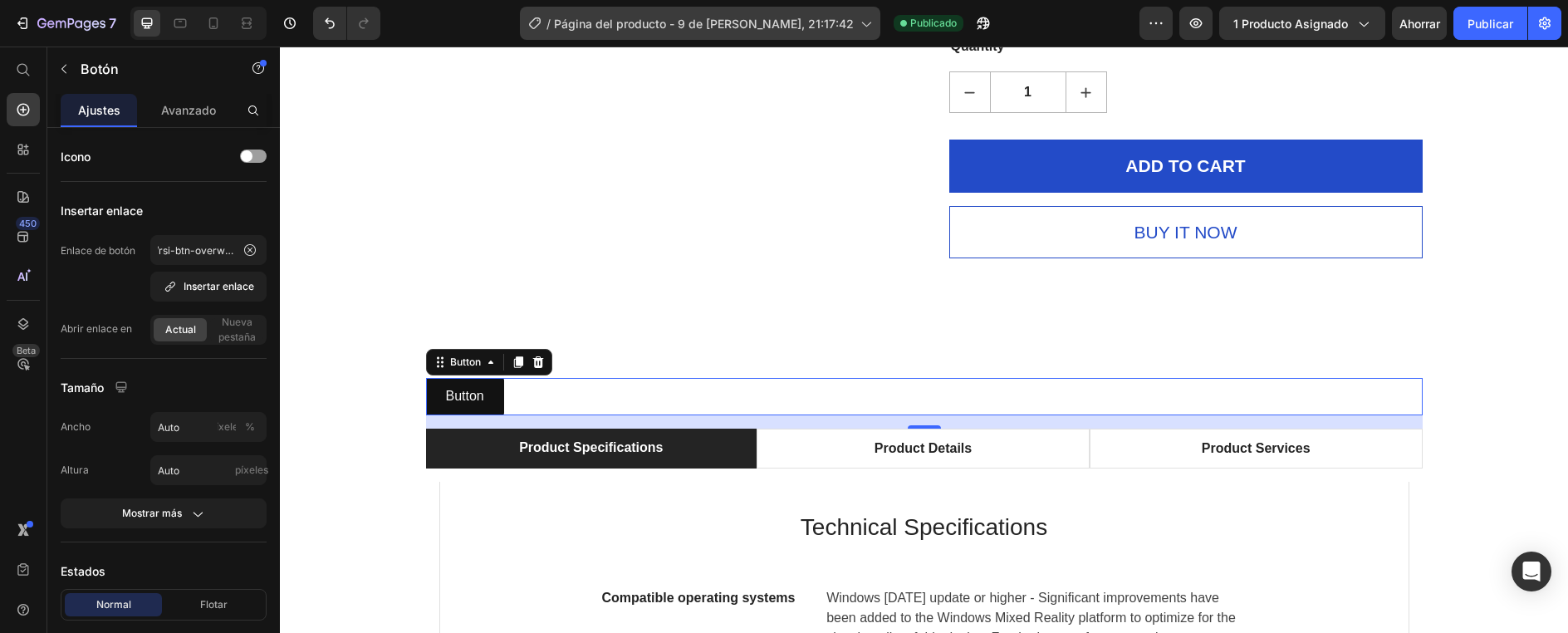 scroll, scrollTop: 0, scrollLeft: 0, axis: both 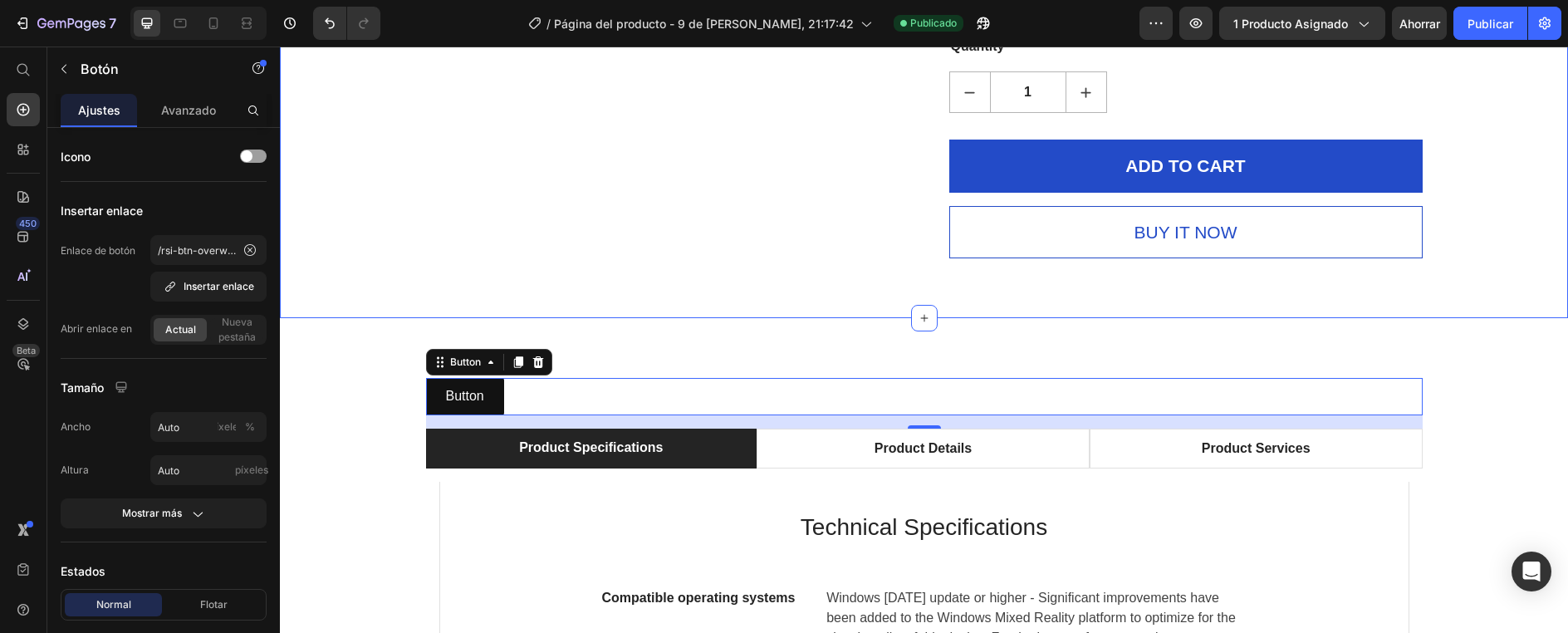 click on "Product Images
HURRY!  LET BUY NOW (P) Stock Counter Liteplex x 5 (P) Title
Icon
Icon
Icon
Icon
Icon Icon List Hoz 915 reviews Text block Row $239.700,00 (P) Price $0,00 (P) Price Save $0,00 (P) Tag Row This product does not have a description (P) Description
See All Specs Button Row
Icon Free Delivery Text block Free delivery and returns Text block Icon List
Icon Worry-Free Trial Text block 60-Day easy returns Text block Icon List
Icon Warranty Text block 1-Year warranty policy Text block Icon List
Icon After-Sale Service Text block 24/7 support Text block Icon List Row This product has only default variant (P) Variants & Swatches Quantity Text block 1 (P) Quantity ADD TO CART (P) Cart Button Buy it now (P) Dynamic Checkout Product Section 1" at bounding box center [924, -112] 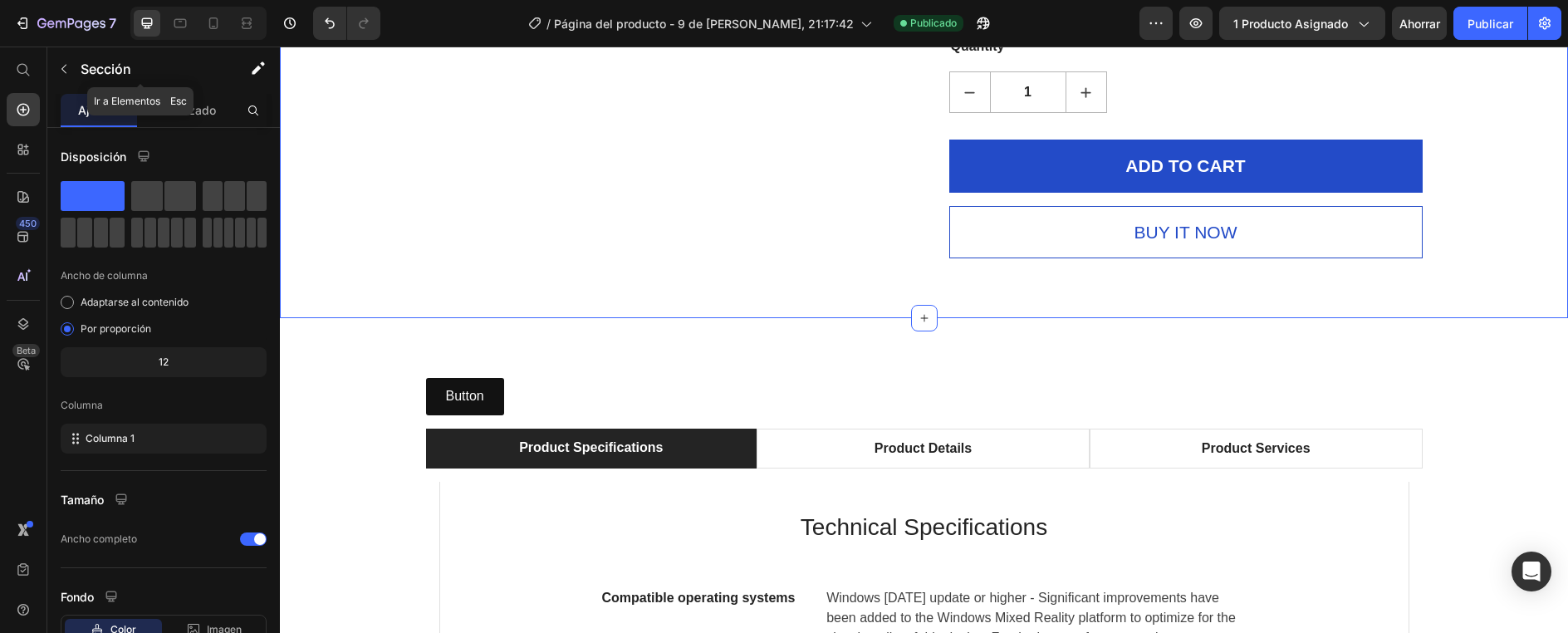 drag, startPoint x: 61, startPoint y: 66, endPoint x: 51, endPoint y: 101, distance: 36.400549 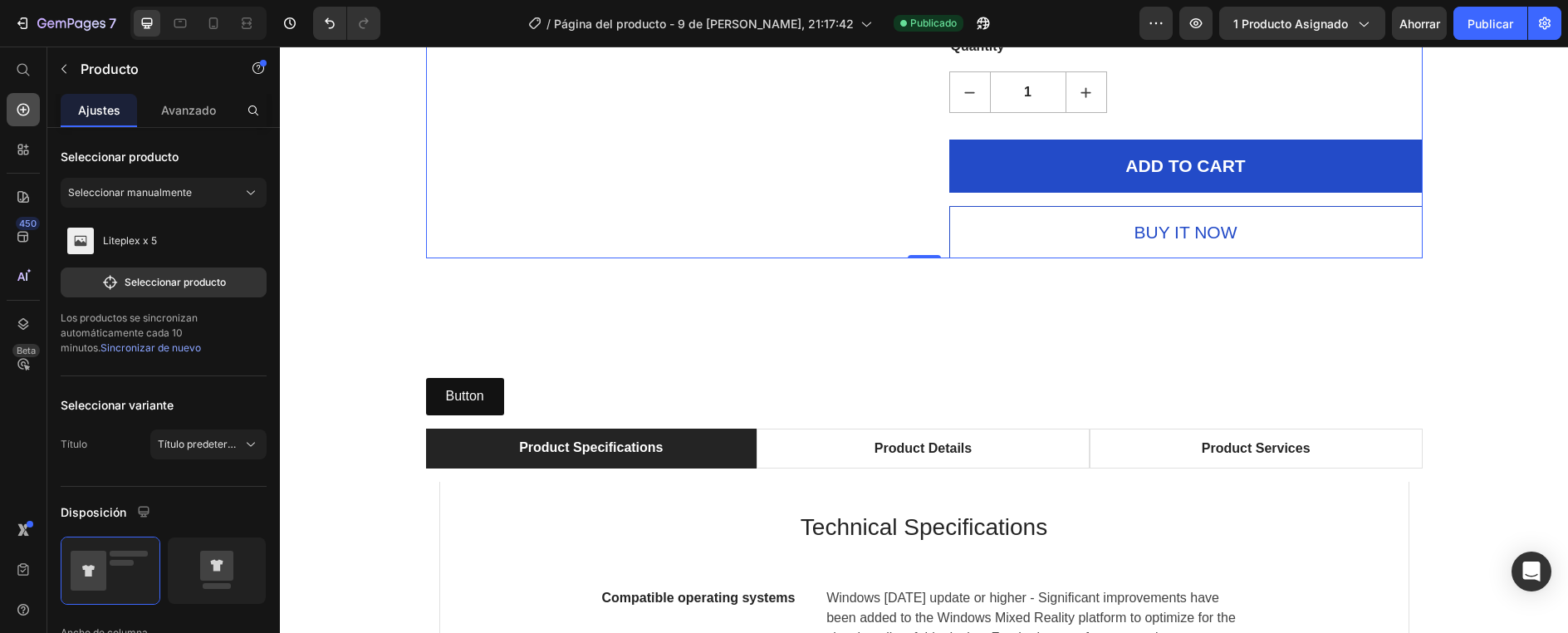click 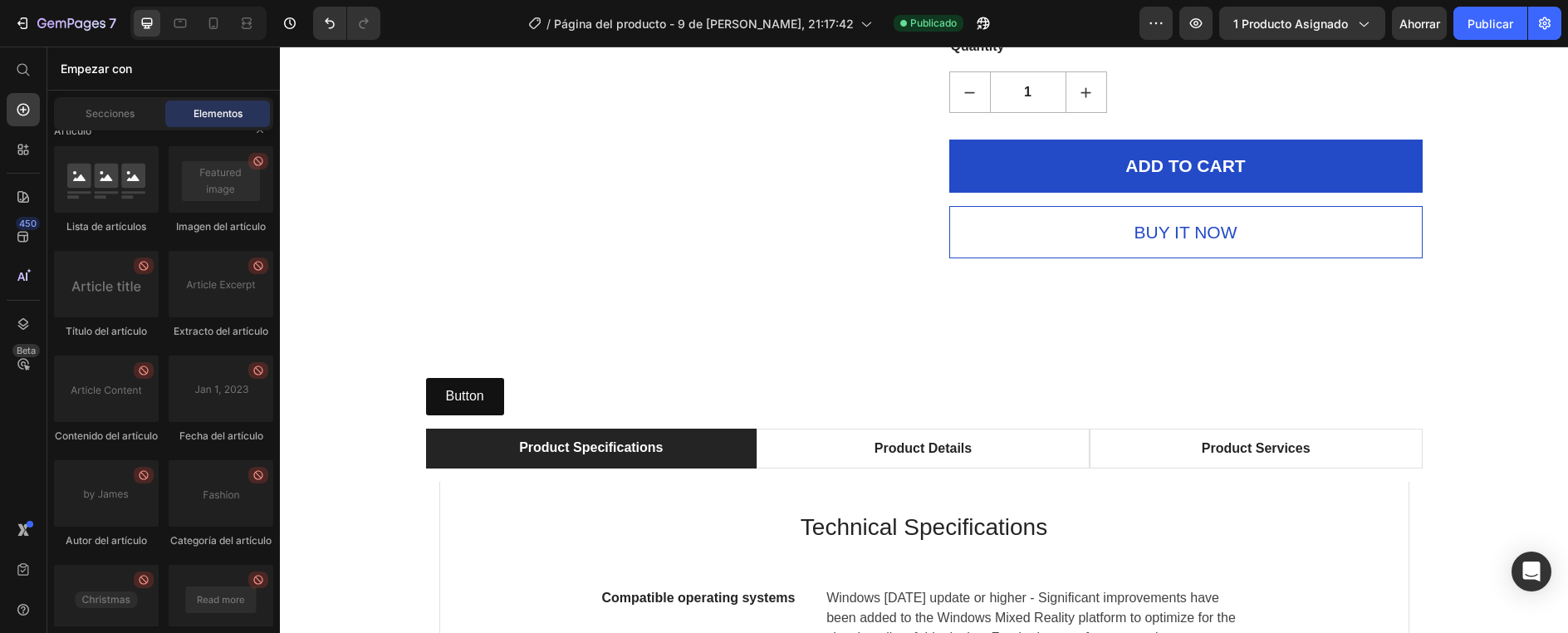 scroll, scrollTop: 4910, scrollLeft: 0, axis: vertical 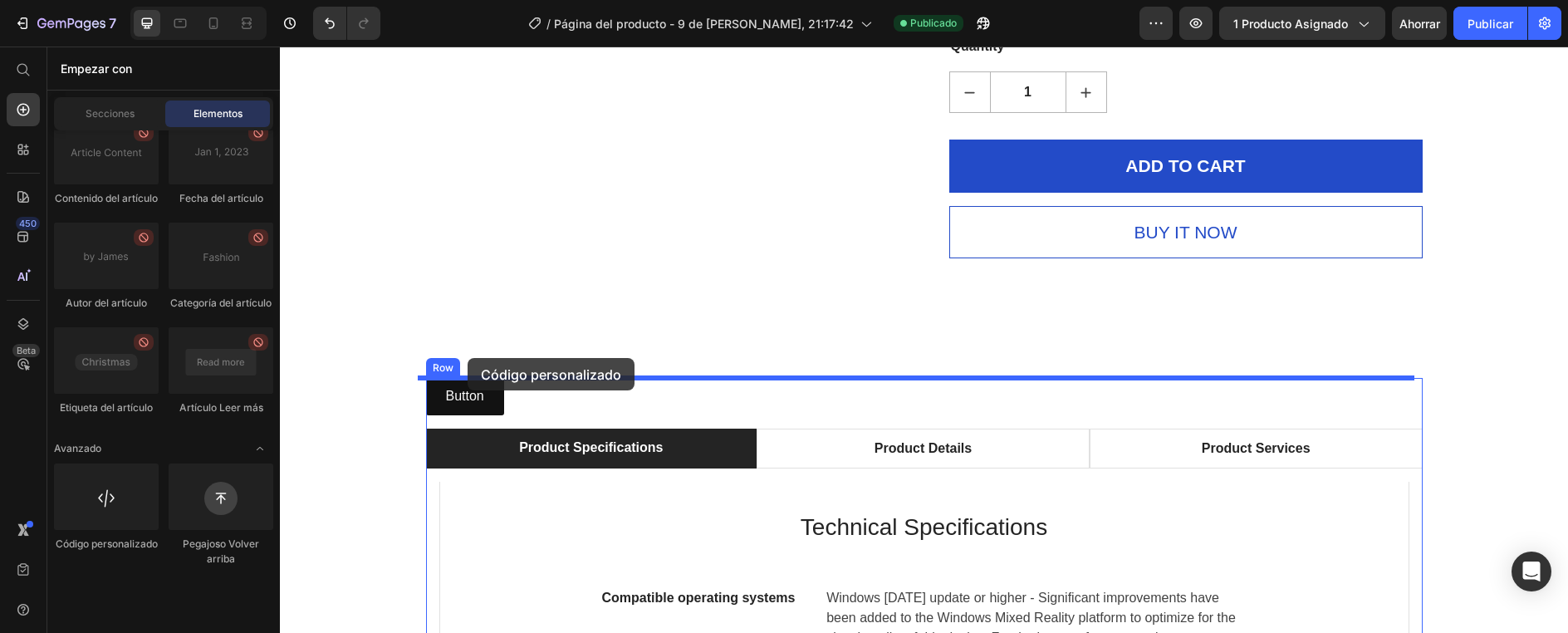 drag, startPoint x: 392, startPoint y: 597, endPoint x: 468, endPoint y: 358, distance: 250.79274 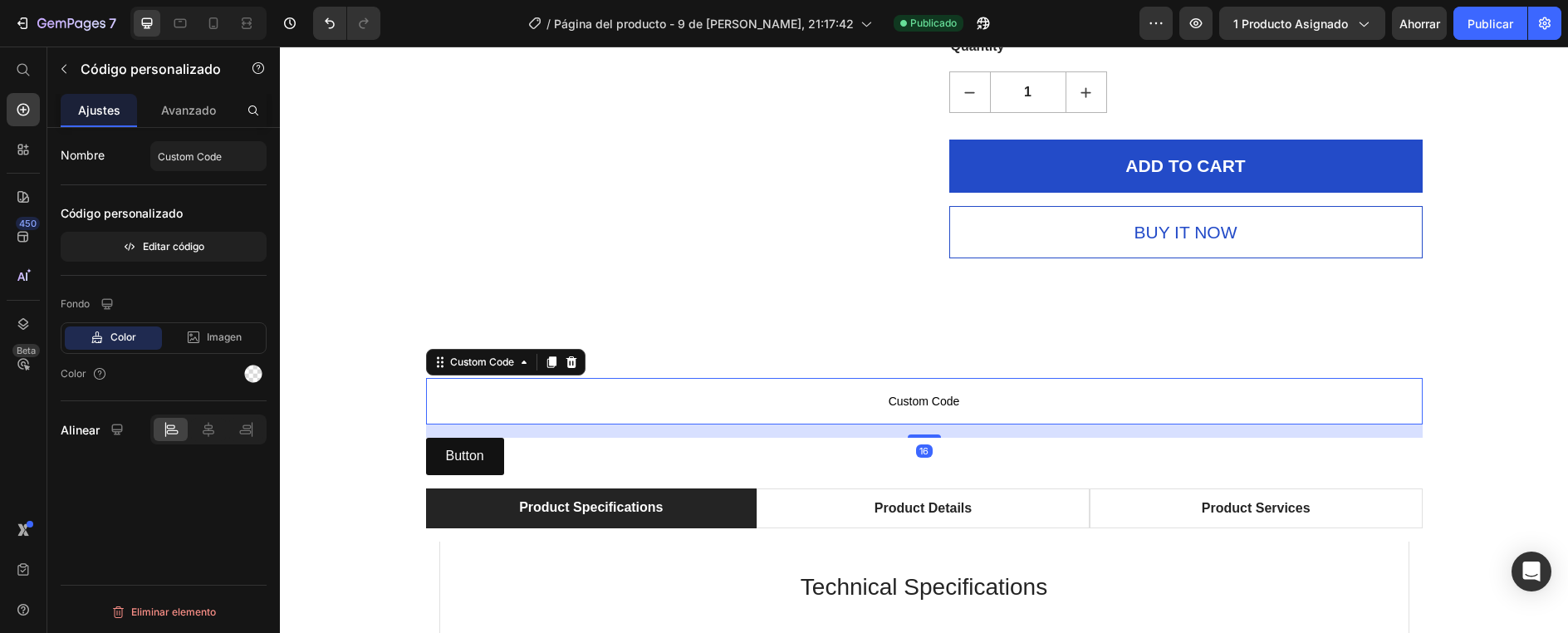 click on "Custom Code" at bounding box center [924, 401] 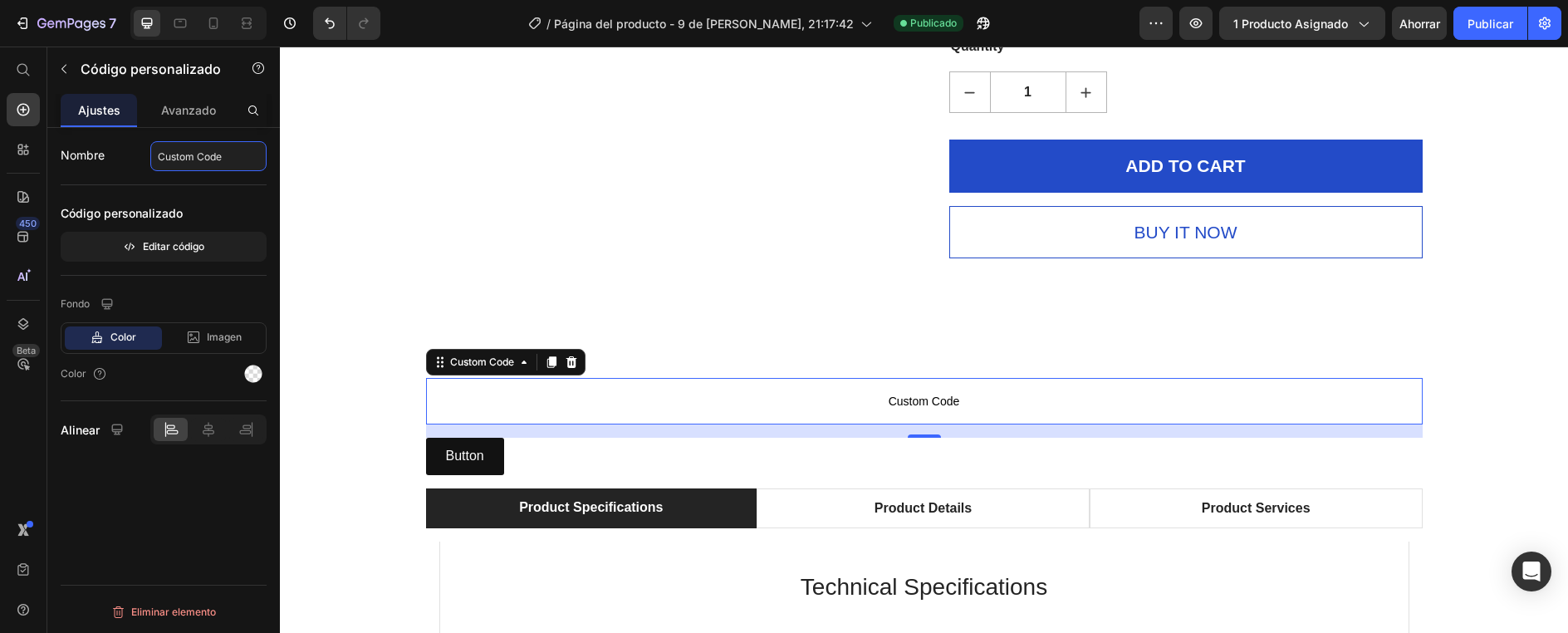 click on "Custom Code" 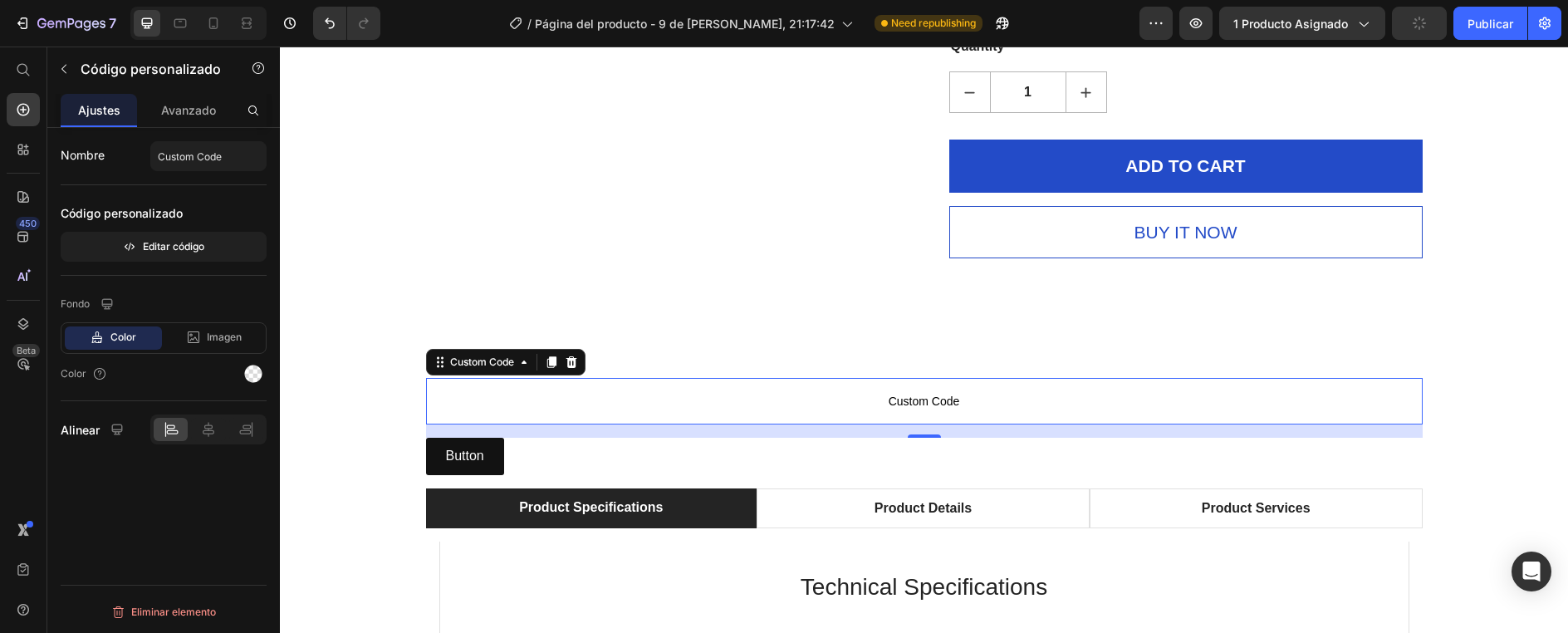 click on "Nombre" at bounding box center [82, 155] 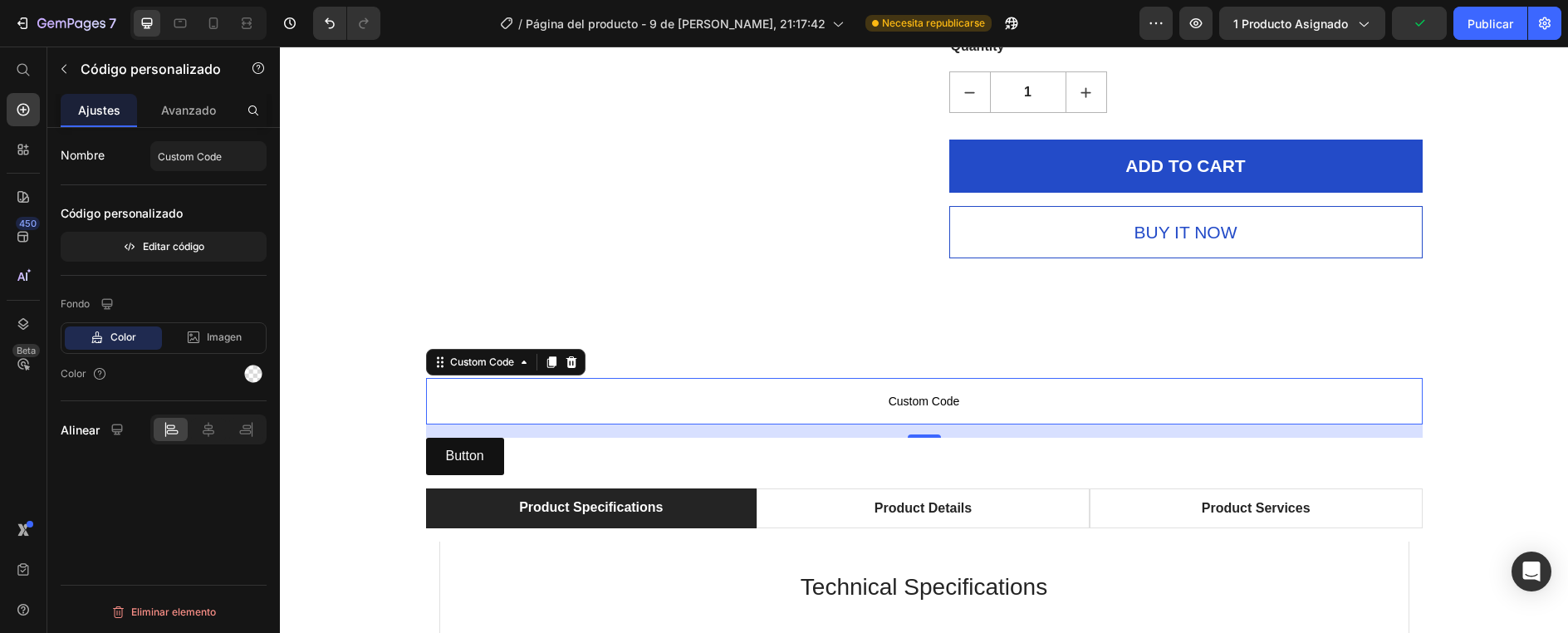 click on "Código personalizado" at bounding box center [121, 213] 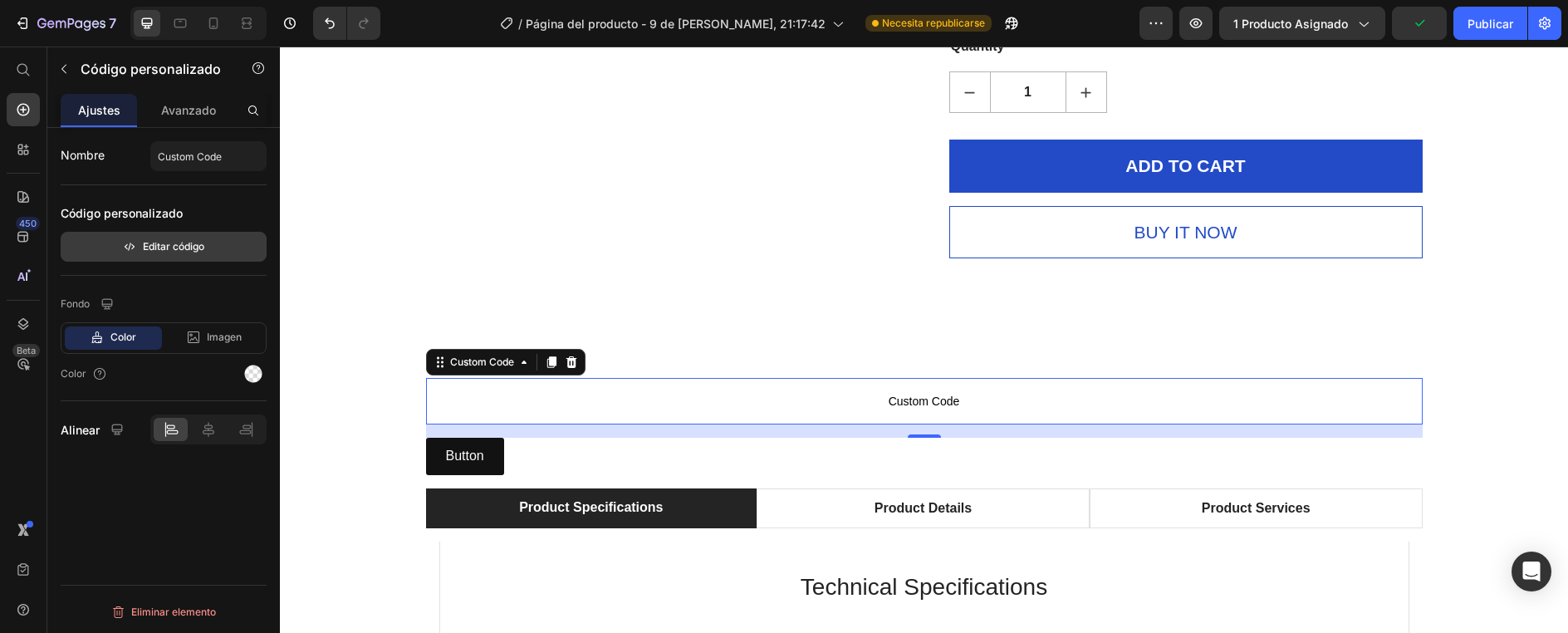 click on "Editar código" at bounding box center (174, 246) 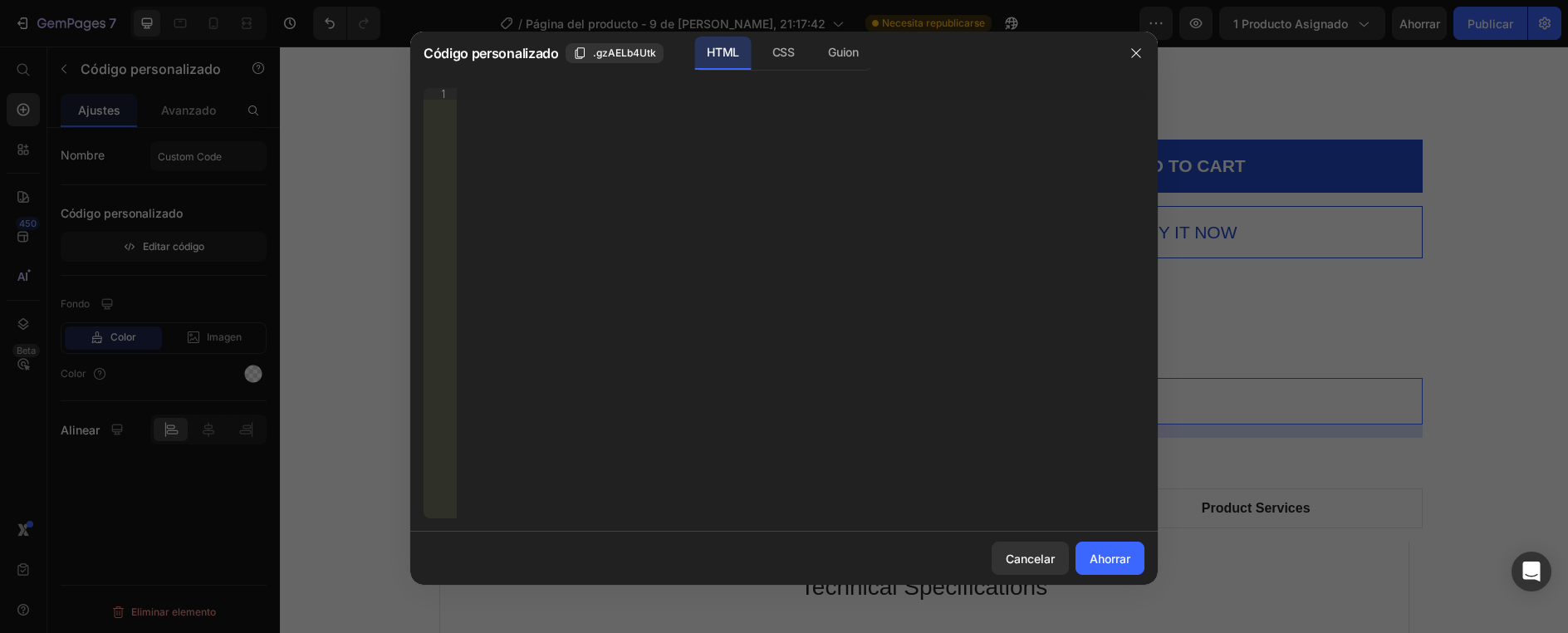 click on "Inserte el código de instalación de terceros, el código HTML o el código Liquid para mostrar contenido personalizado." at bounding box center (801, 315) 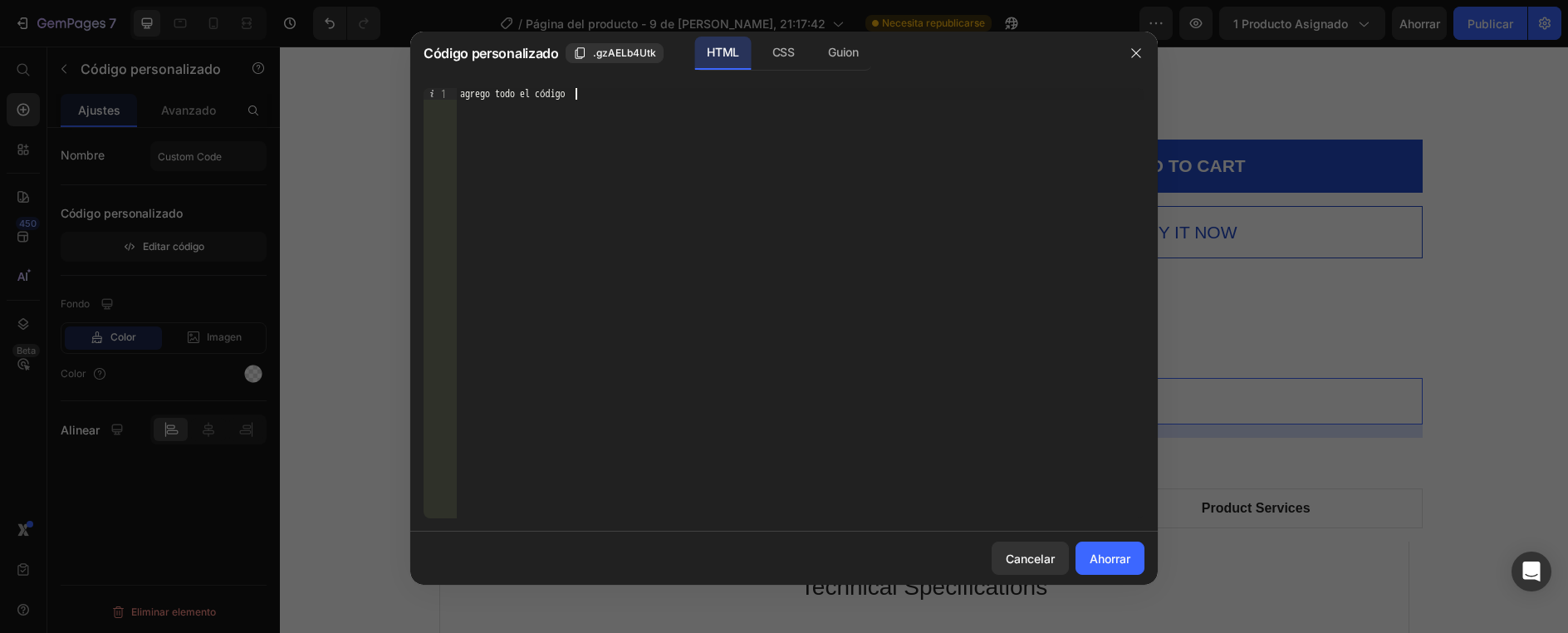 scroll, scrollTop: 0, scrollLeft: 9, axis: horizontal 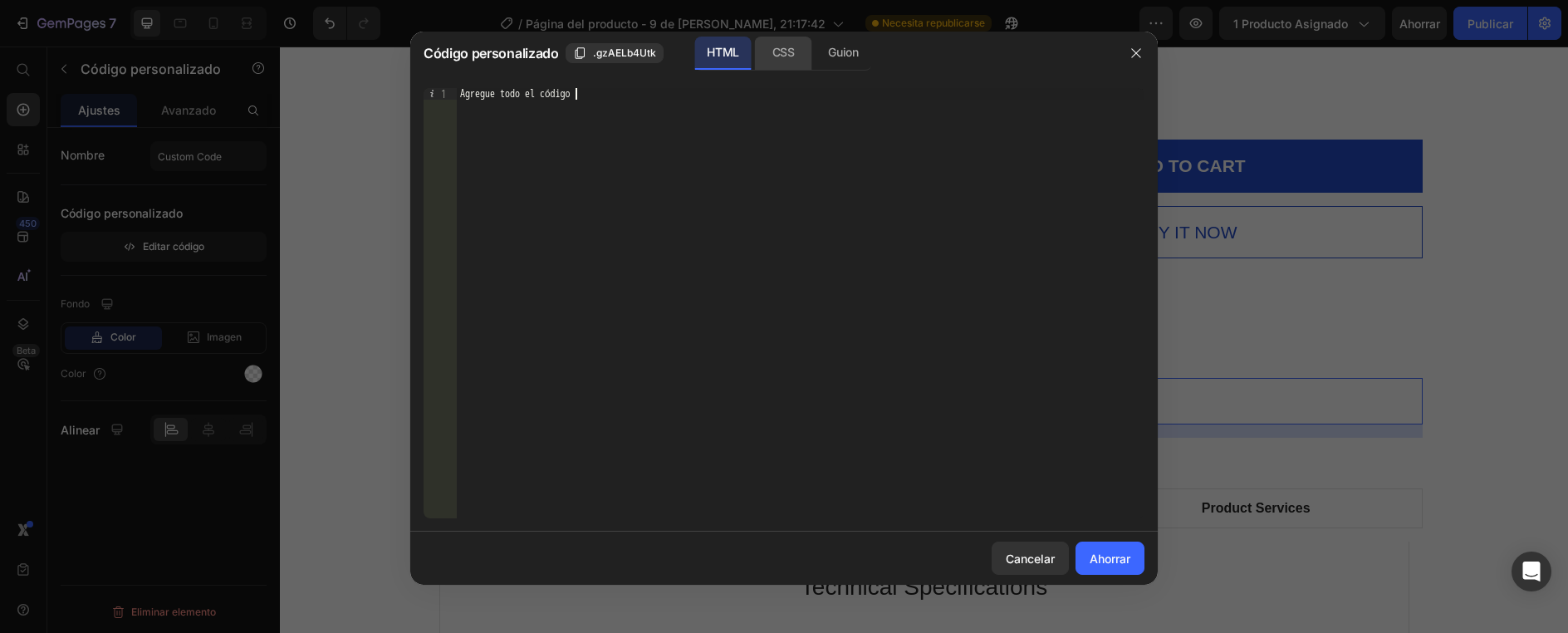 type on "agrego todo el código" 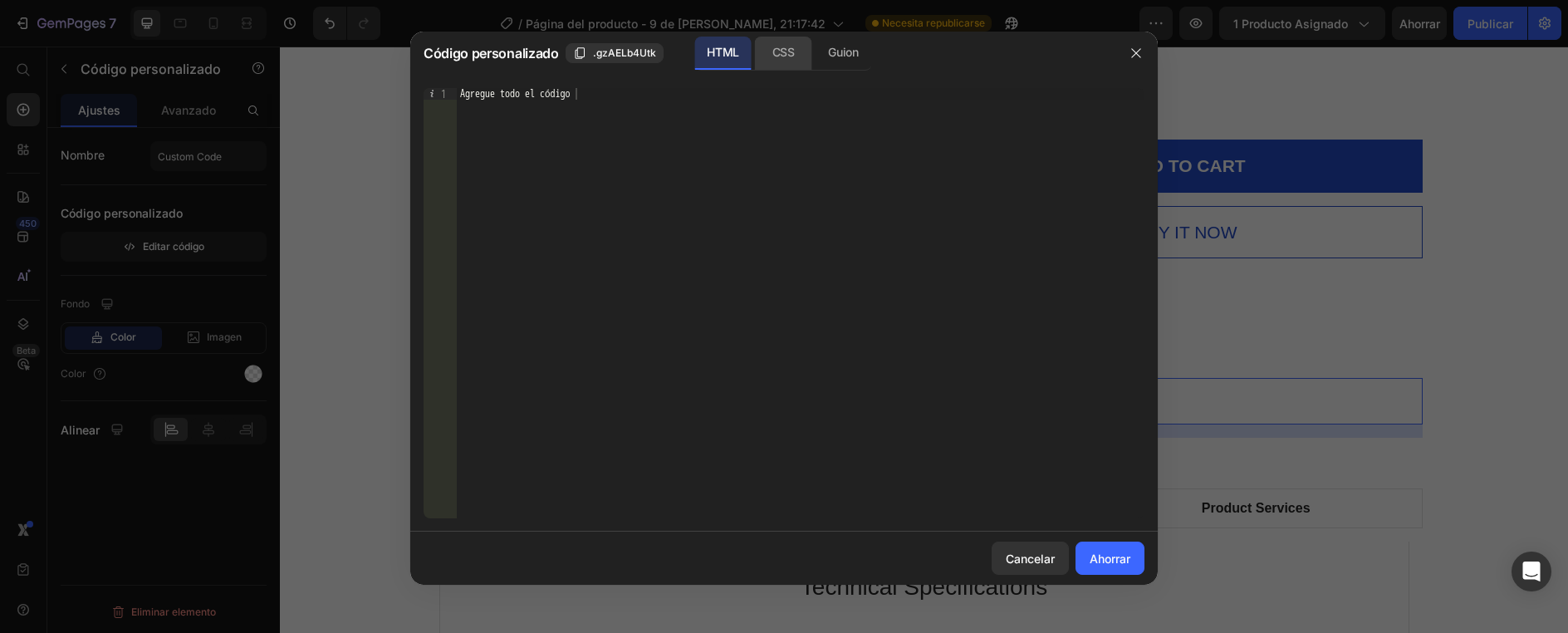 click on "CSS" at bounding box center [783, 52] 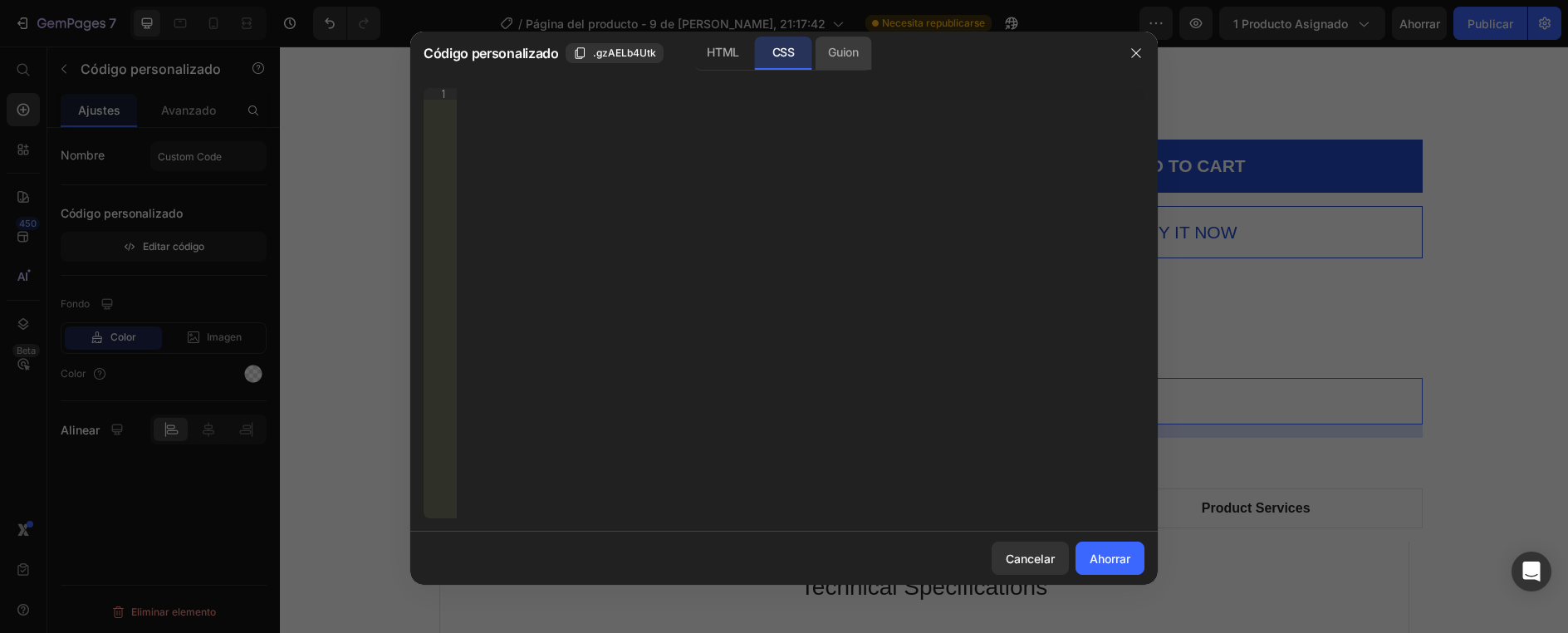 click on "Guion" at bounding box center (843, 52) 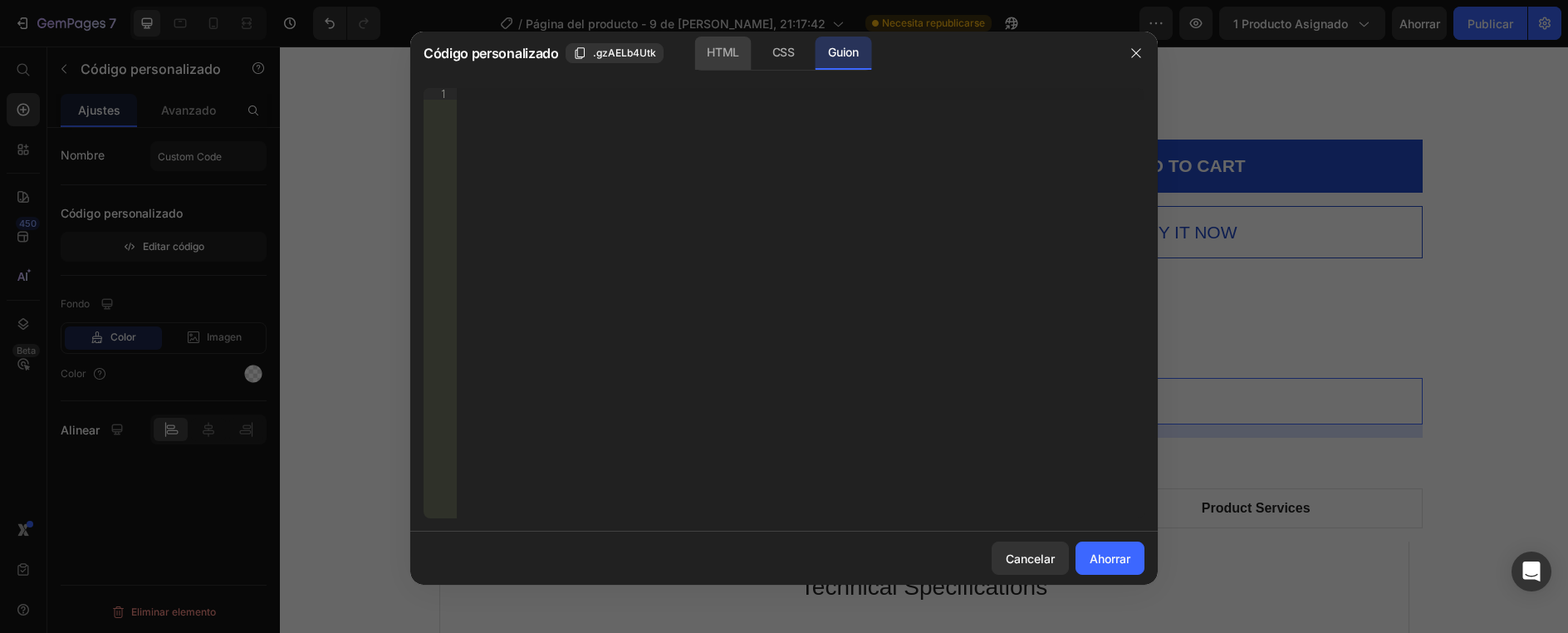 click on "HTML" 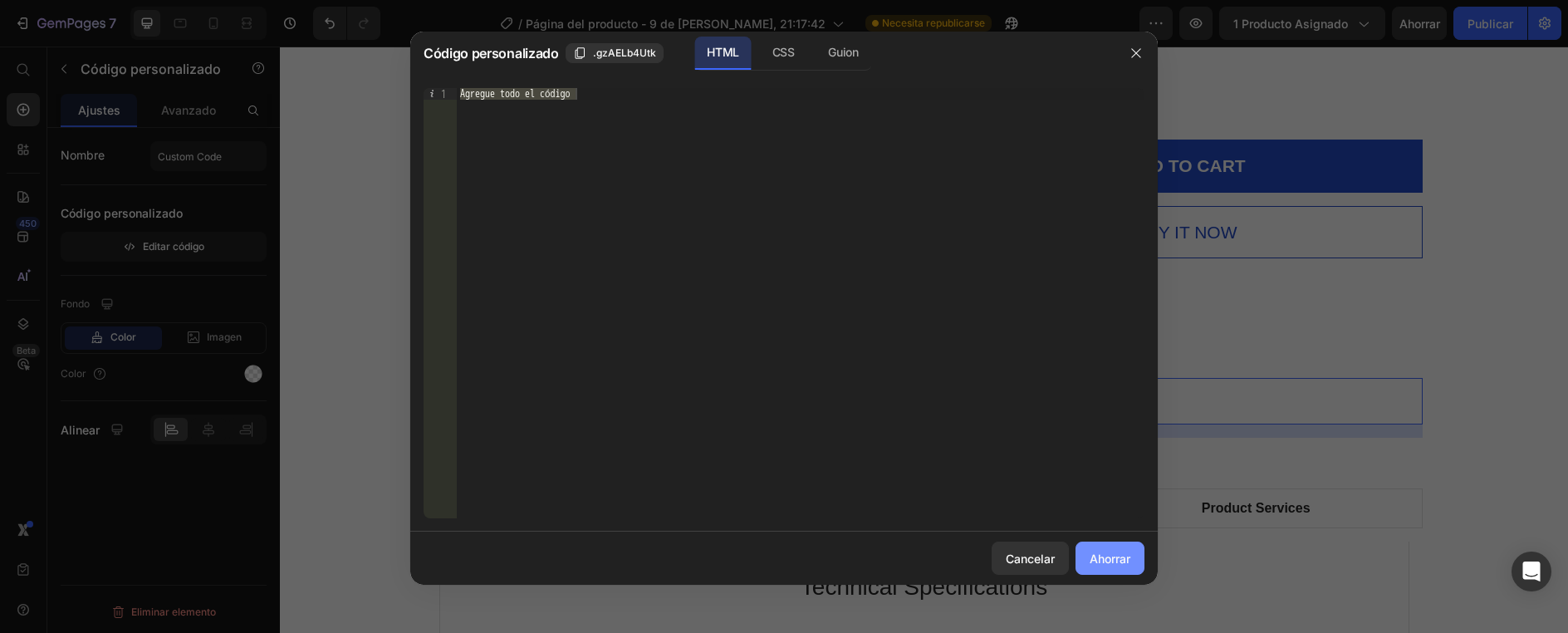 click on "Ahorrar" at bounding box center (1110, 558) 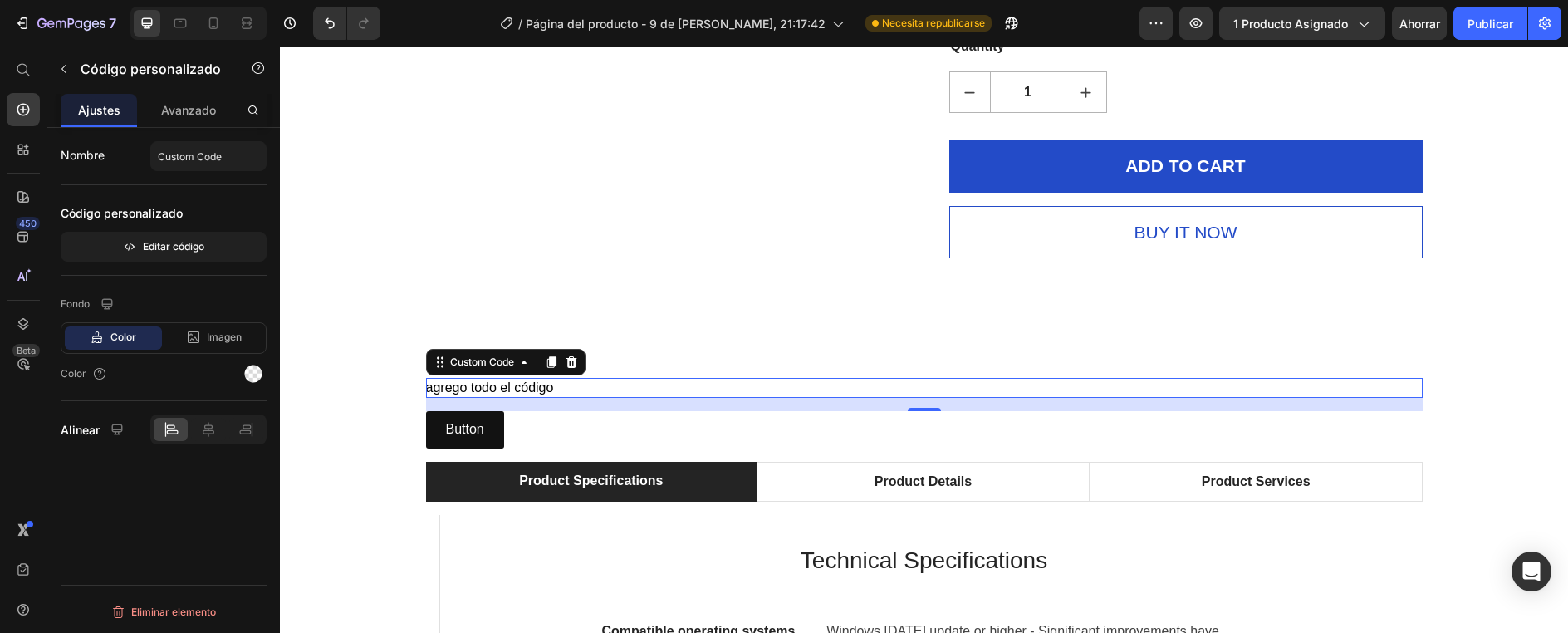 click on "agrego todo el código" at bounding box center [924, 388] 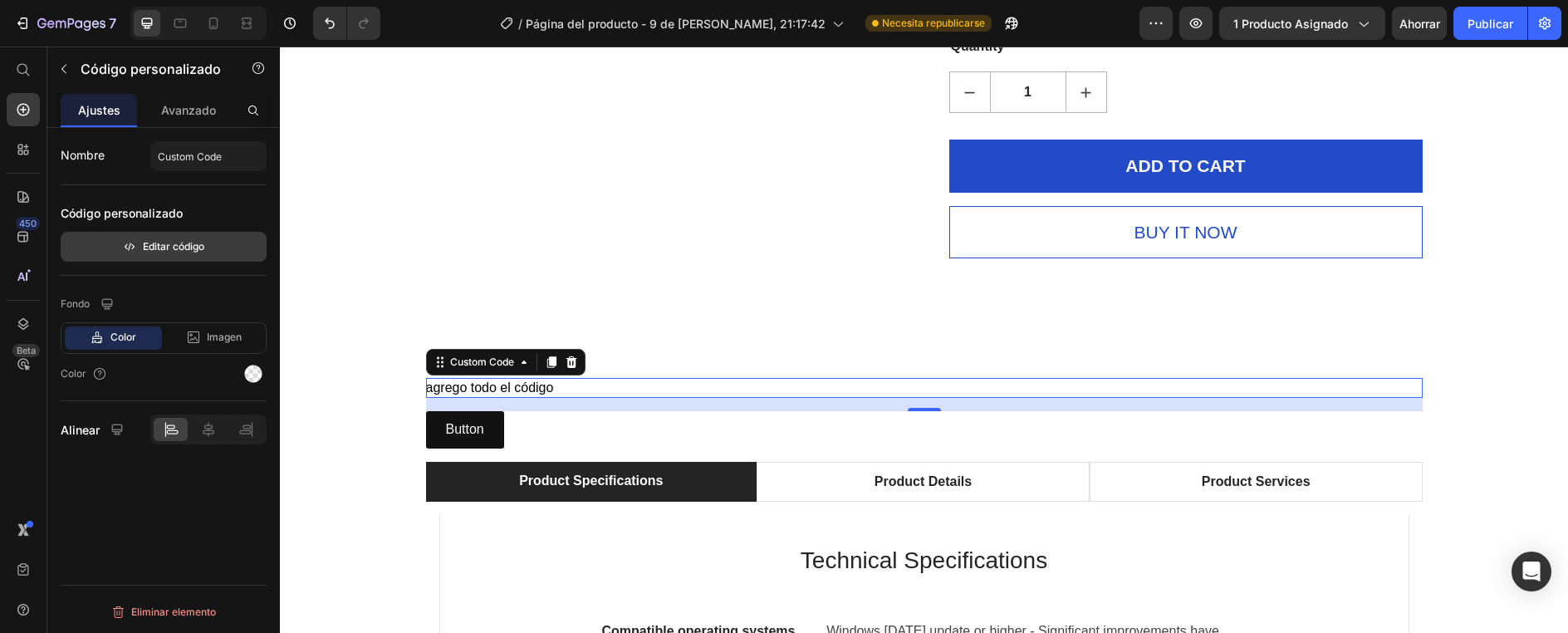 click on "Editar código" at bounding box center [174, 246] 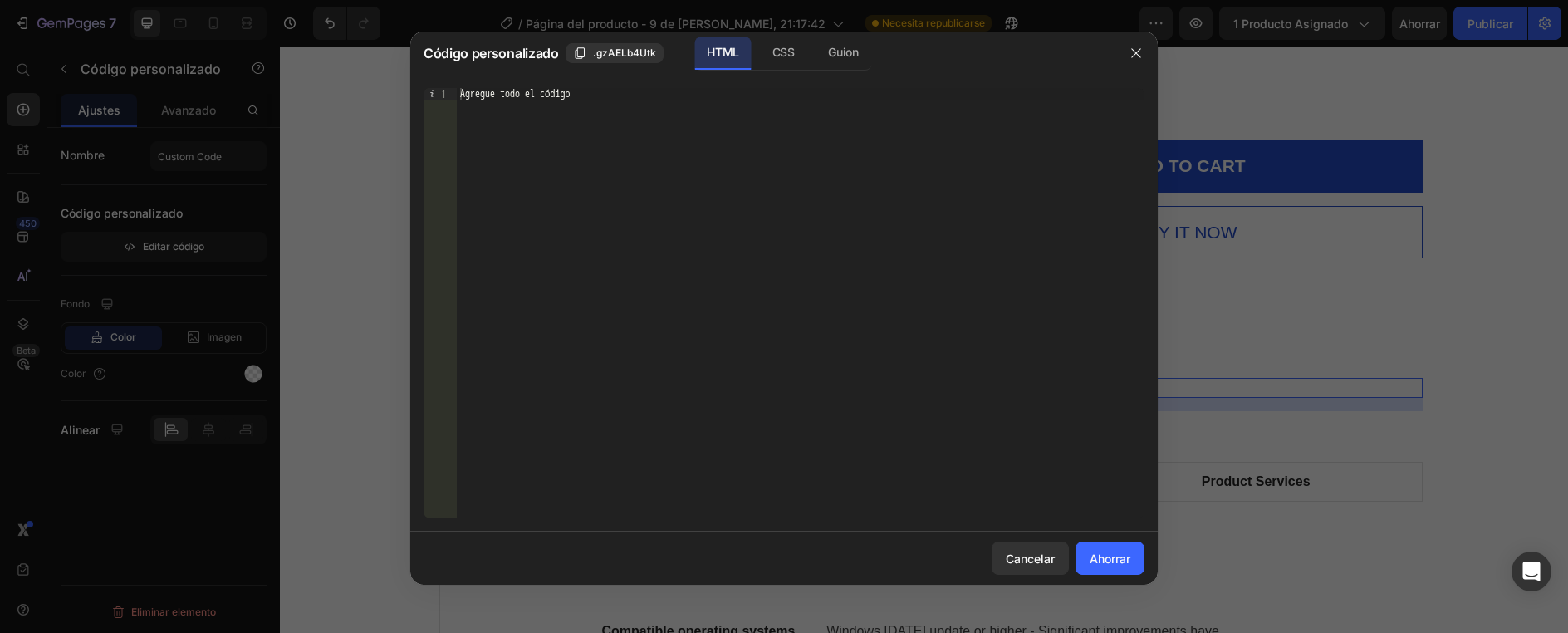 type on "agrego todo el código" 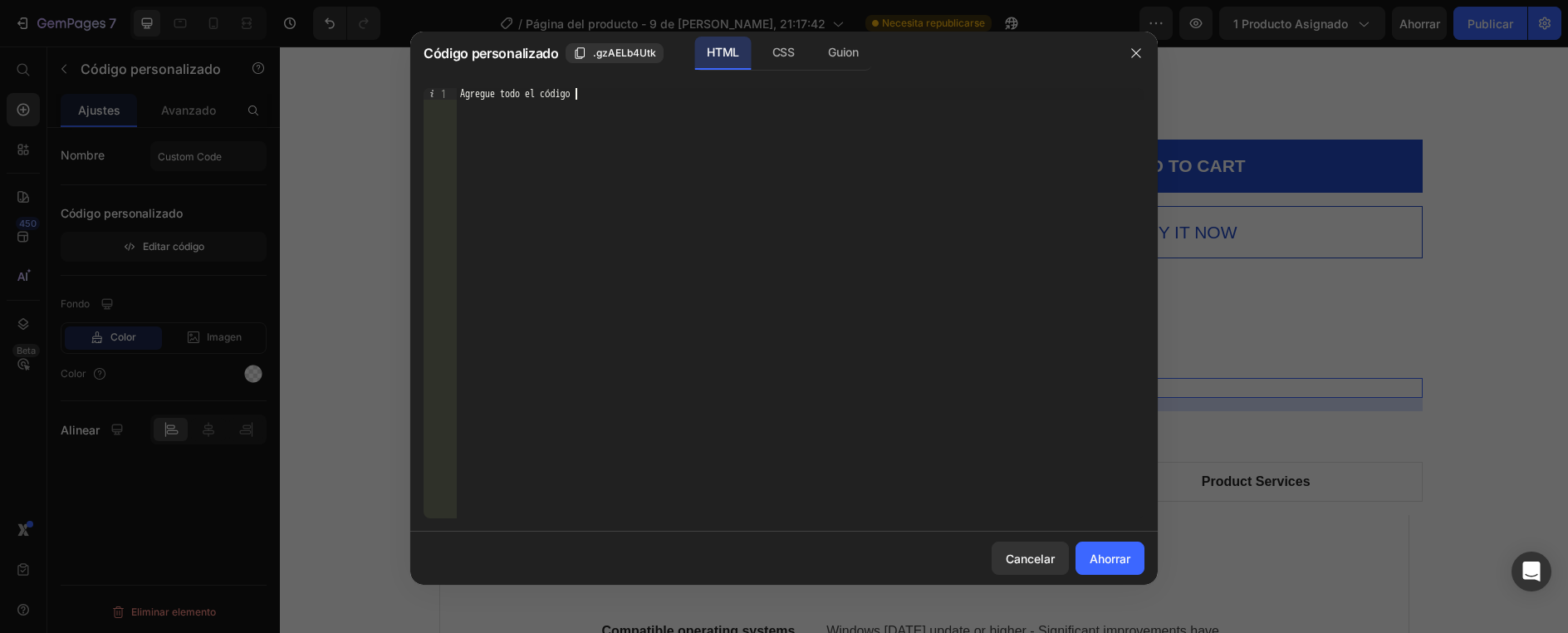 click on "Agregue todo el código" at bounding box center (801, 315) 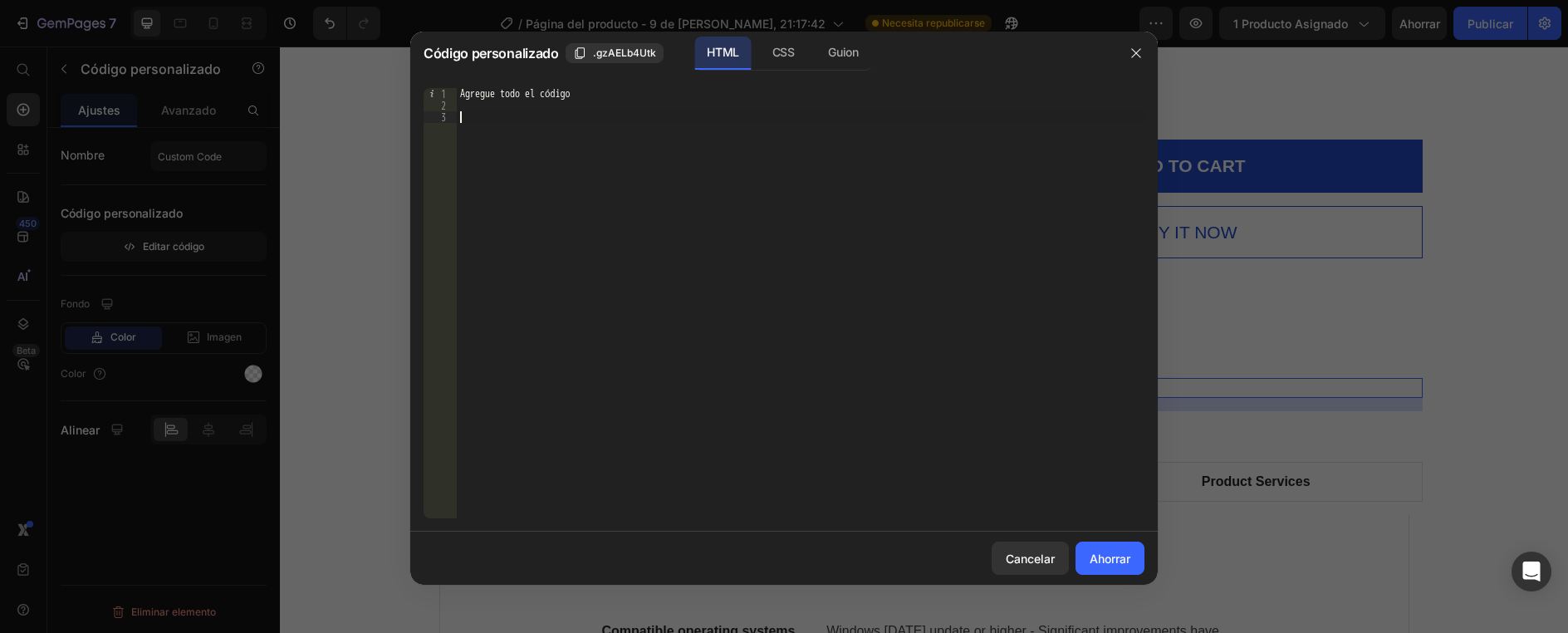 paste on "<!-- TikTok Pixel Code End -->" 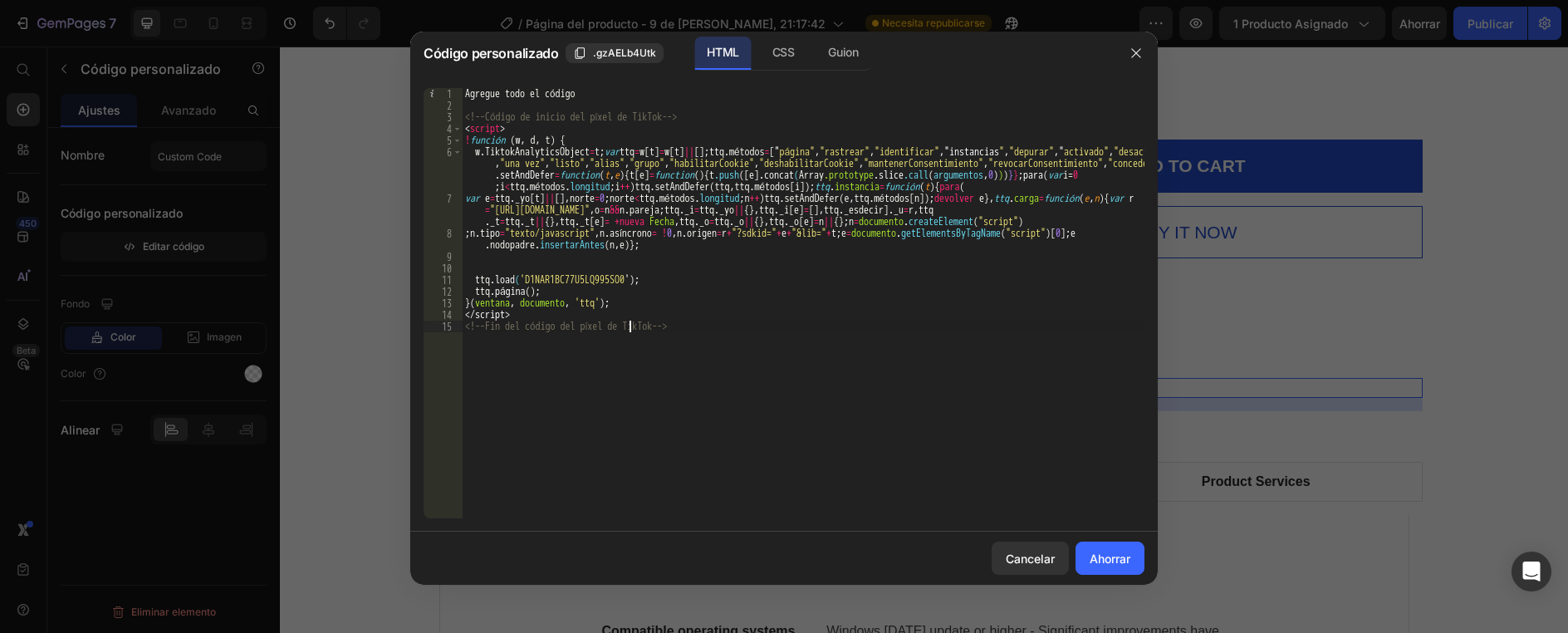 type on "<!-- TikTok Pixel Code End -->" 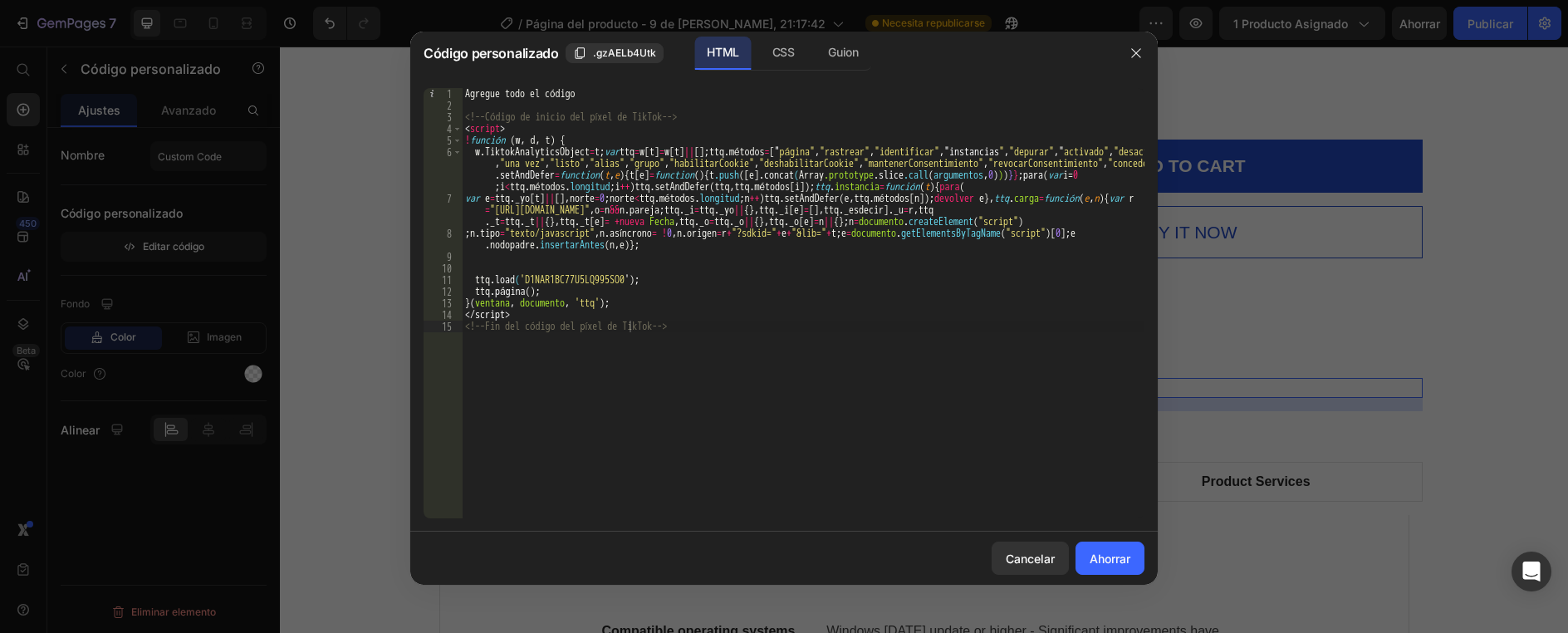 click on "Ahorrar" 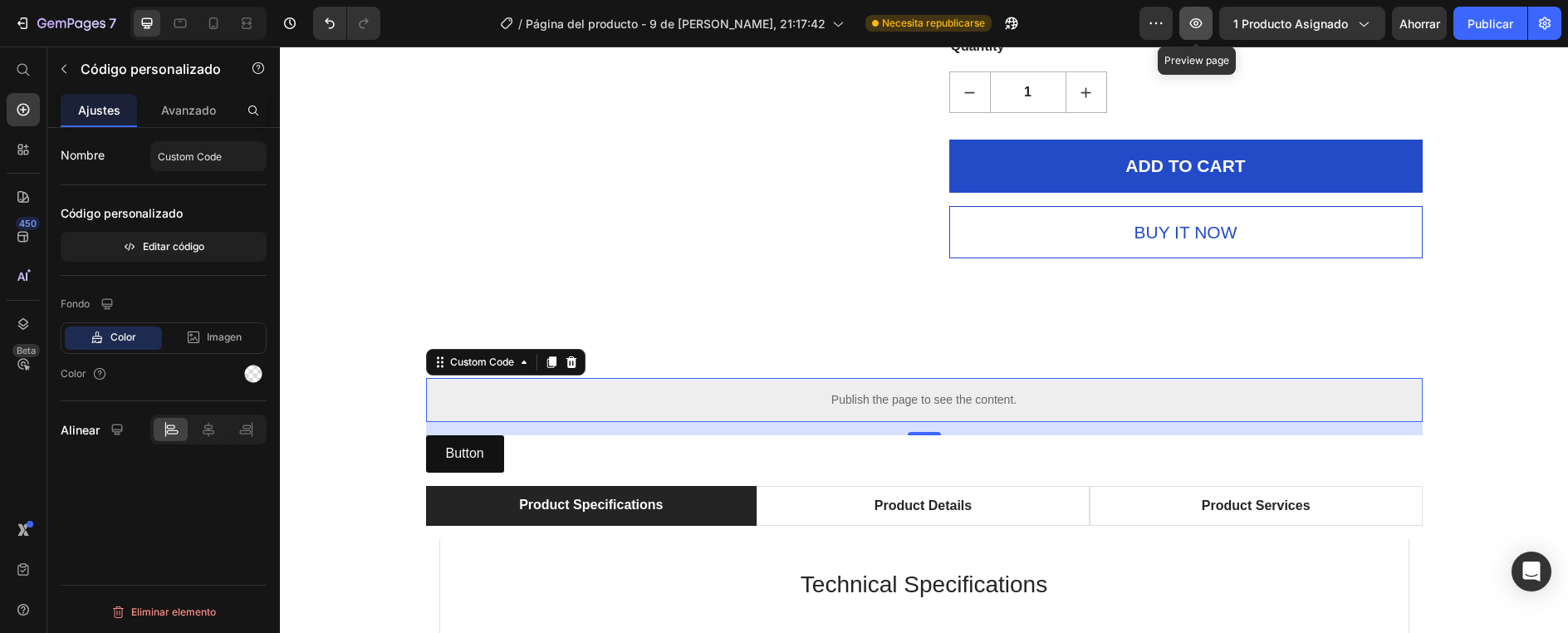 click 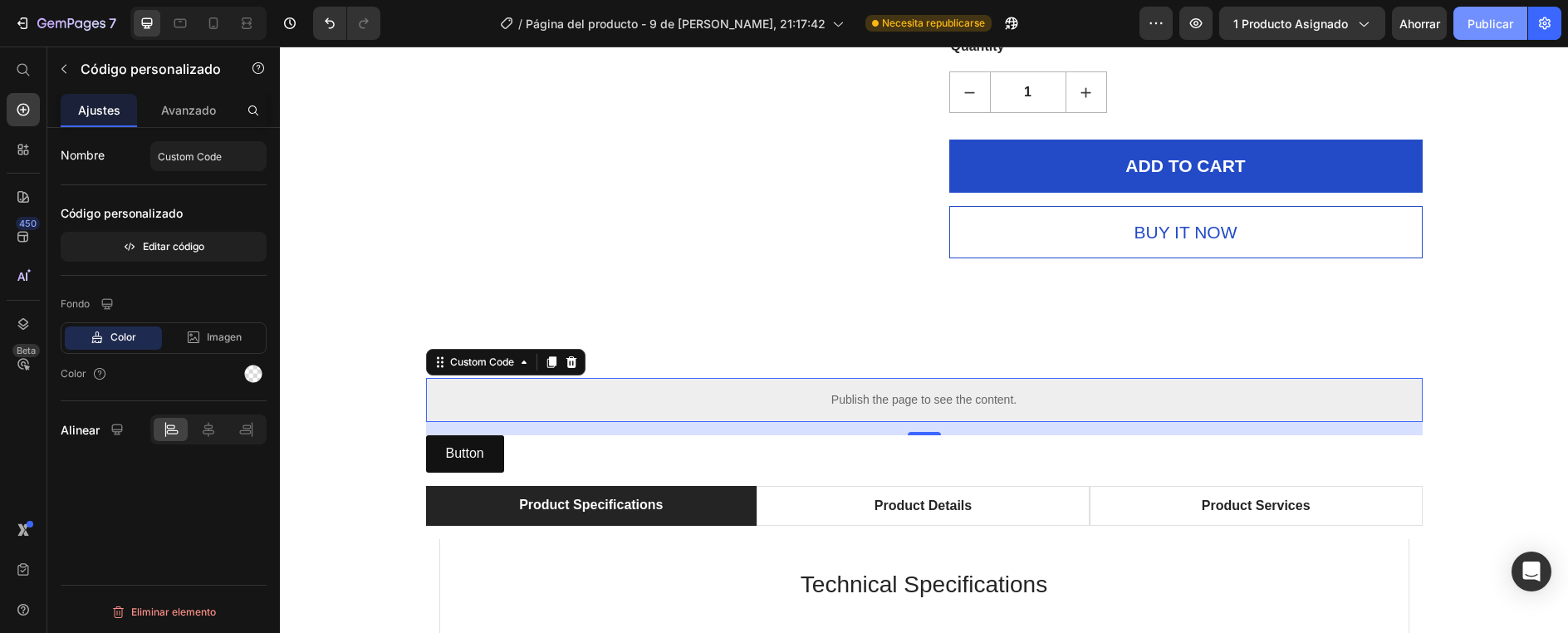 click on "Publicar" 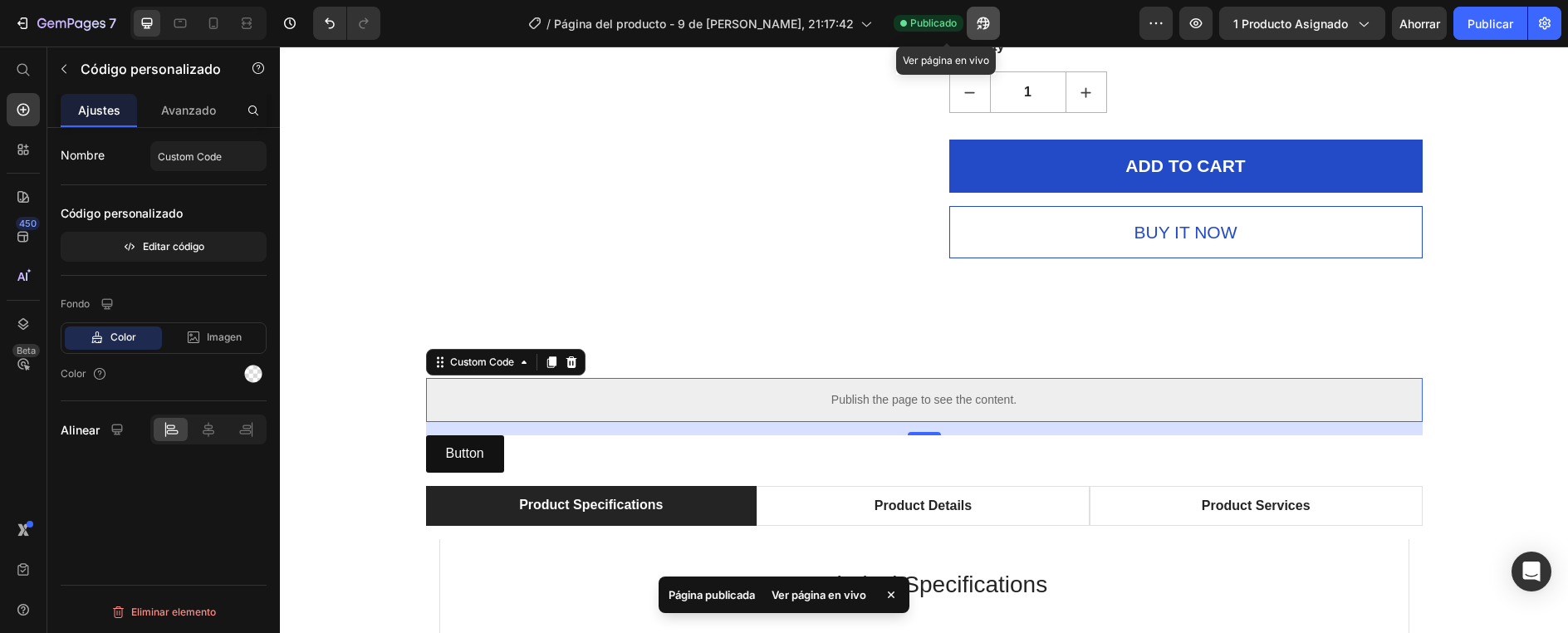 click 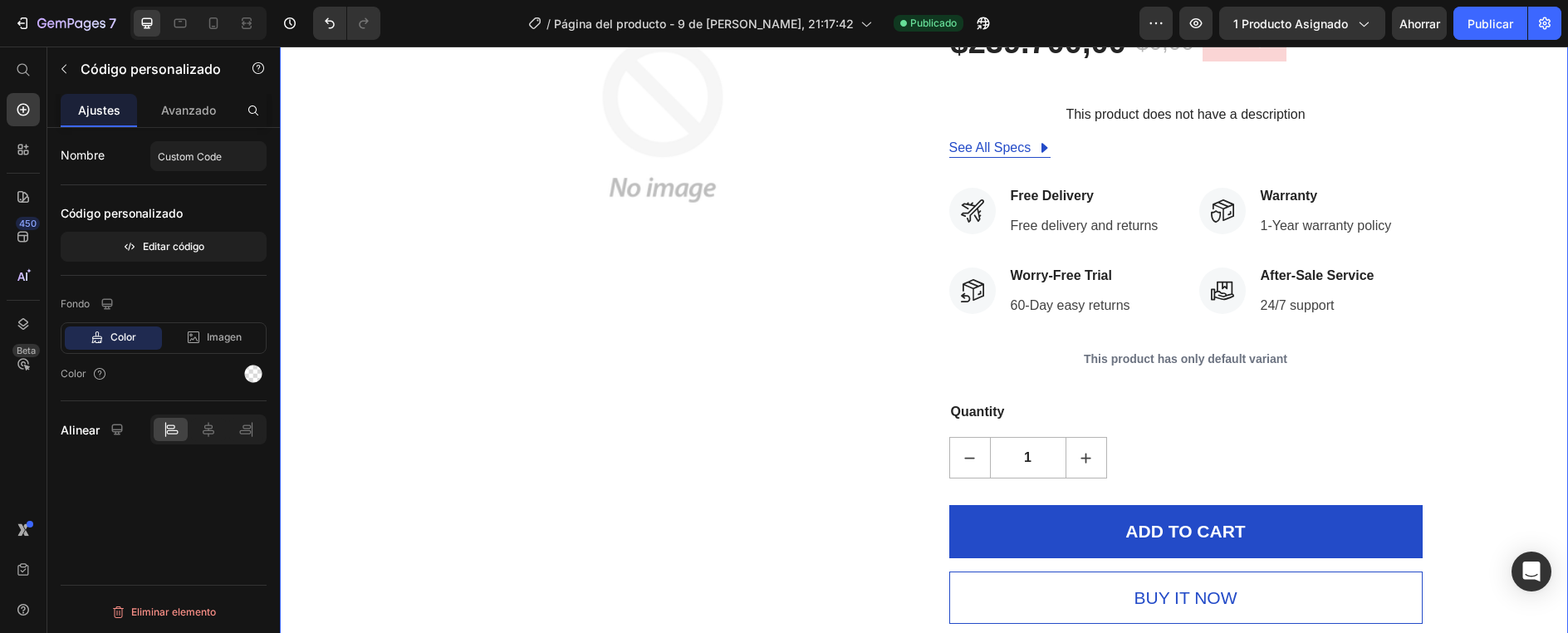 scroll, scrollTop: 104, scrollLeft: 0, axis: vertical 